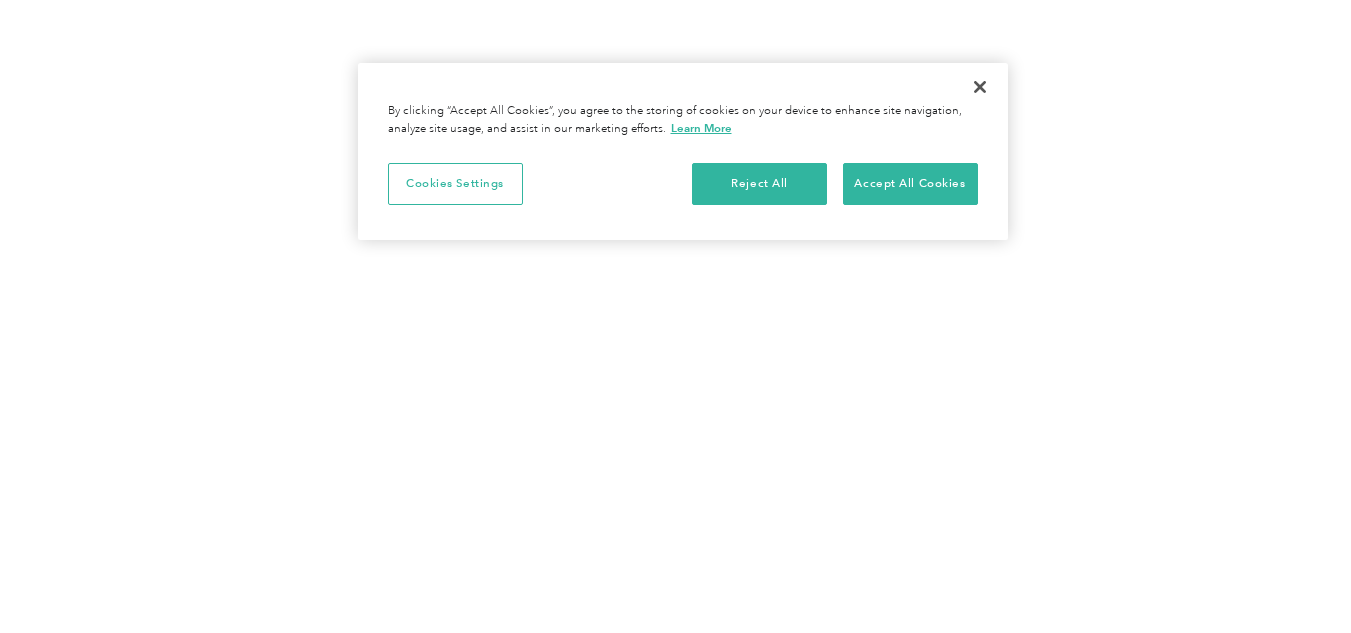 scroll, scrollTop: 0, scrollLeft: 0, axis: both 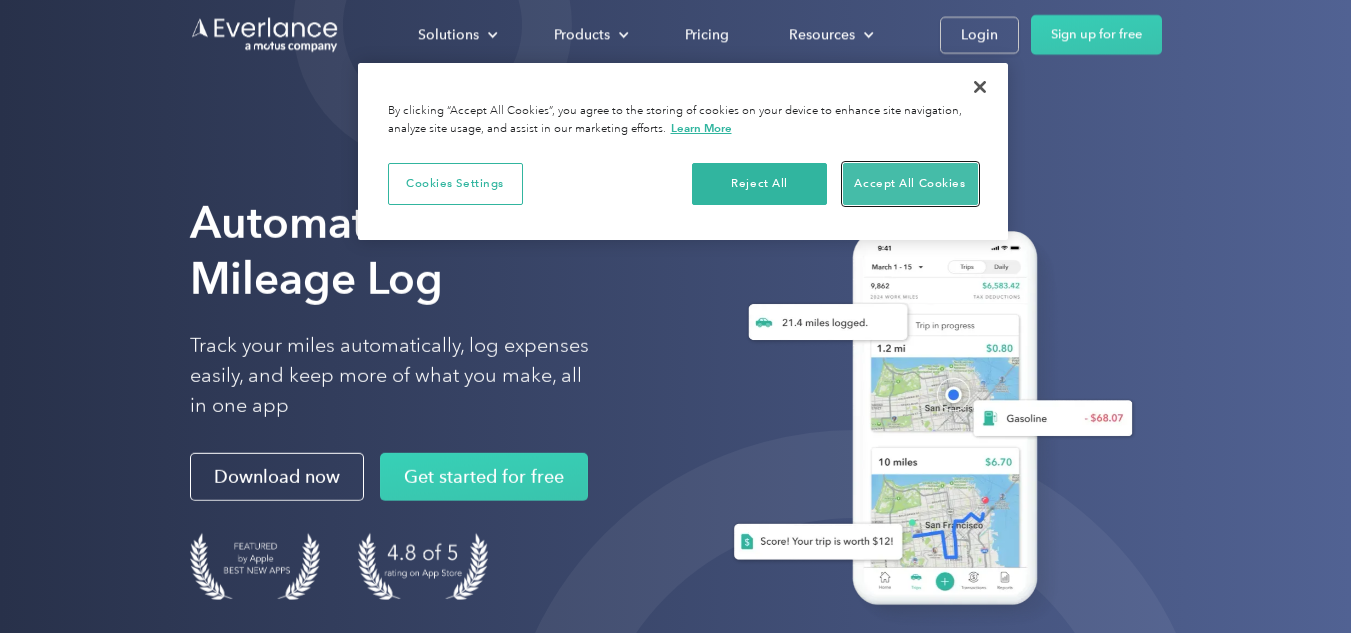 click on "Accept All Cookies" at bounding box center [910, 184] 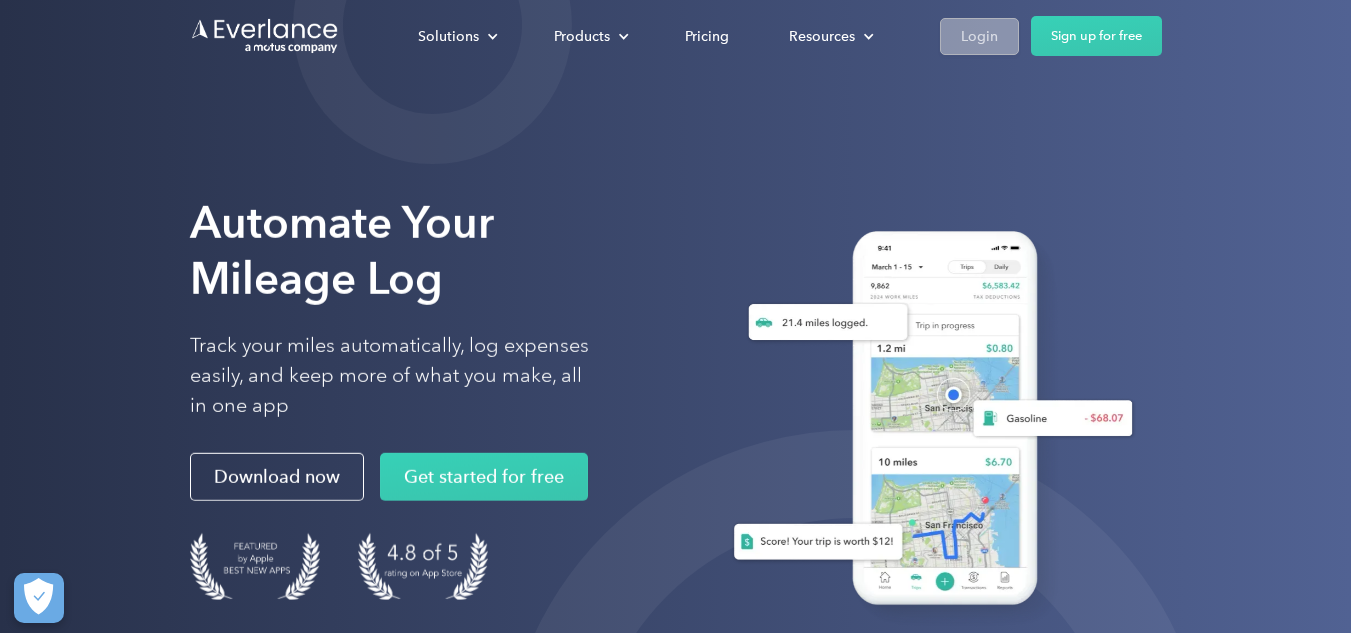 click on "Login" at bounding box center [979, 36] 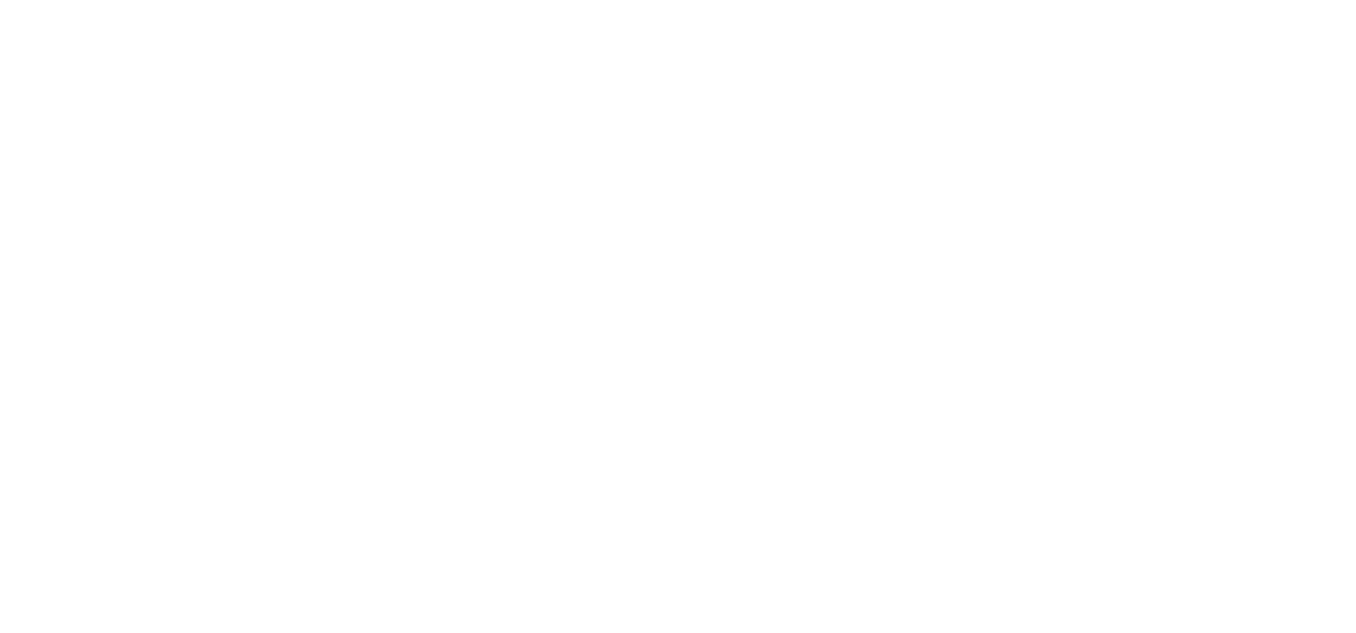 scroll, scrollTop: 0, scrollLeft: 0, axis: both 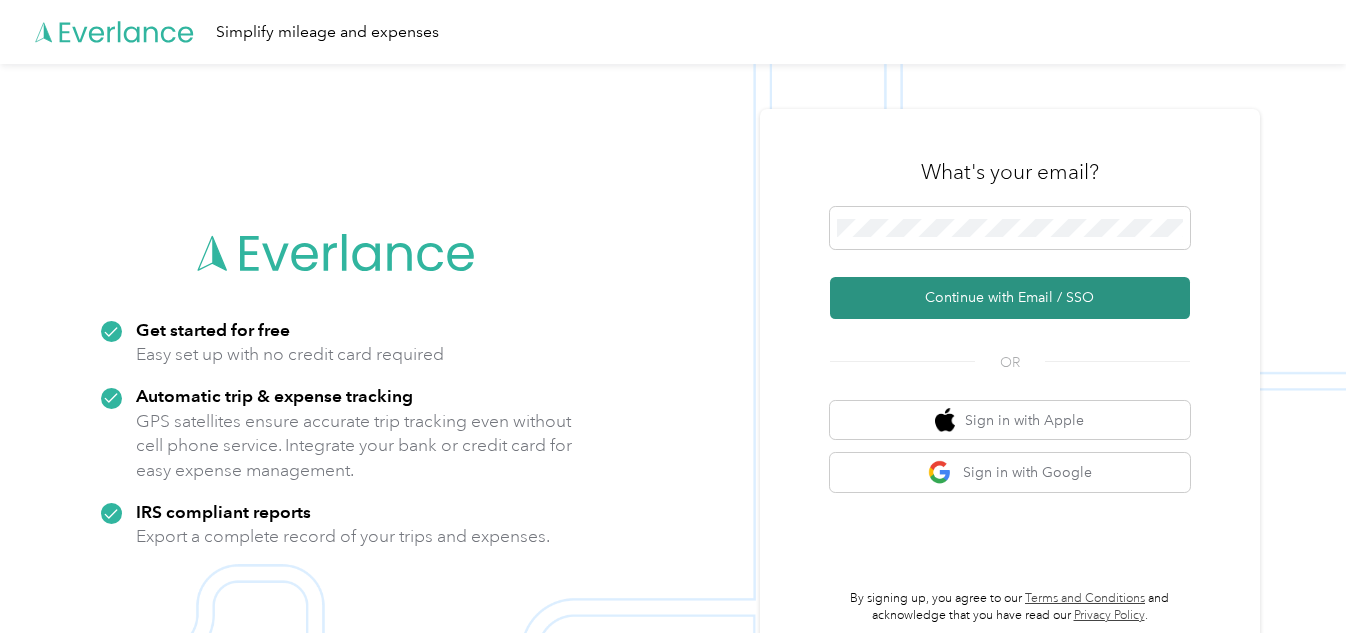 click on "Continue with Email / SSO" at bounding box center [1010, 298] 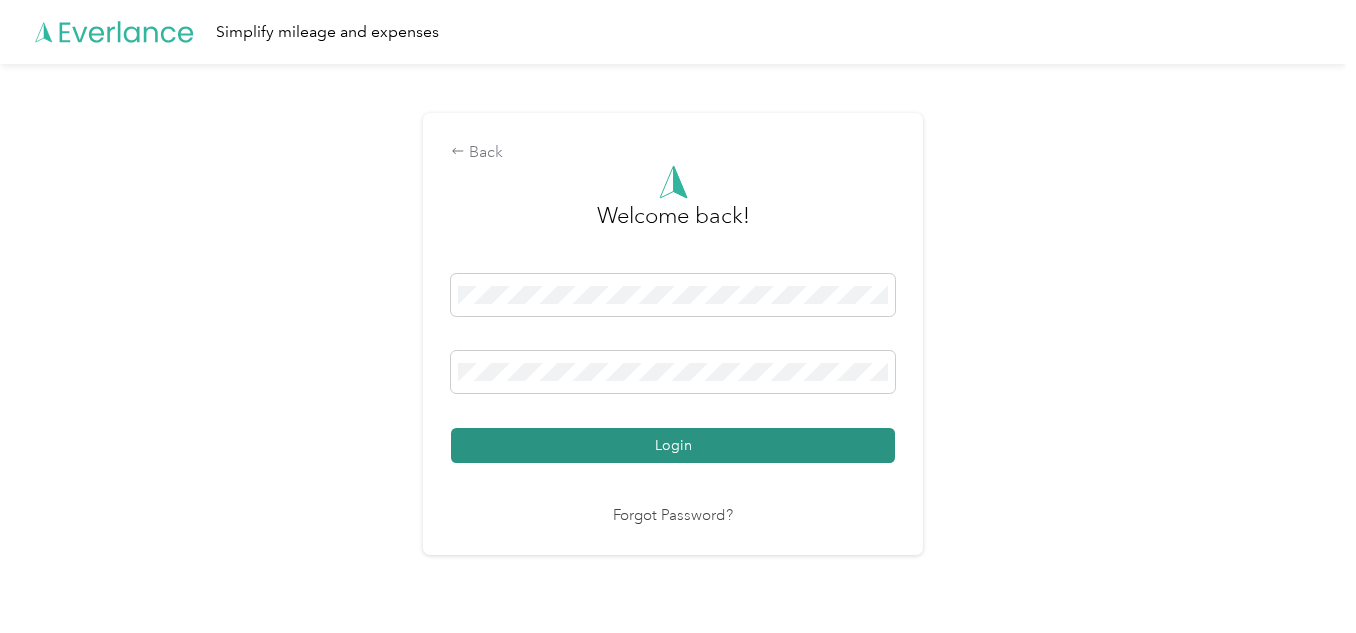 click on "Login" at bounding box center [673, 445] 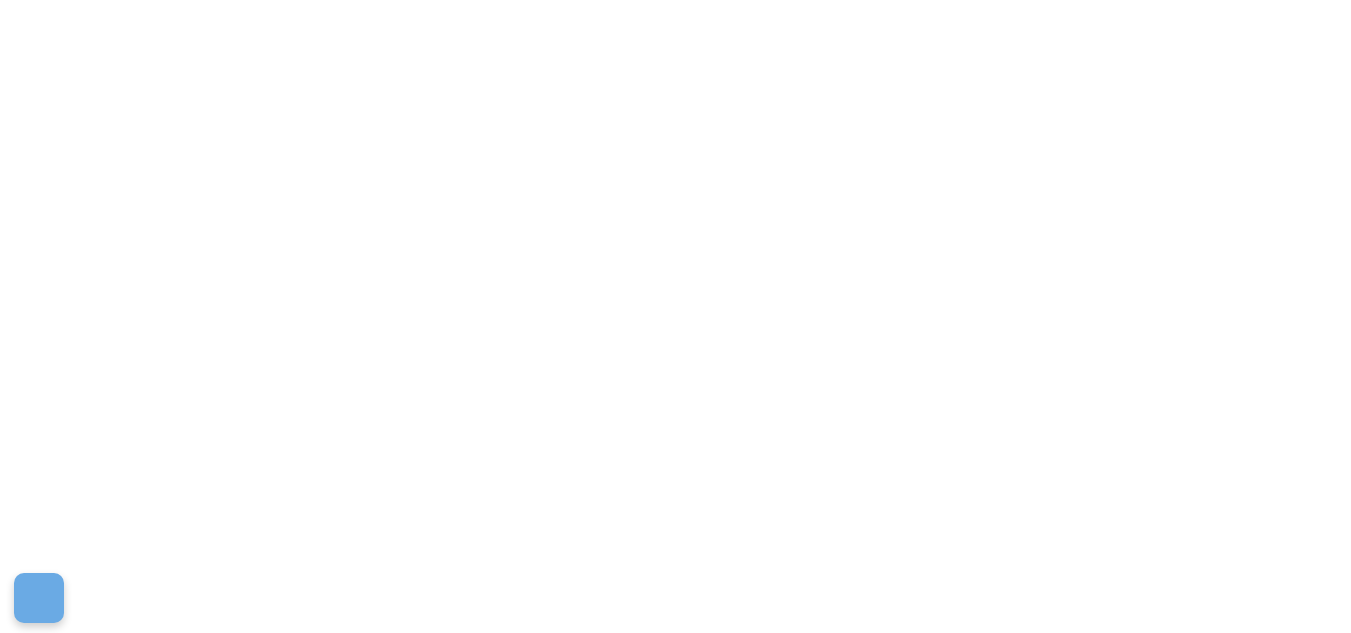 scroll, scrollTop: 0, scrollLeft: 0, axis: both 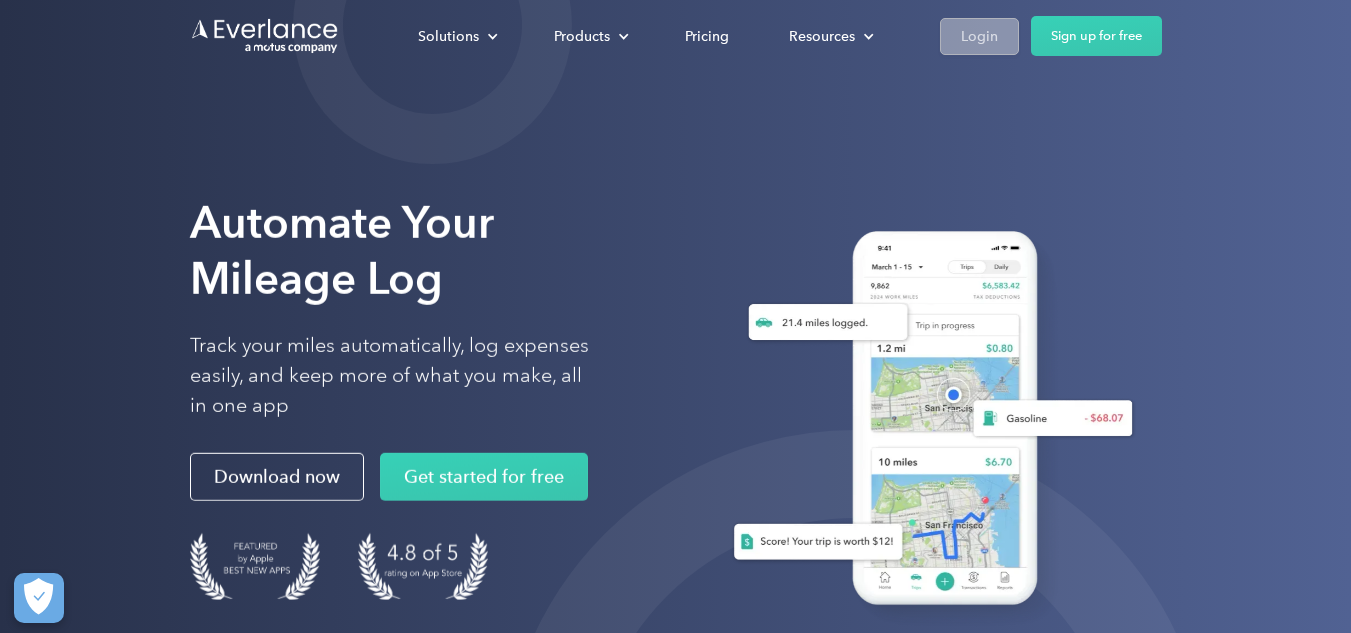 click on "Login" at bounding box center (979, 36) 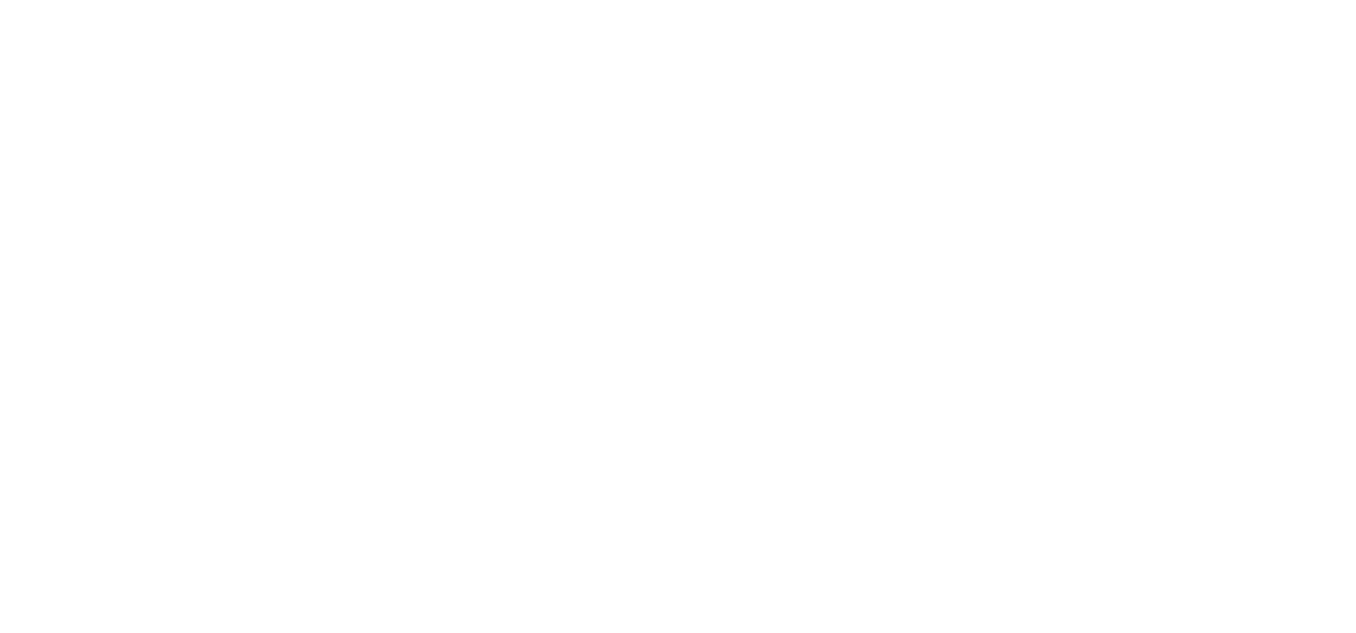scroll, scrollTop: 0, scrollLeft: 0, axis: both 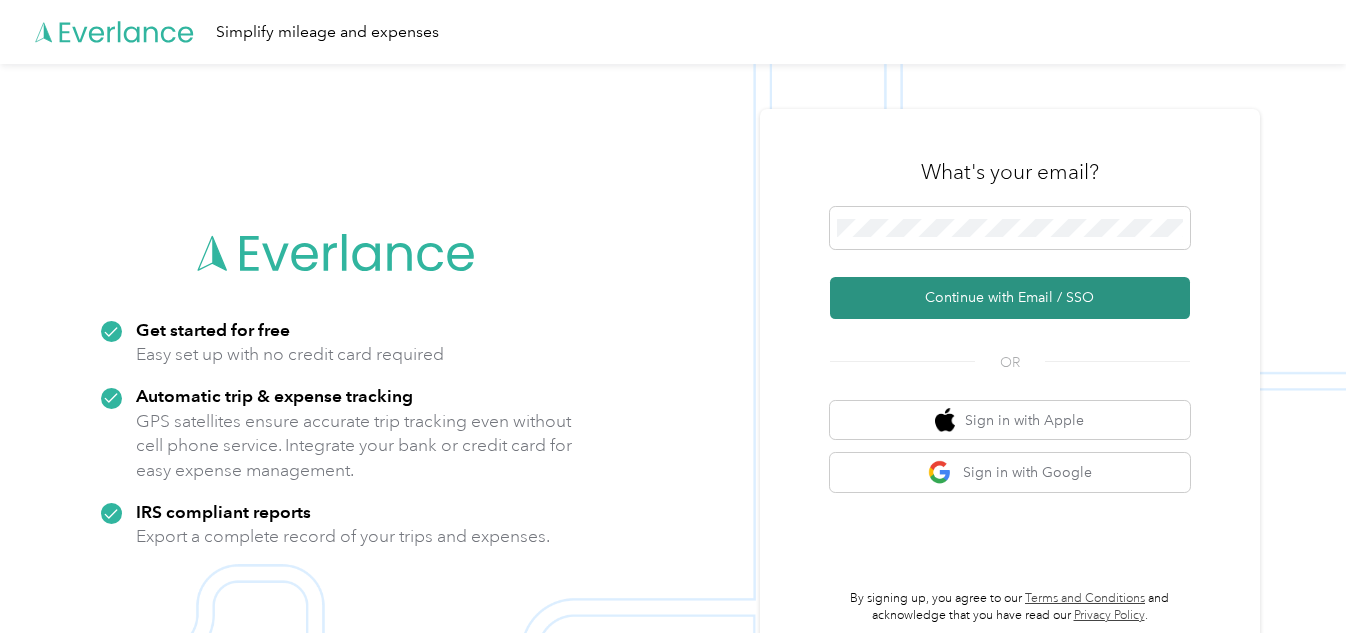 click on "Continue with Email / SSO" at bounding box center (1010, 298) 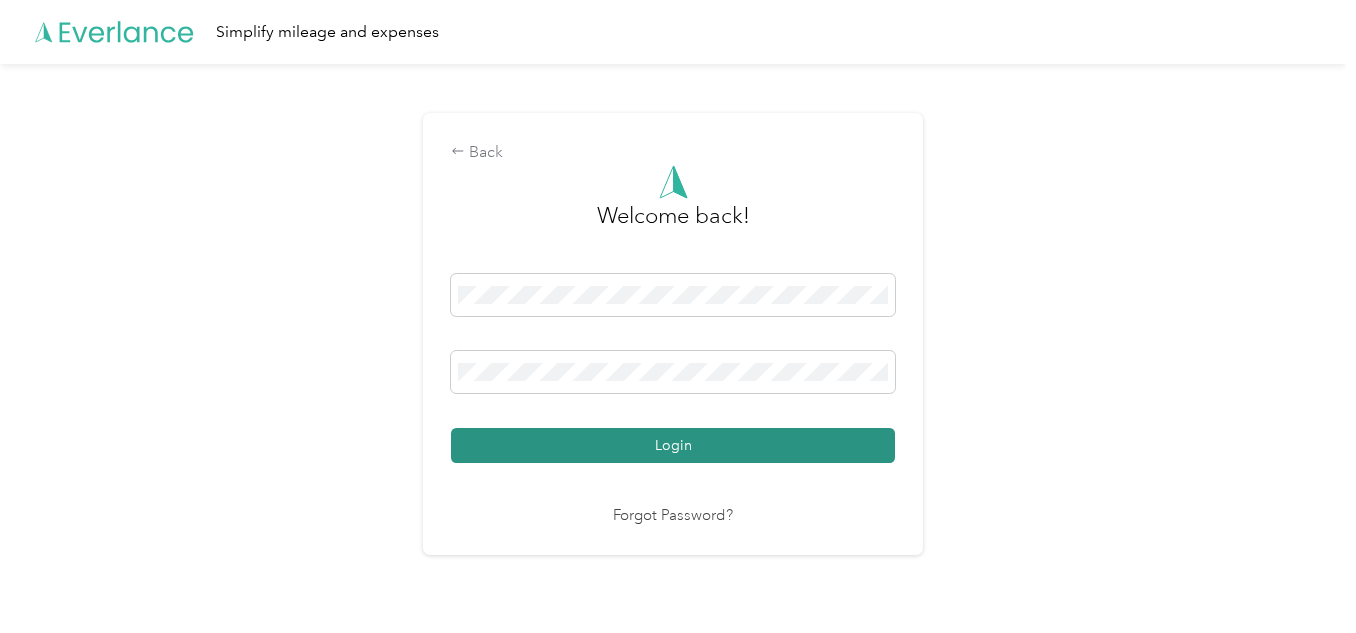 click on "Login" at bounding box center [673, 445] 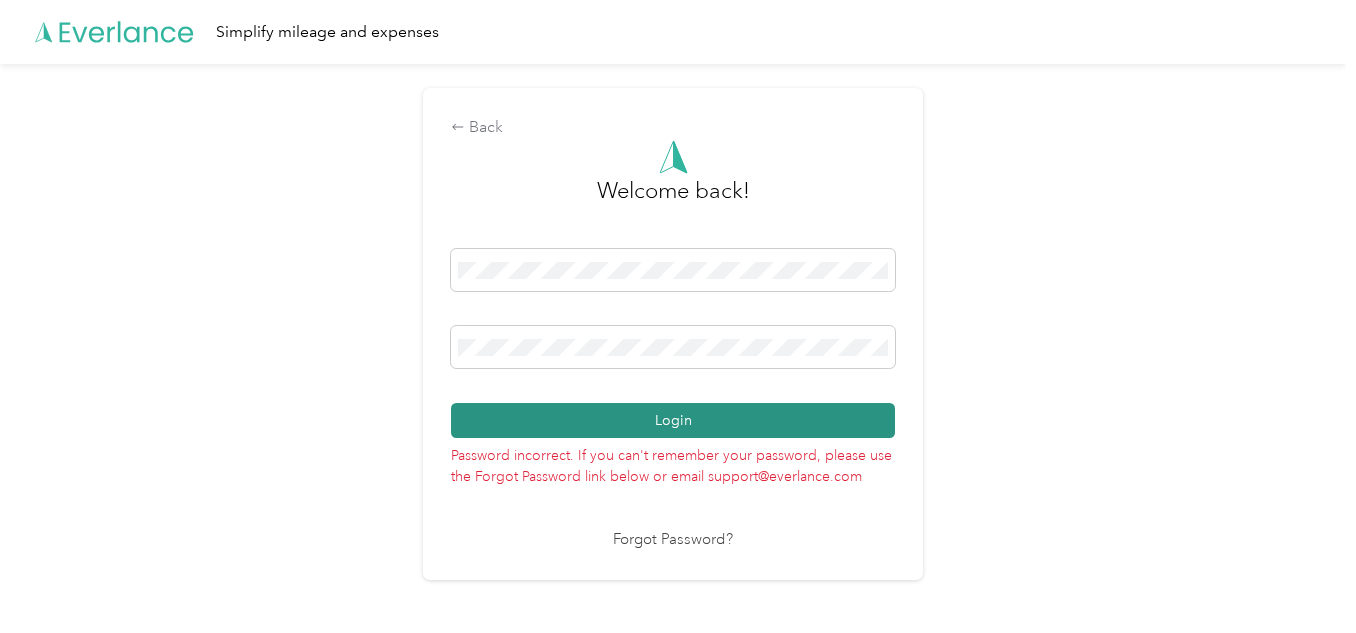 click on "Login" at bounding box center (673, 420) 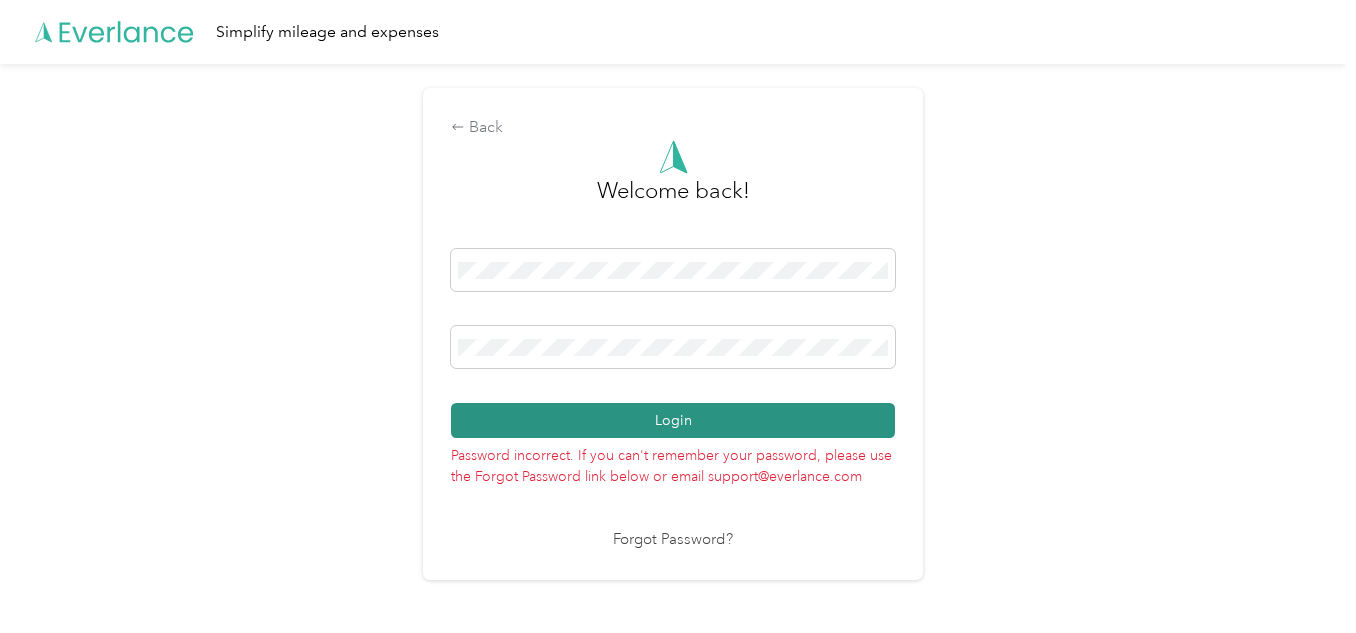 click on "Login" at bounding box center (673, 420) 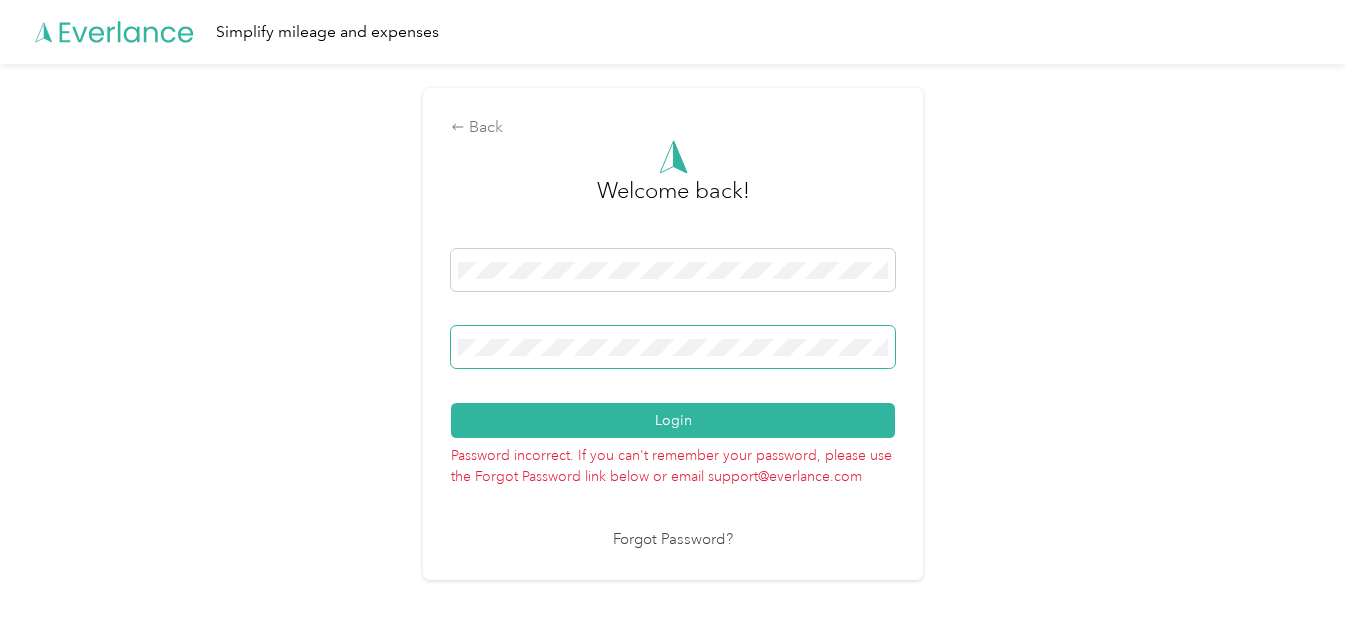 click on "Back Welcome back! Login Password incorrect. If you can't remember your password, please use the Forgot Password link below or email support@everlance.com Forgot Password?" at bounding box center (673, 333) 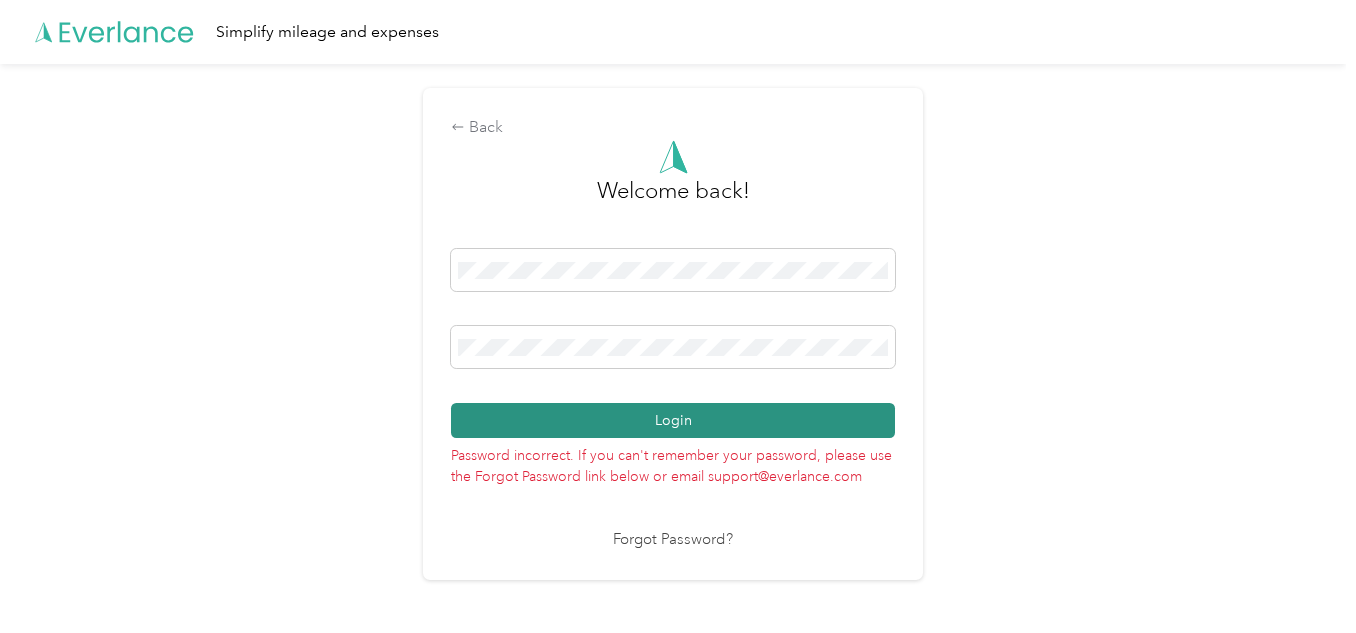 click on "Login" at bounding box center [673, 420] 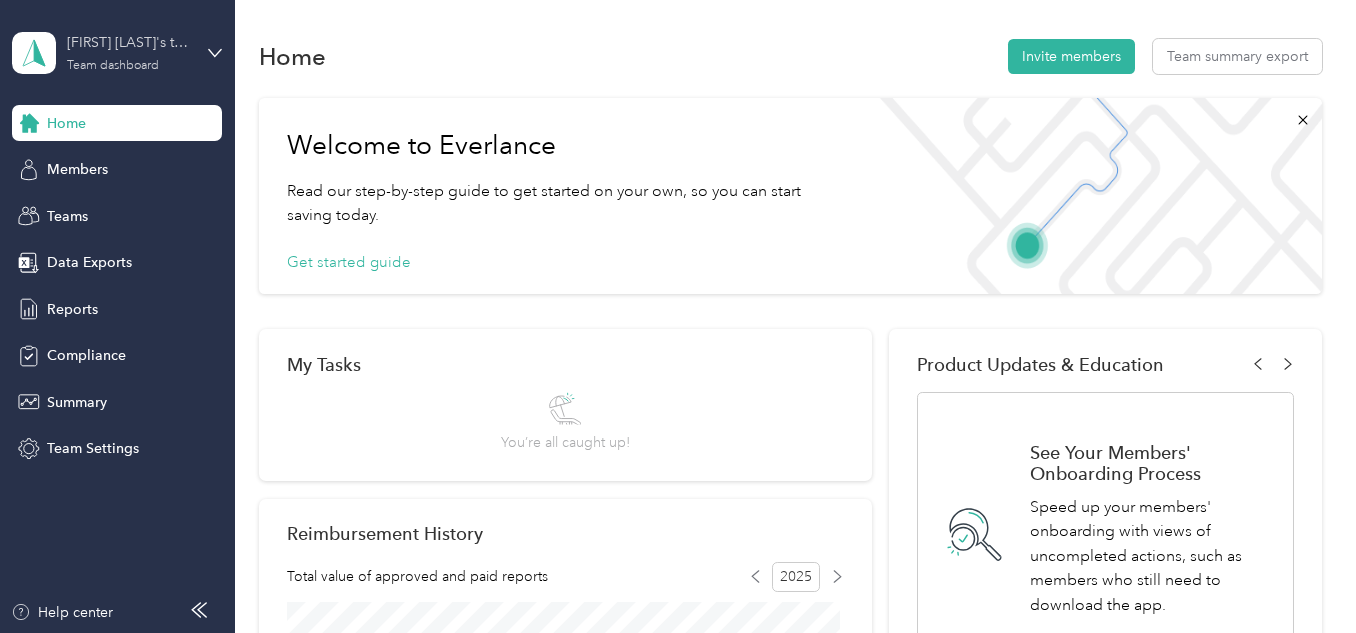 click on "[FIRST] [LAST]'s team Team dashboard" at bounding box center [129, 52] 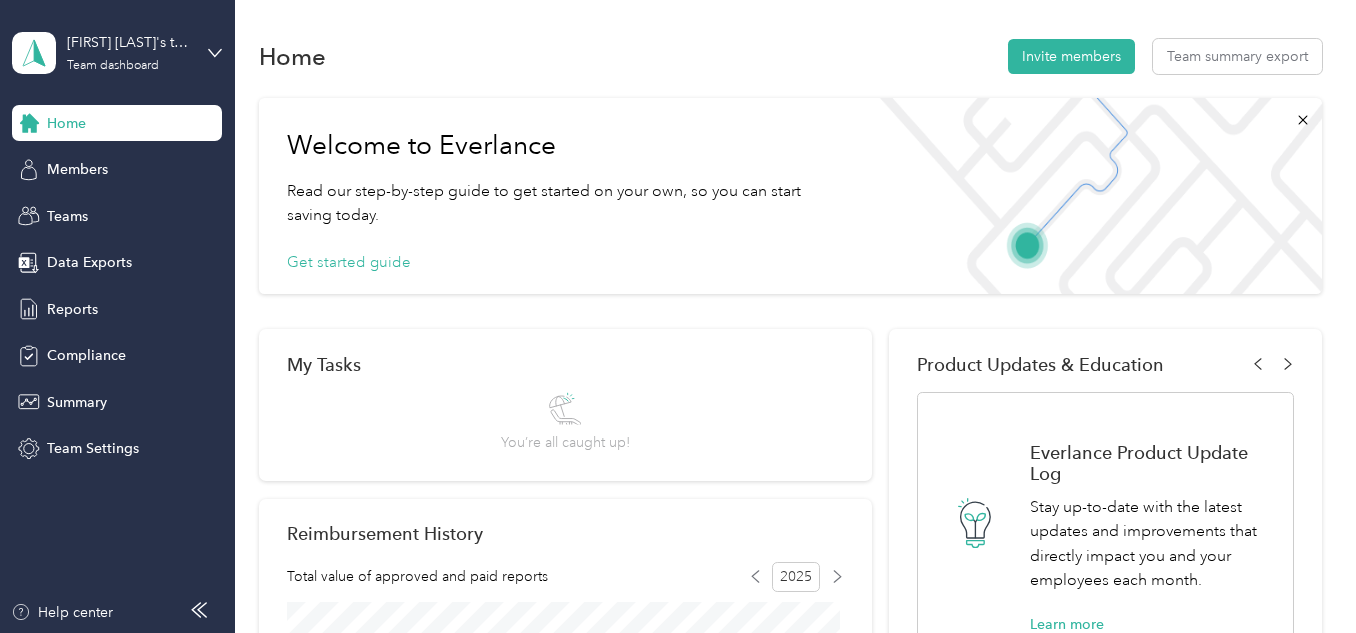 click on "Personal dashboard" at bounding box center [165, 209] 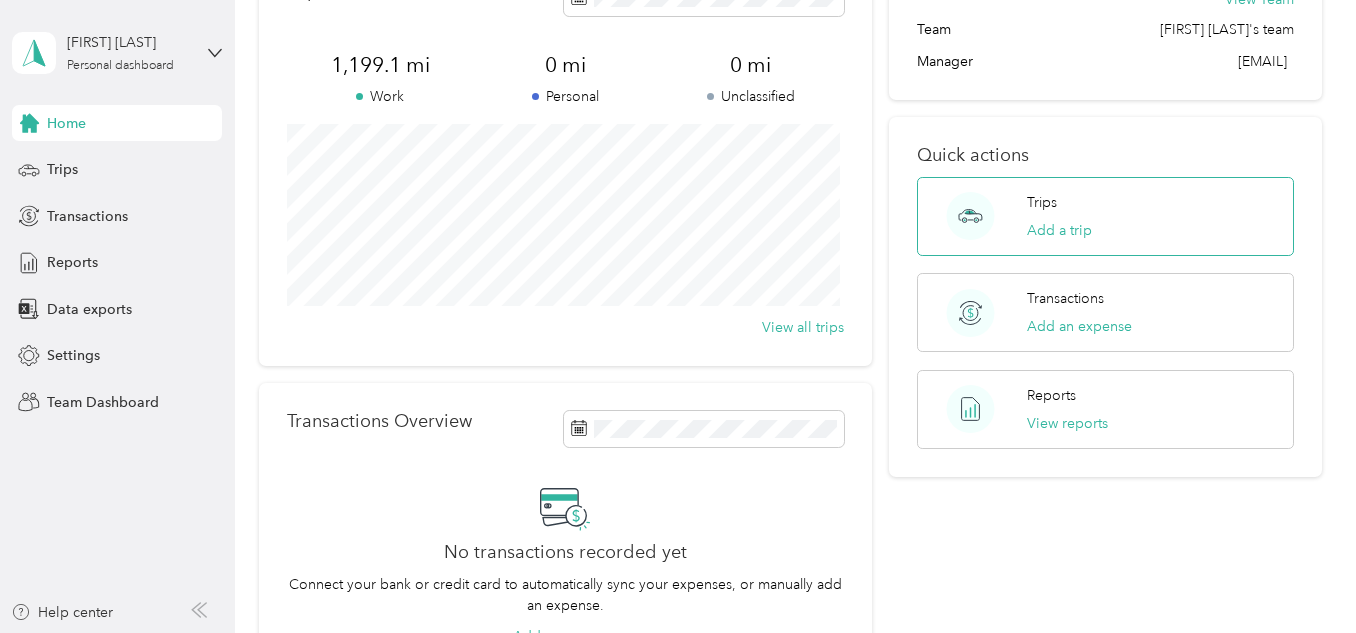scroll, scrollTop: 145, scrollLeft: 0, axis: vertical 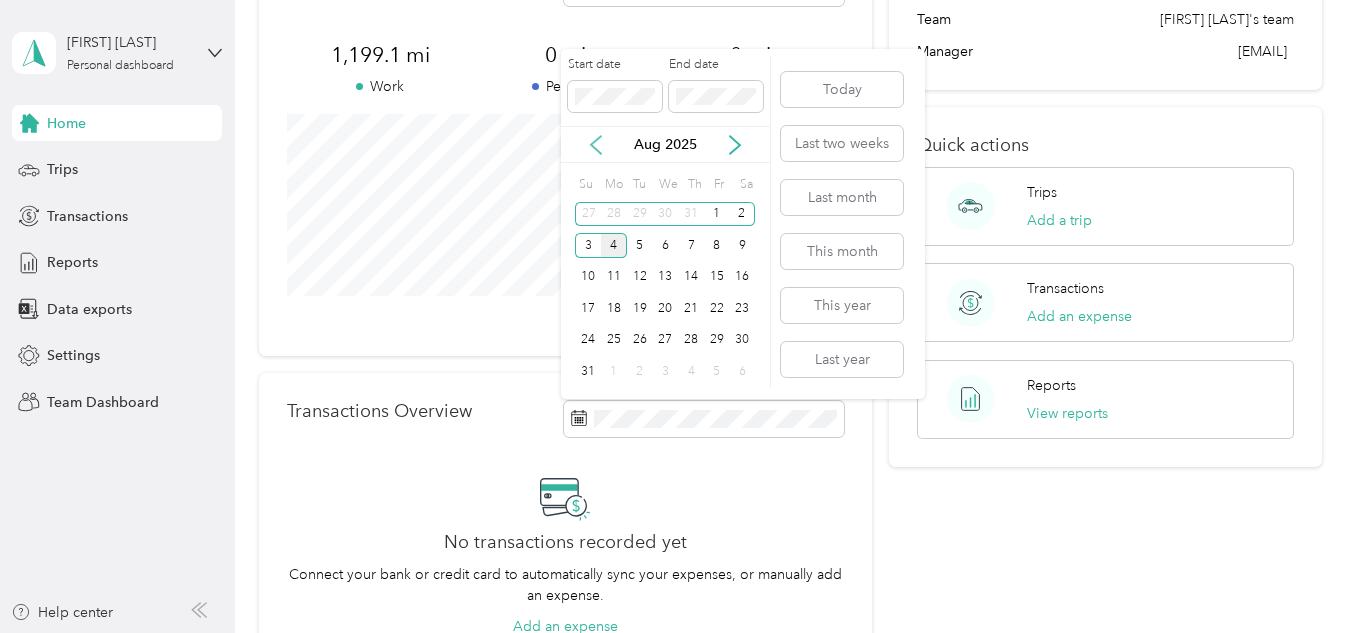 click 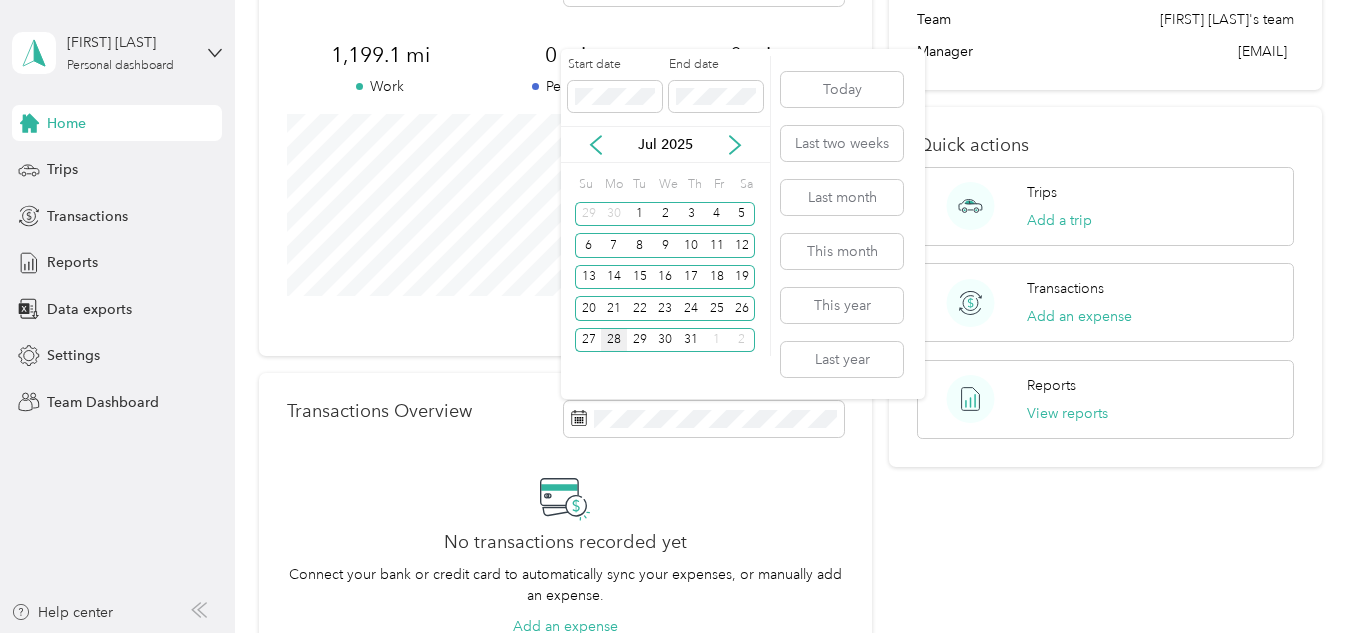 click on "28" at bounding box center (614, 340) 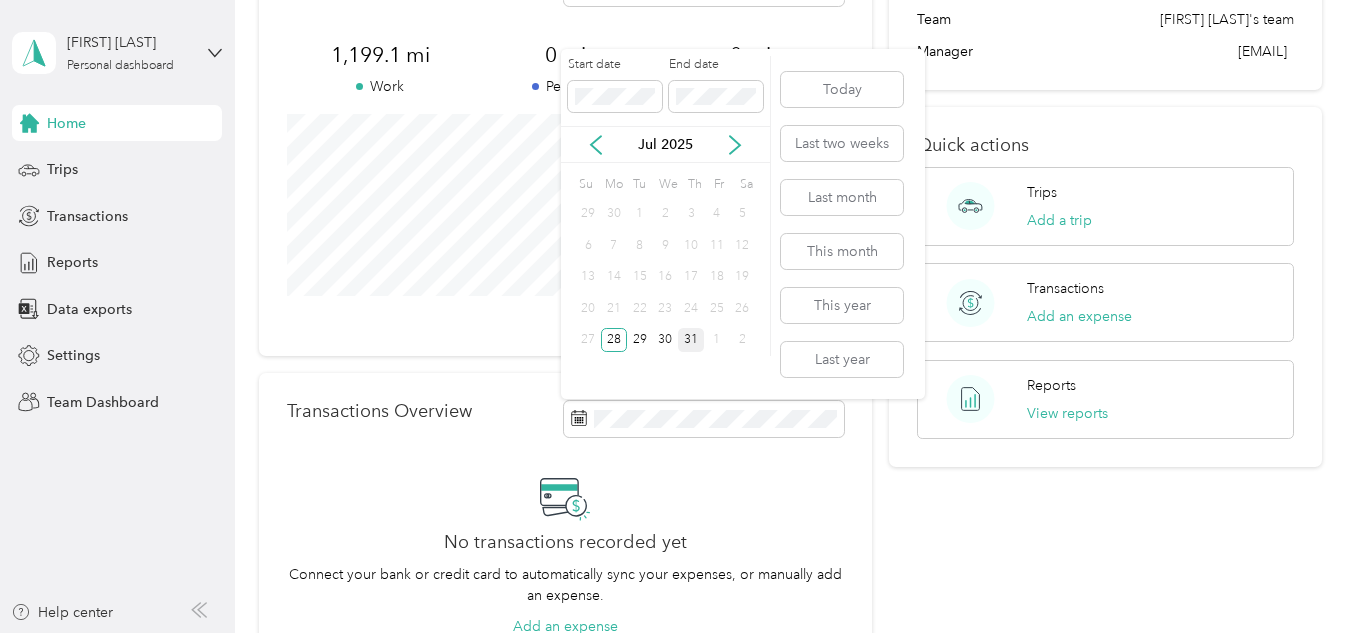 click on "31" at bounding box center [691, 340] 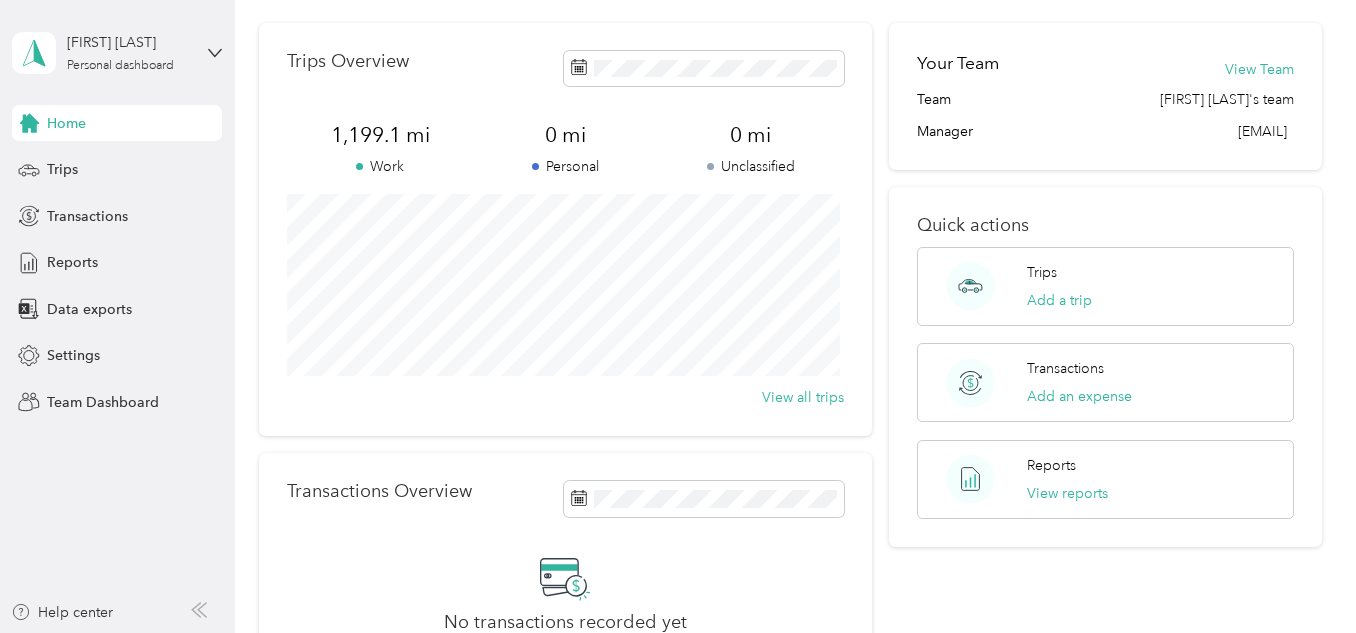 scroll, scrollTop: 0, scrollLeft: 0, axis: both 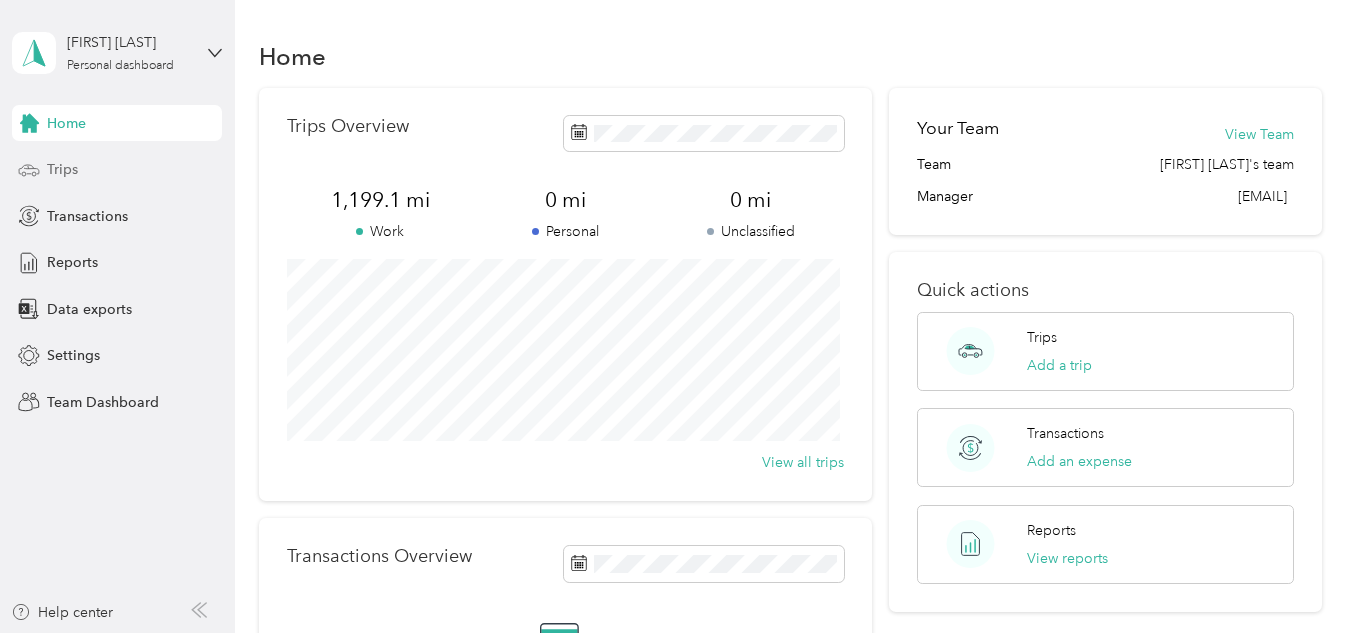 click on "Trips" at bounding box center [117, 170] 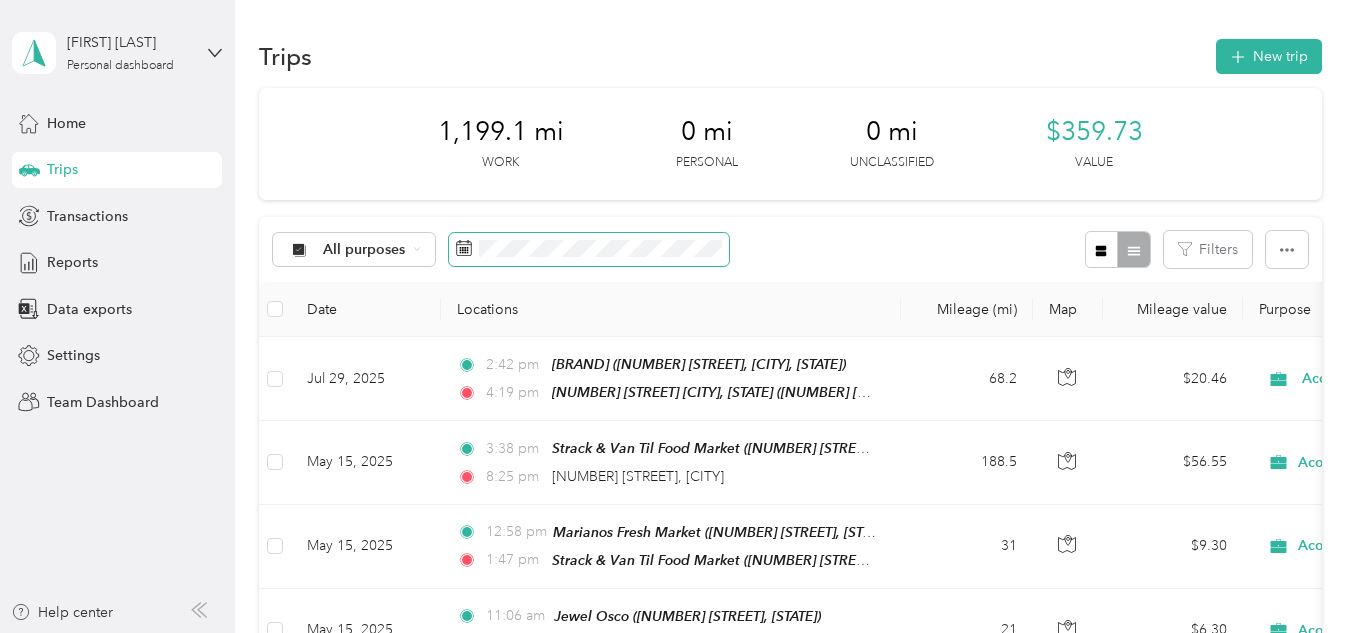 click at bounding box center (589, 250) 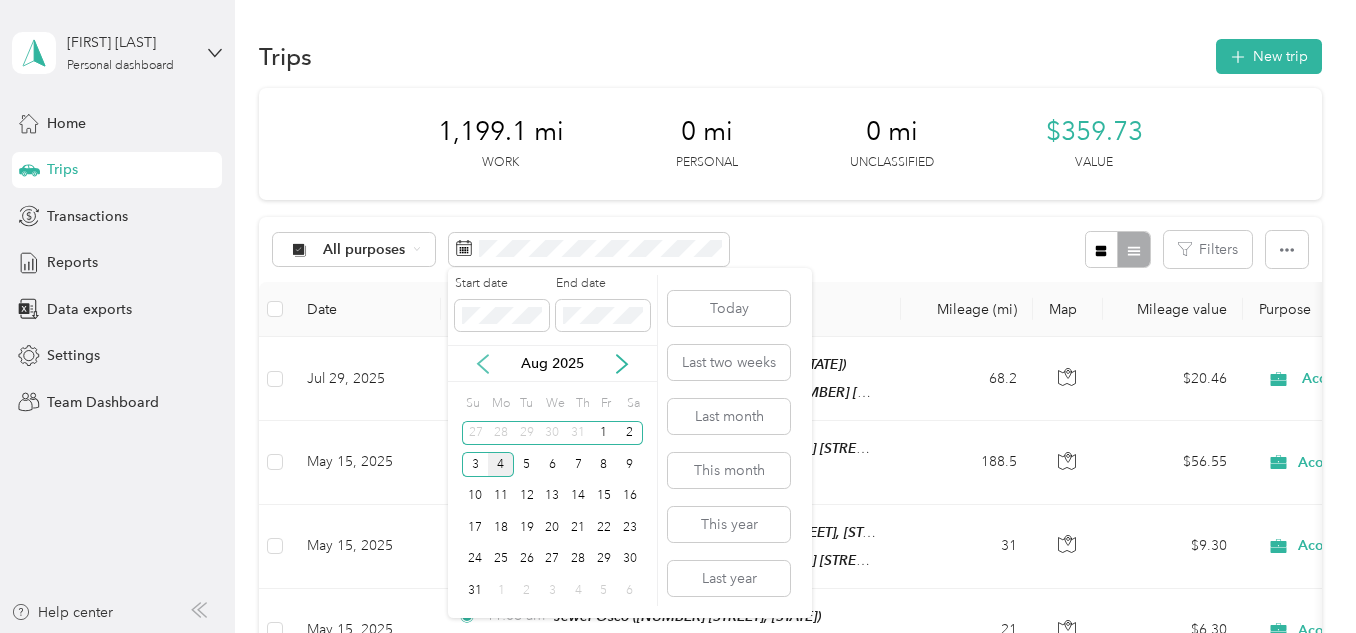 click 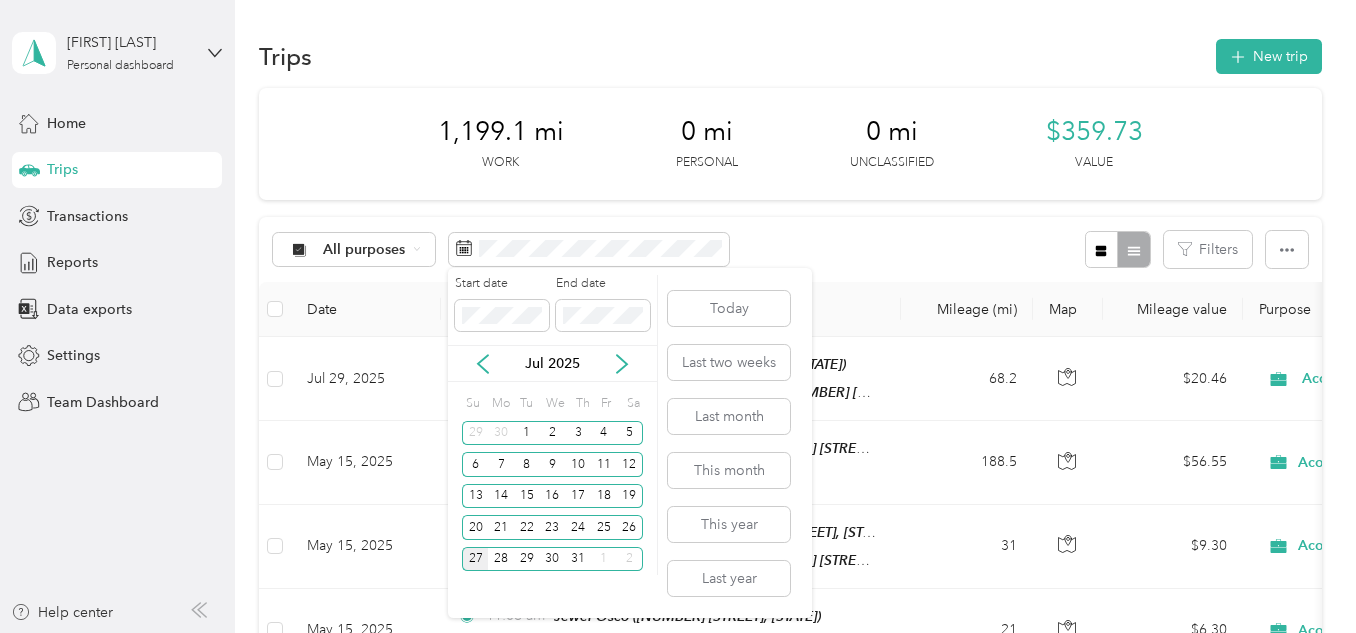 click on "27" at bounding box center [475, 559] 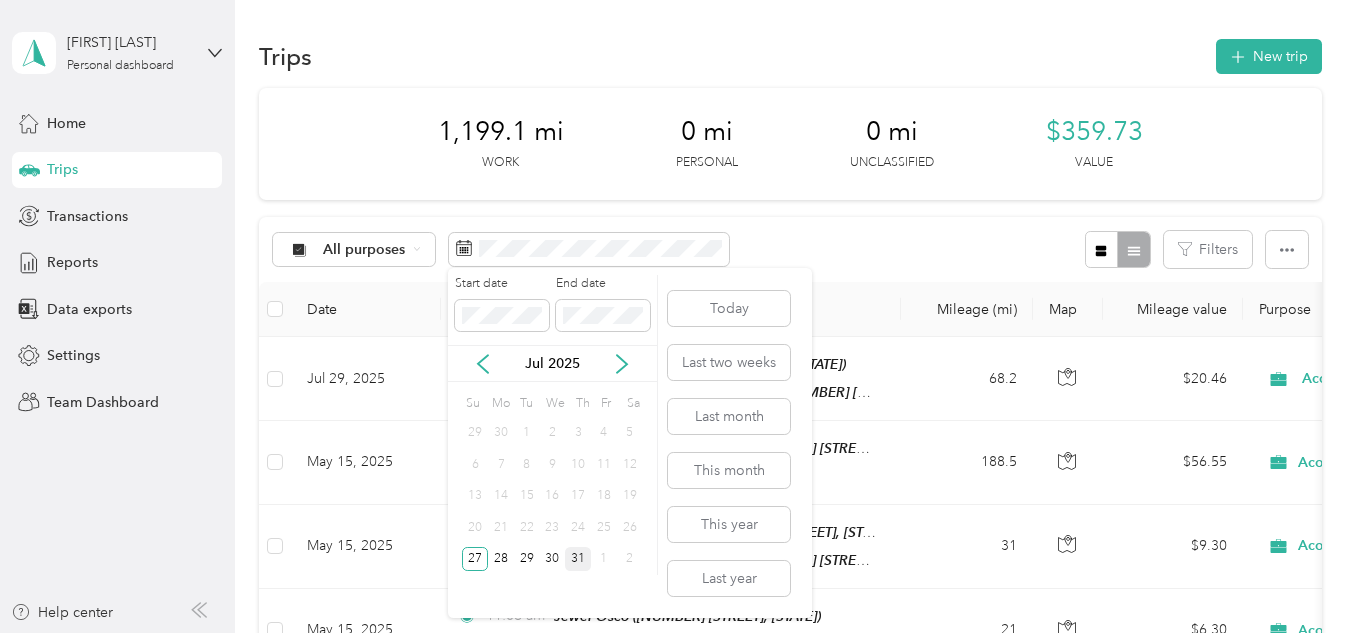 click on "31" at bounding box center [578, 559] 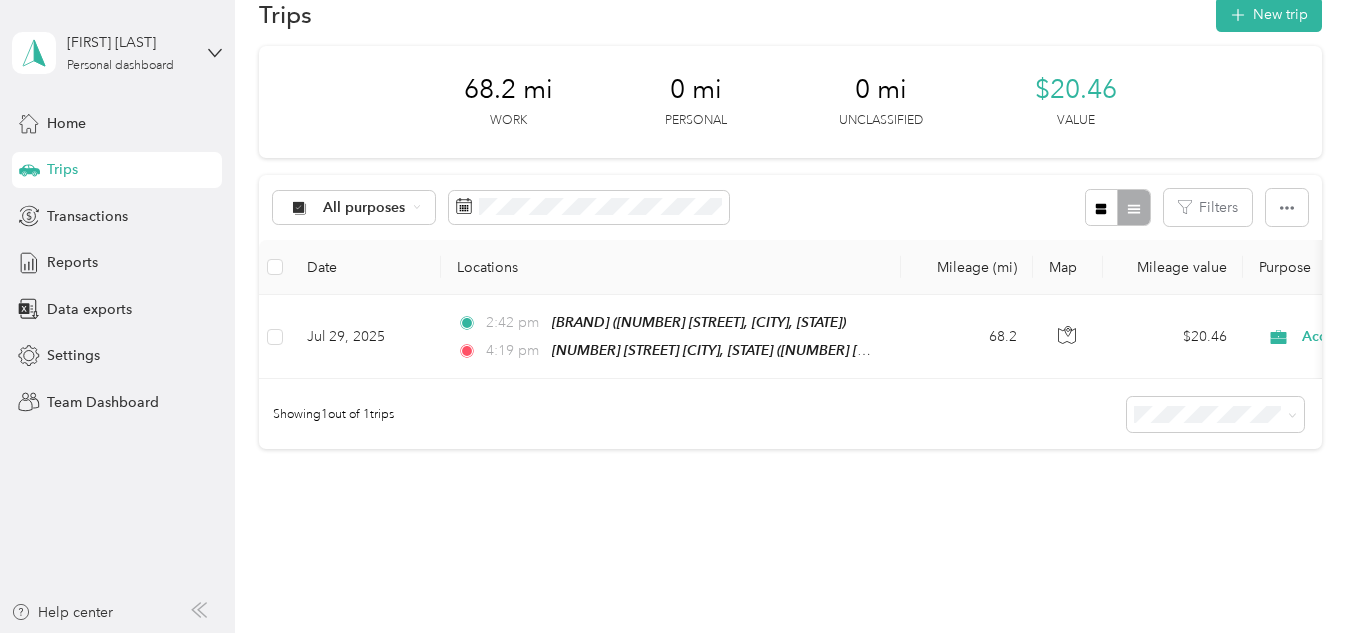 scroll, scrollTop: 41, scrollLeft: 0, axis: vertical 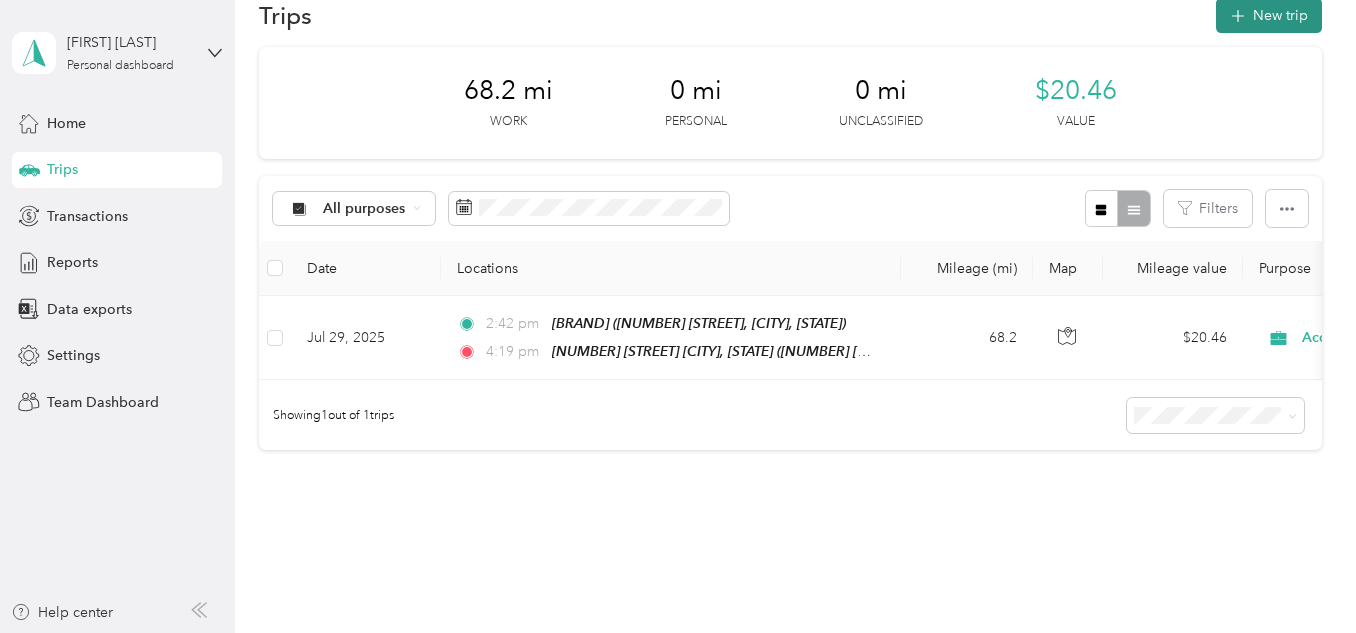click 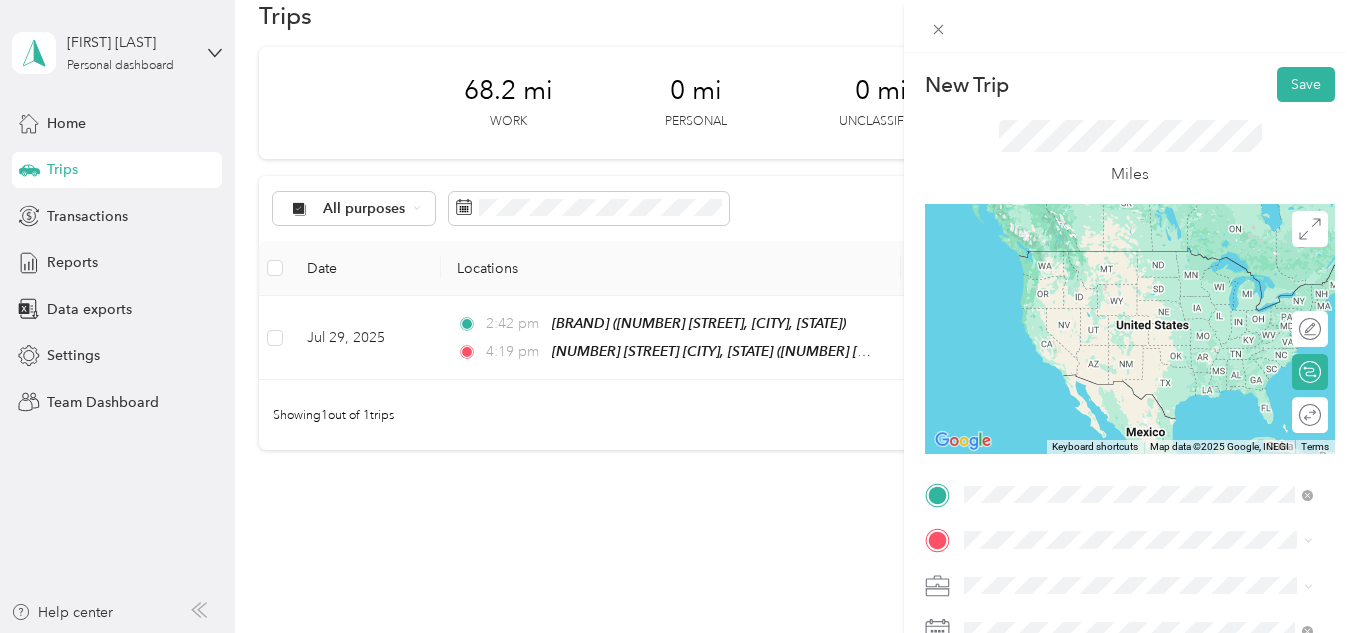 click on "Meijer Supermarket" at bounding box center [1136, 262] 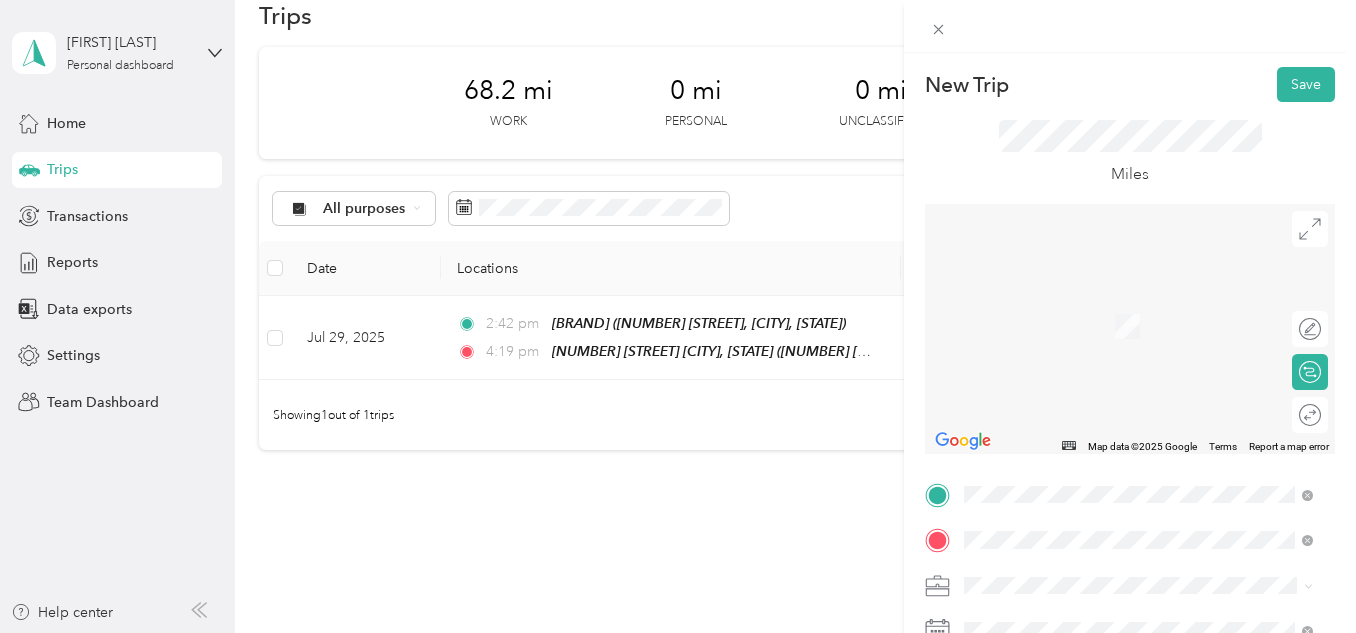 click on "[NUMBER] [STREET], [POSTAL_CODE], [CITY], [STATE], [COUNTRY]" at bounding box center (1148, 344) 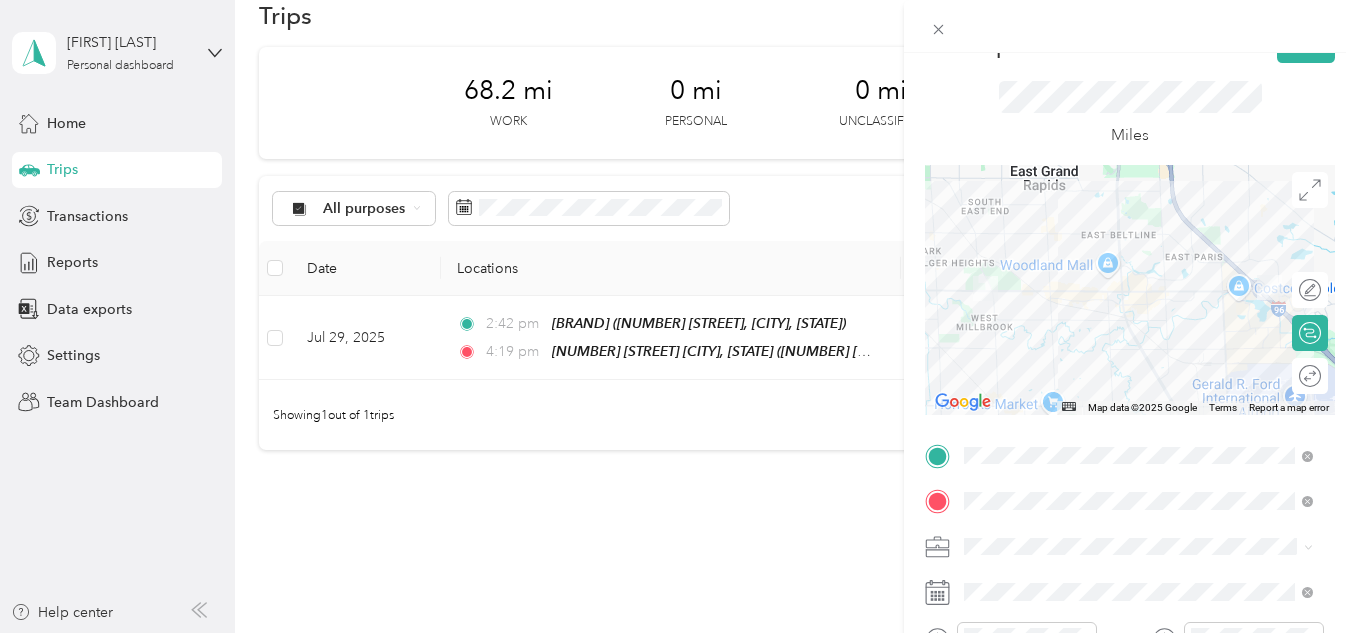 scroll, scrollTop: 127, scrollLeft: 0, axis: vertical 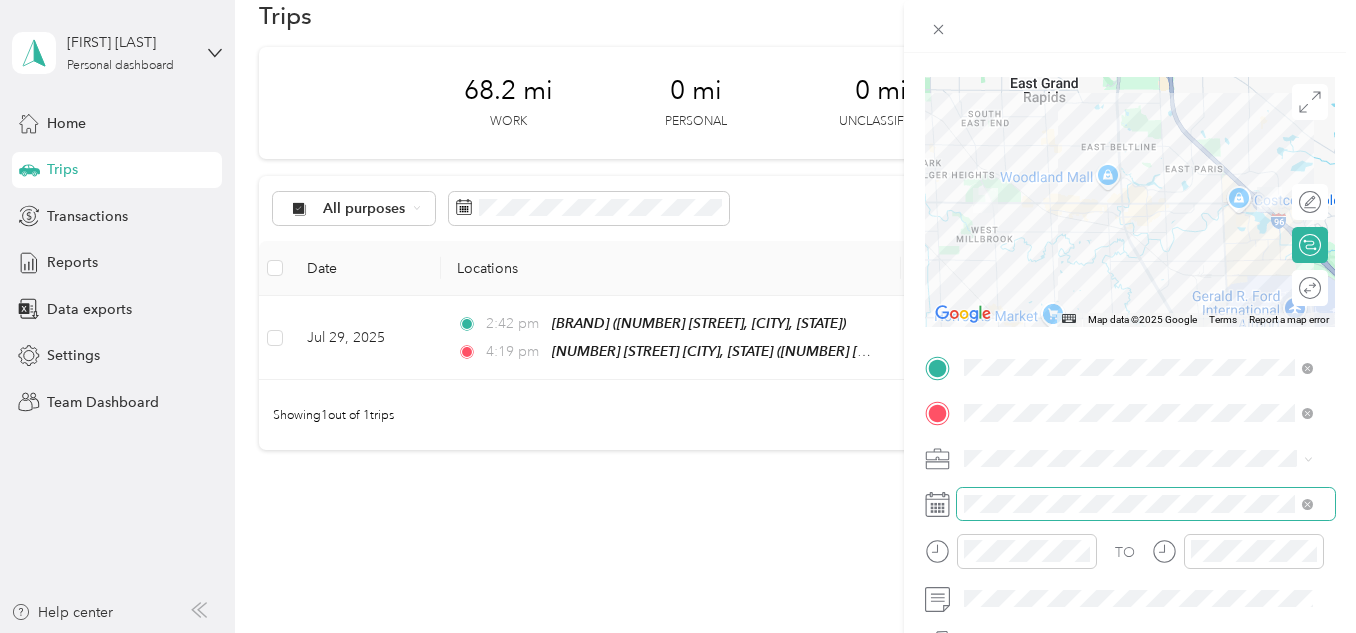 click at bounding box center [1146, 504] 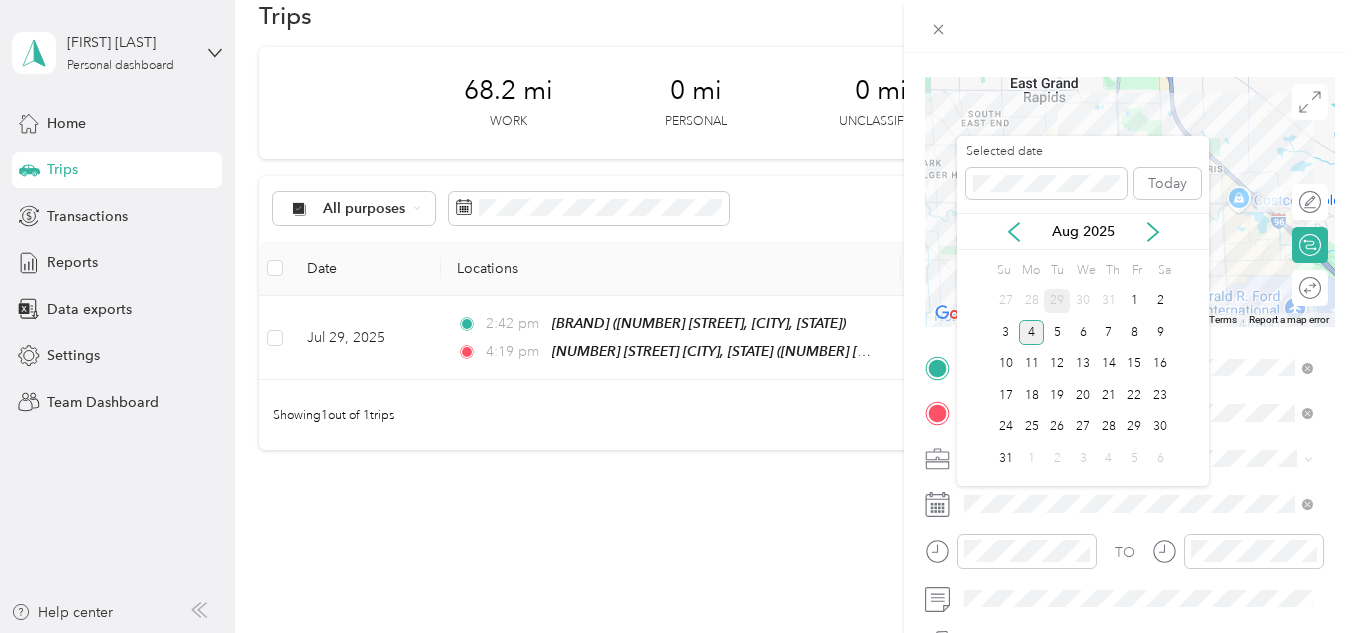 click on "29" at bounding box center (1057, 301) 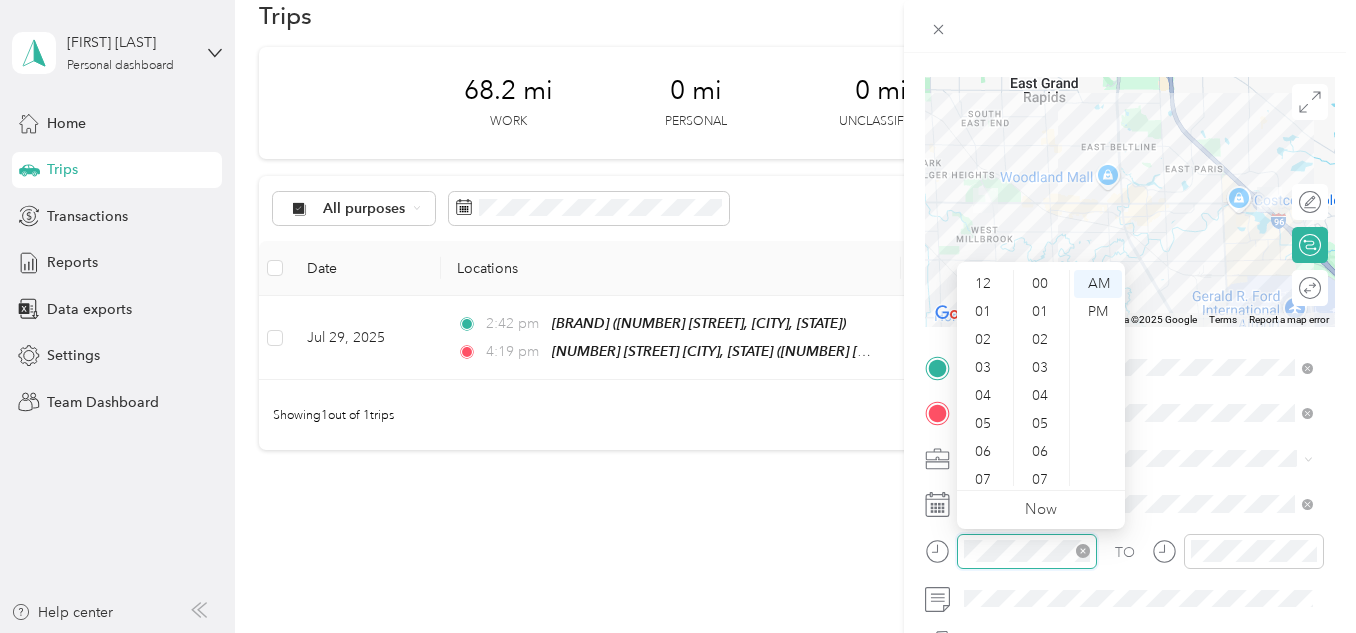 scroll, scrollTop: 1092, scrollLeft: 0, axis: vertical 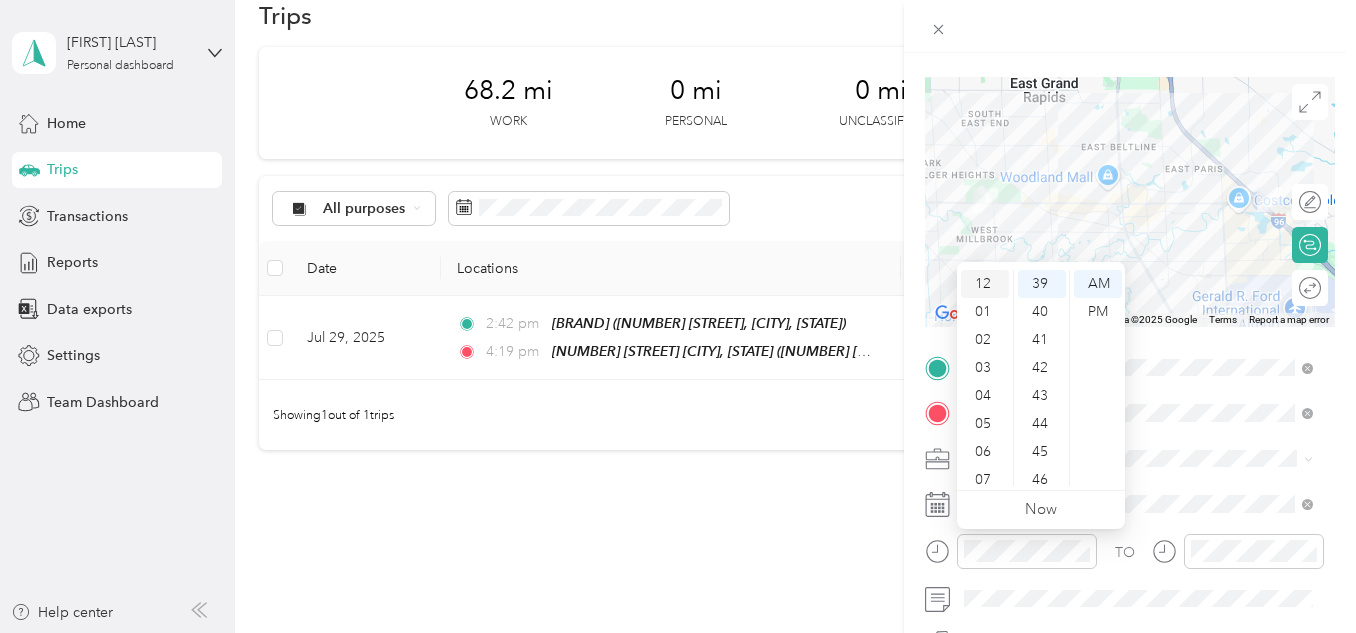 click on "12" at bounding box center (985, 284) 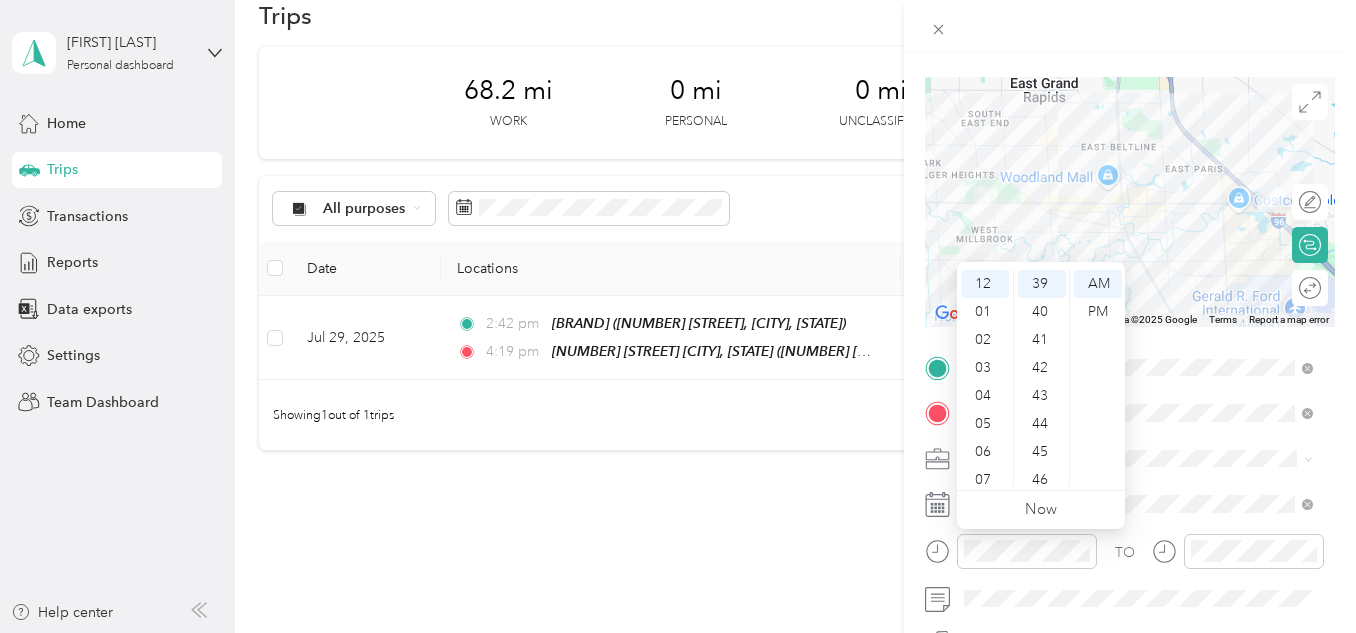 click on "AM PM" at bounding box center [1097, 378] 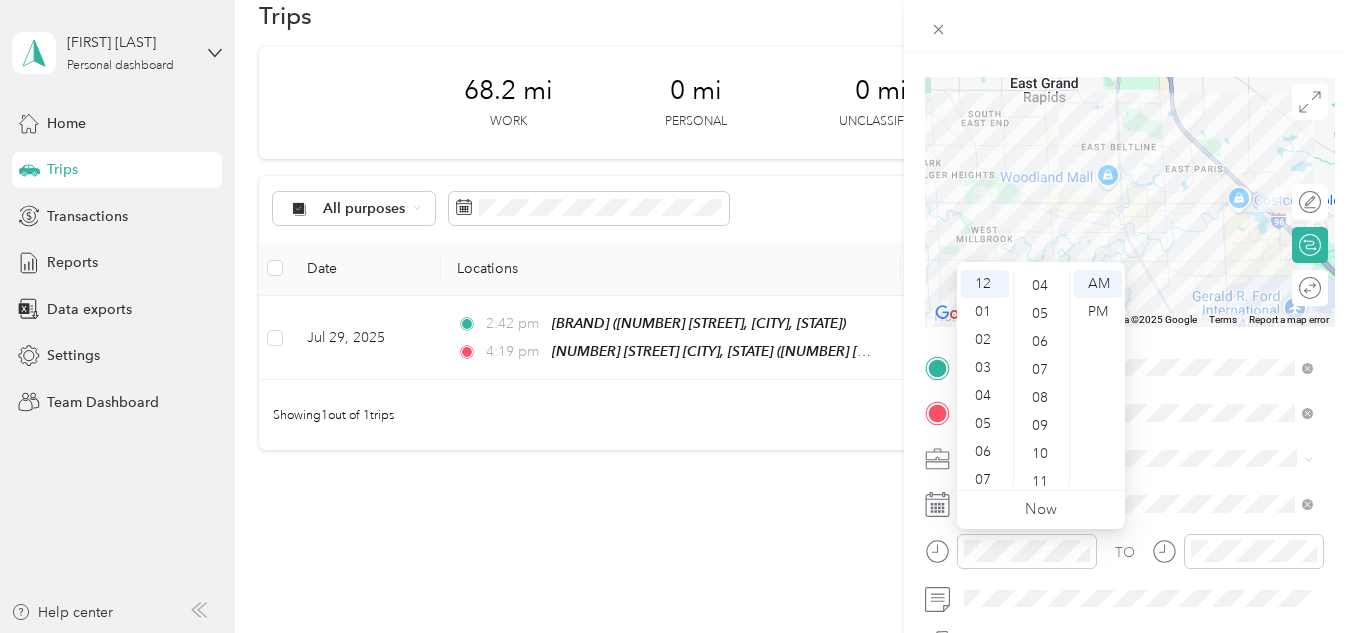 scroll, scrollTop: 0, scrollLeft: 0, axis: both 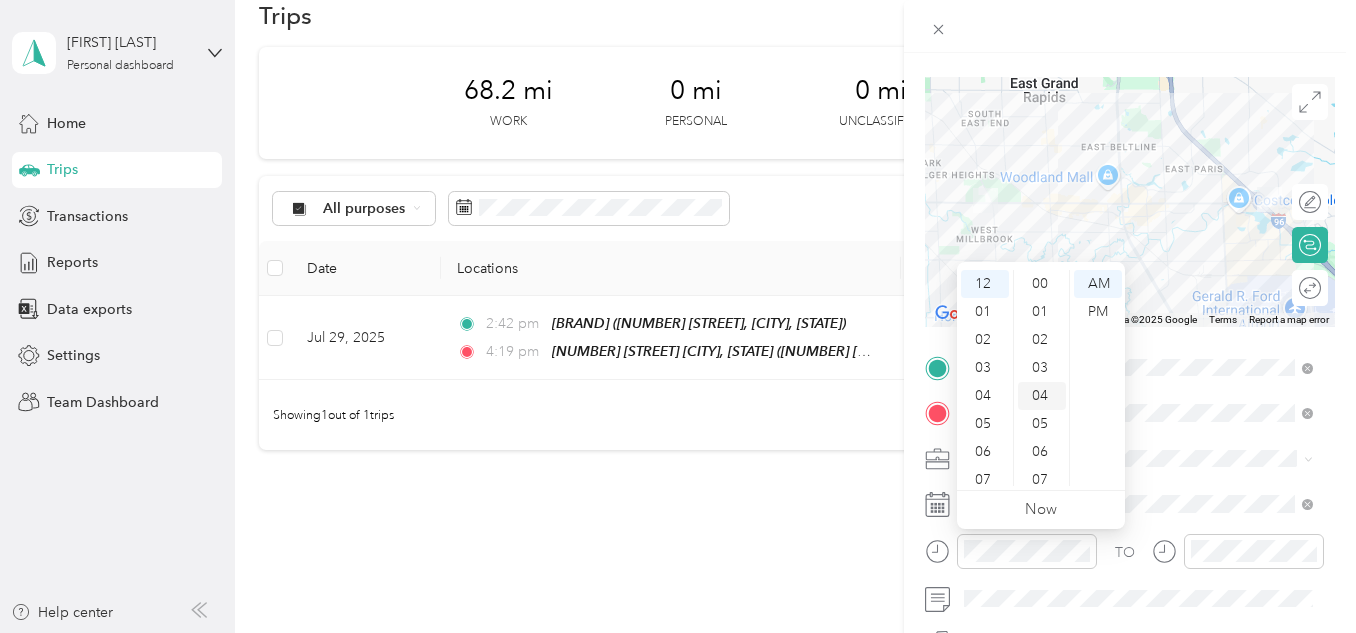 click on "04" at bounding box center [1042, 396] 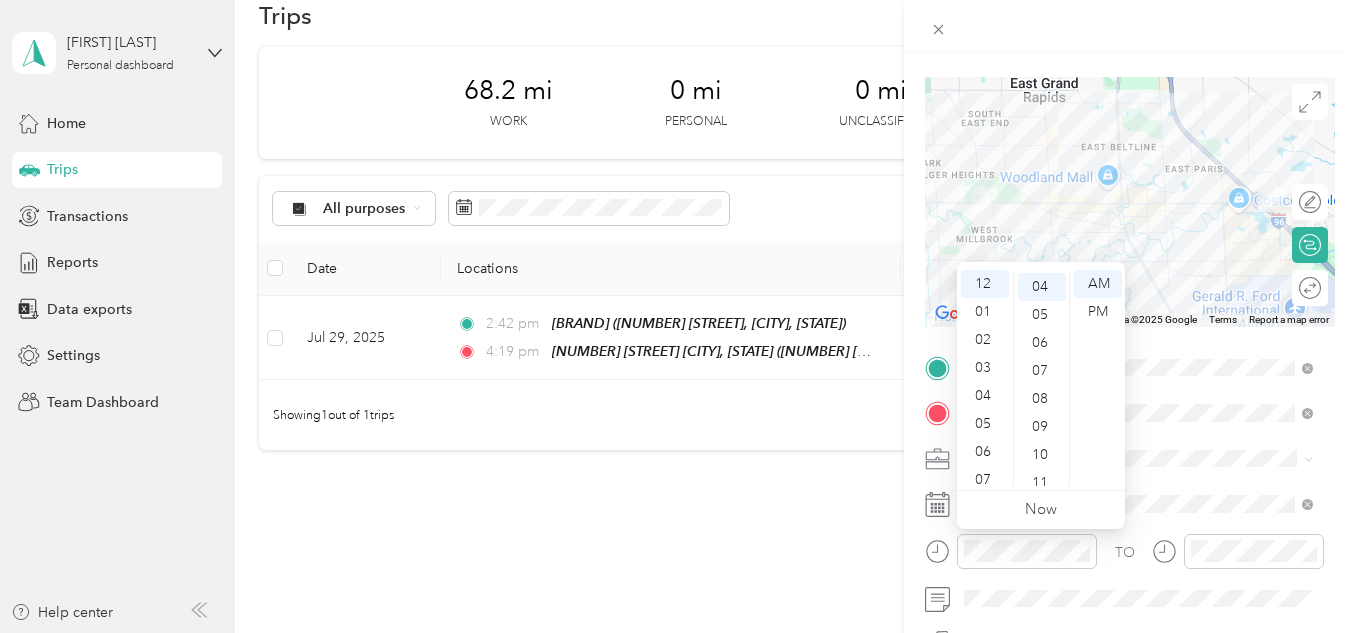 scroll, scrollTop: 112, scrollLeft: 0, axis: vertical 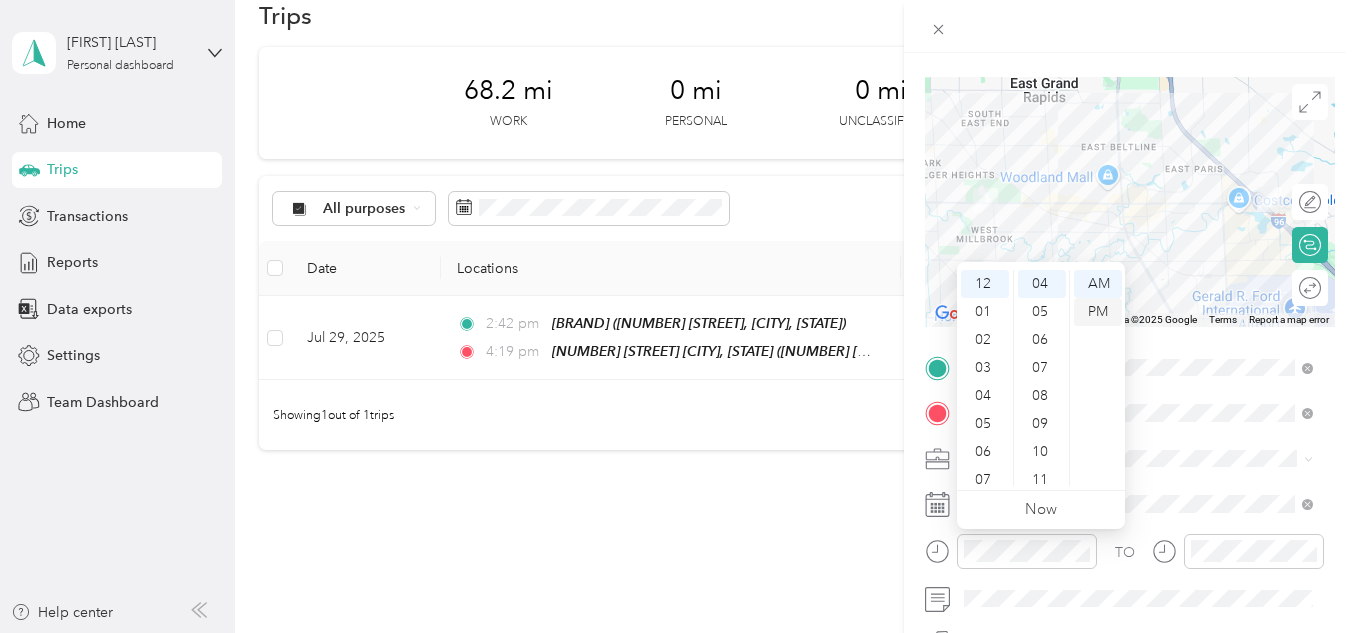 click on "PM" at bounding box center (1098, 312) 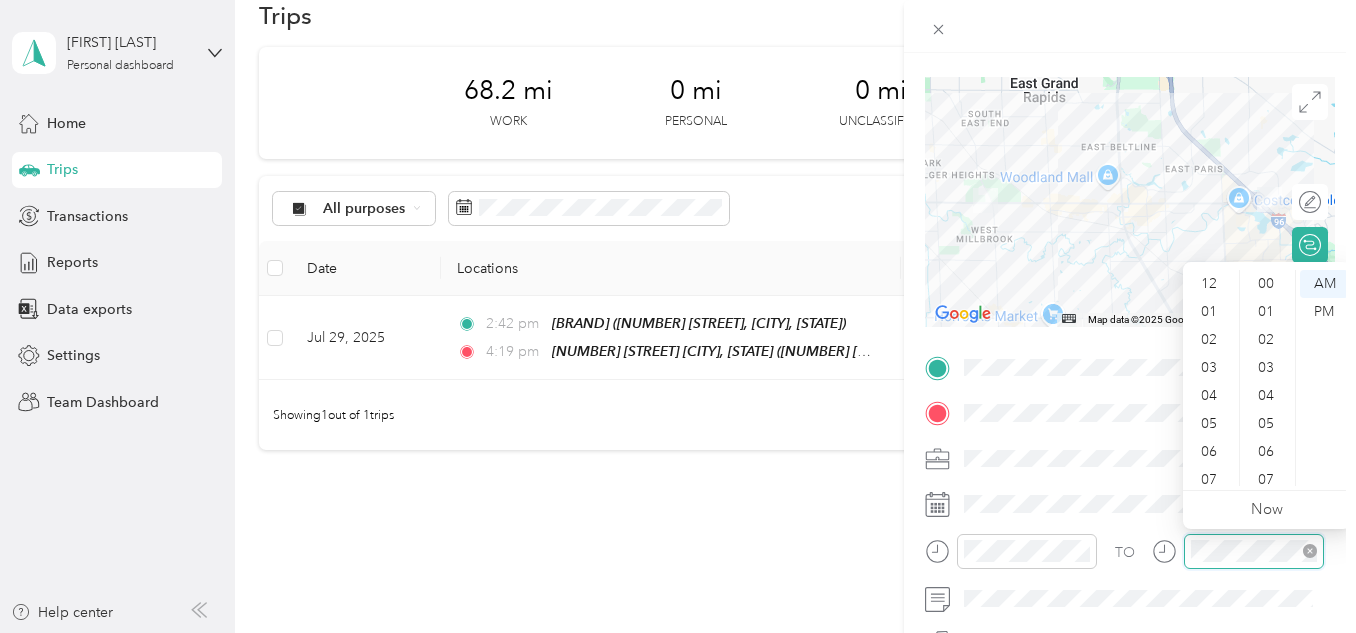 scroll, scrollTop: 1092, scrollLeft: 0, axis: vertical 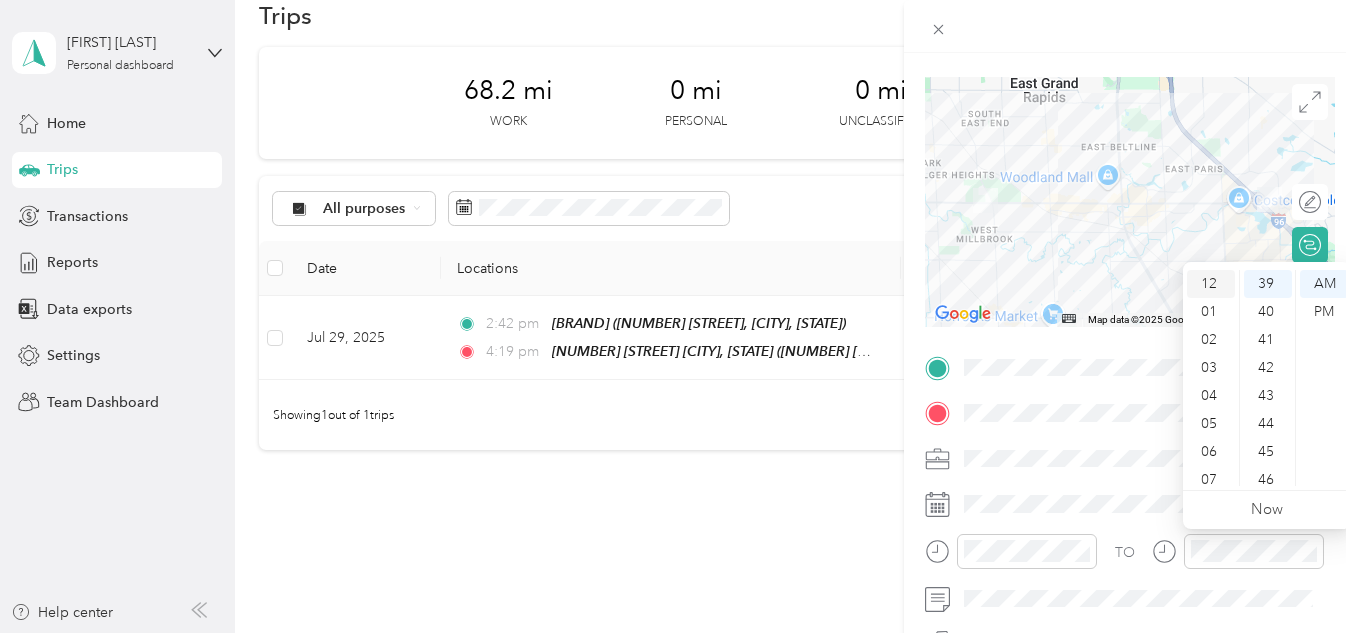 click on "12" at bounding box center [1211, 284] 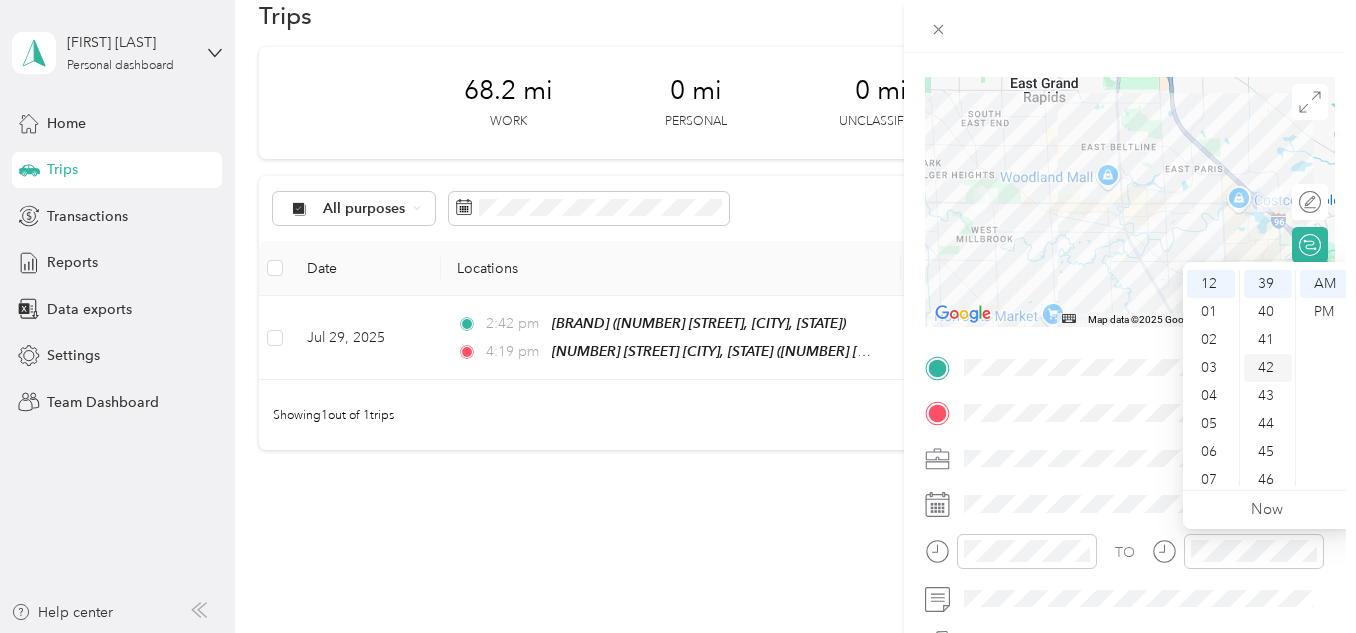 click on "42" at bounding box center [1268, 368] 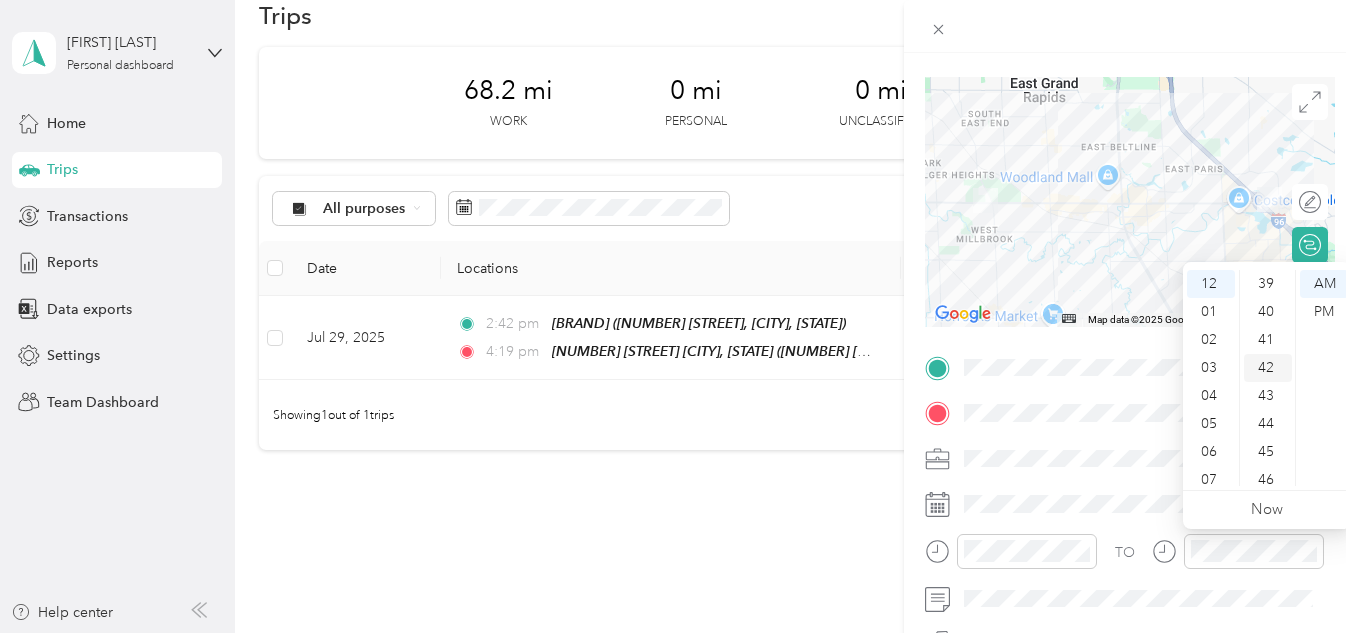 scroll, scrollTop: 1176, scrollLeft: 0, axis: vertical 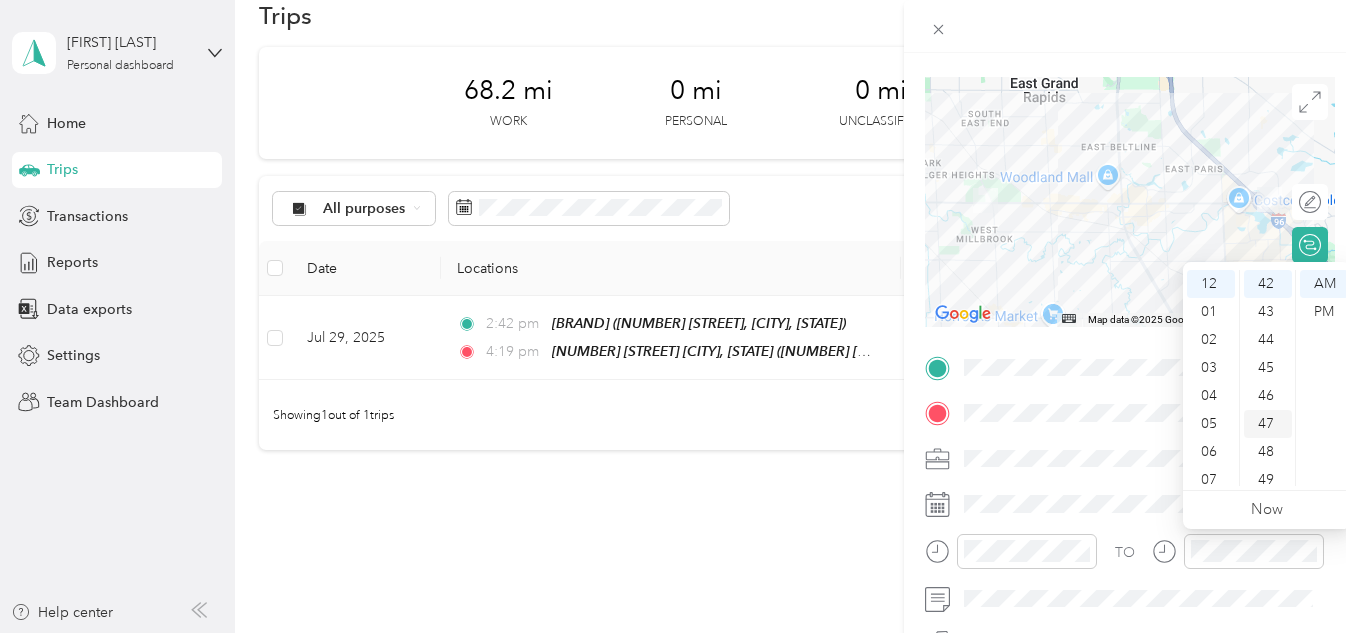 click on "47" at bounding box center (1268, 424) 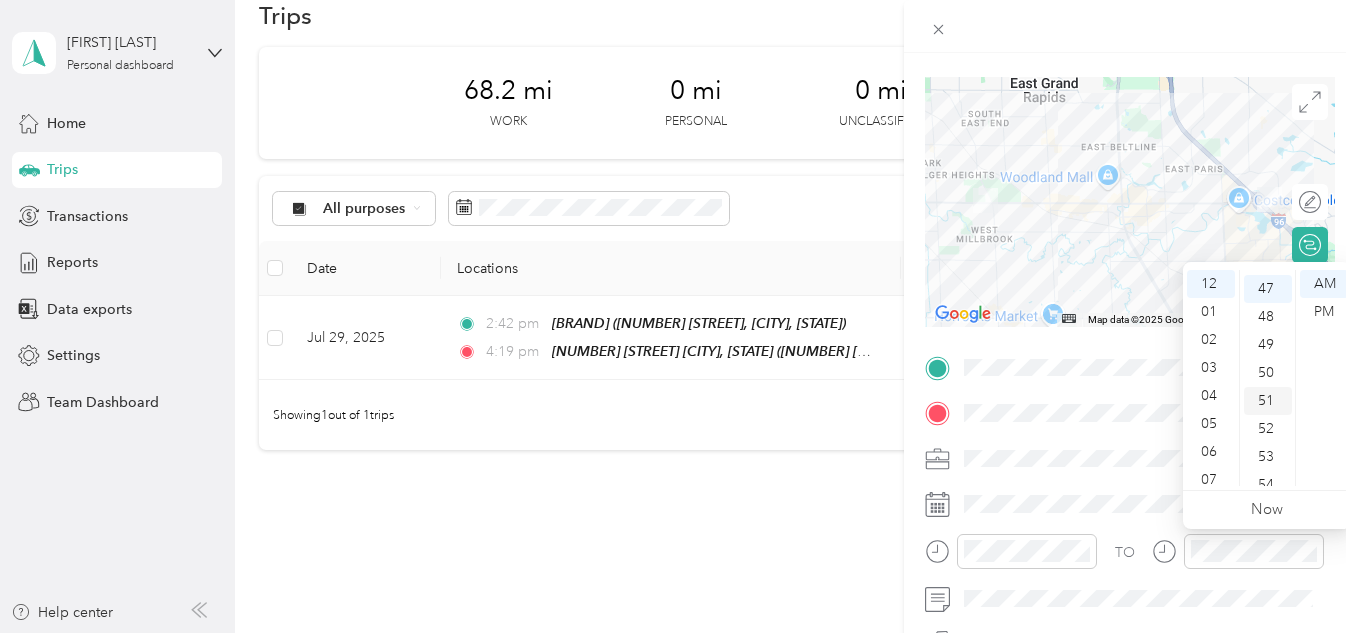 scroll, scrollTop: 1316, scrollLeft: 0, axis: vertical 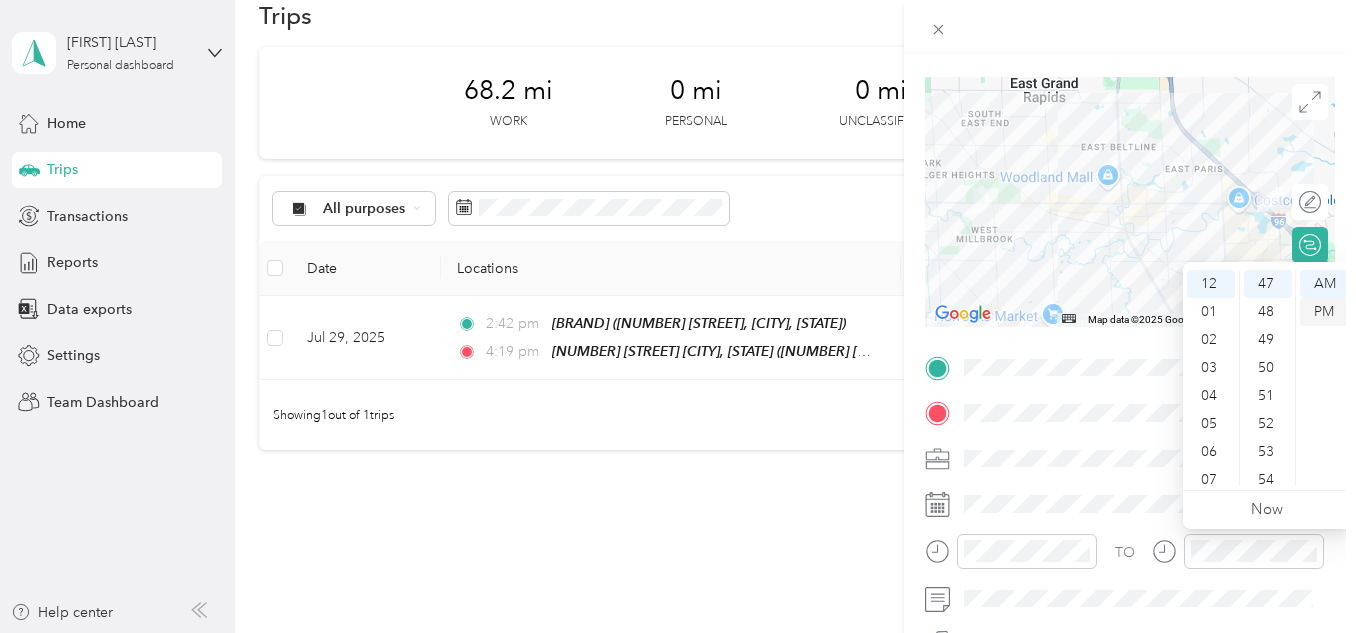 click on "PM" at bounding box center (1324, 312) 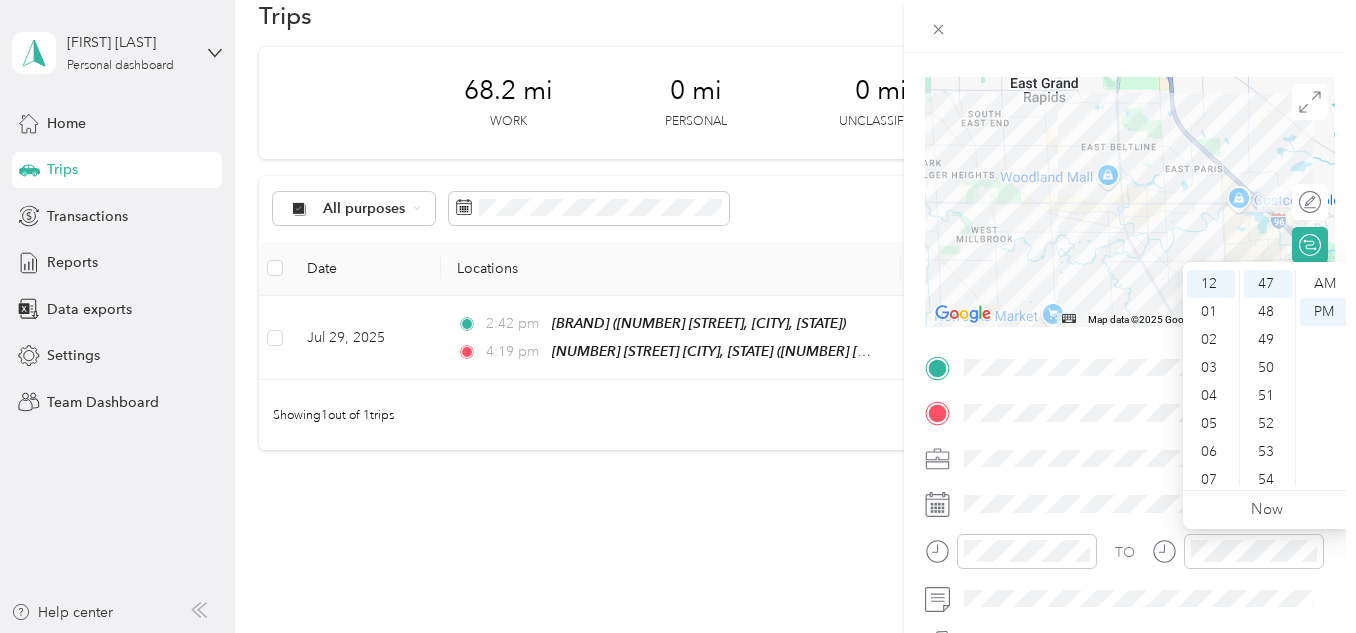click on "TO Add photo" at bounding box center (1130, 593) 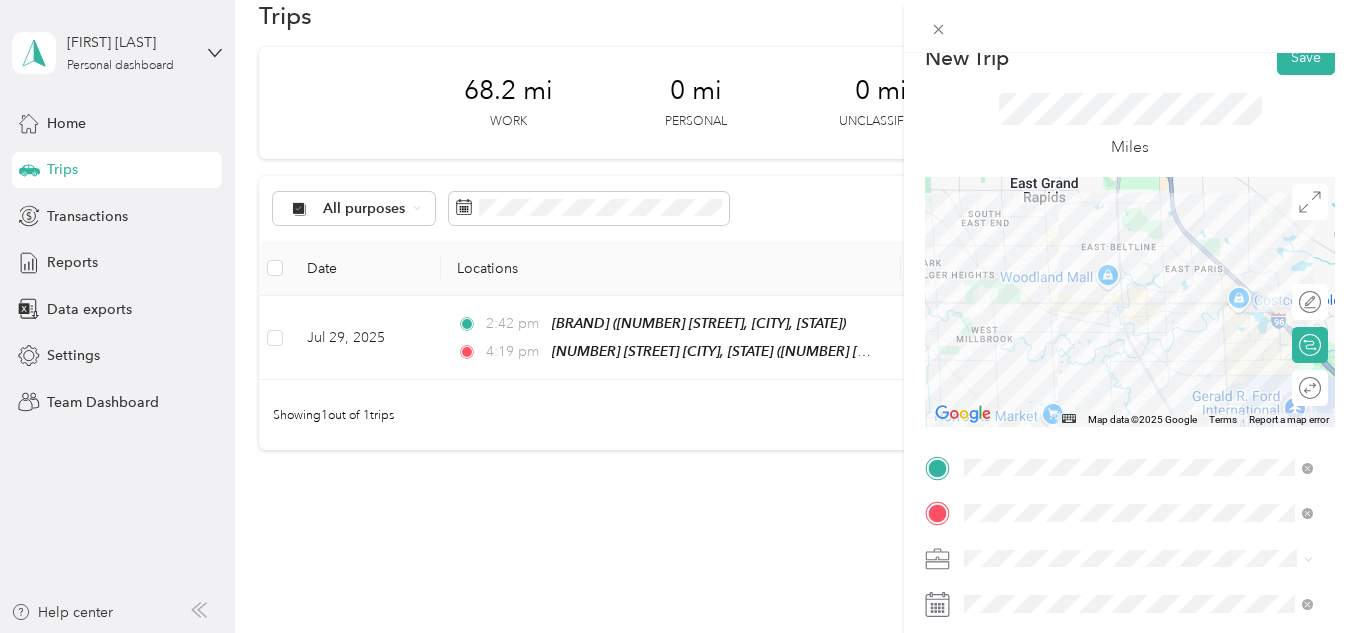 scroll, scrollTop: 0, scrollLeft: 0, axis: both 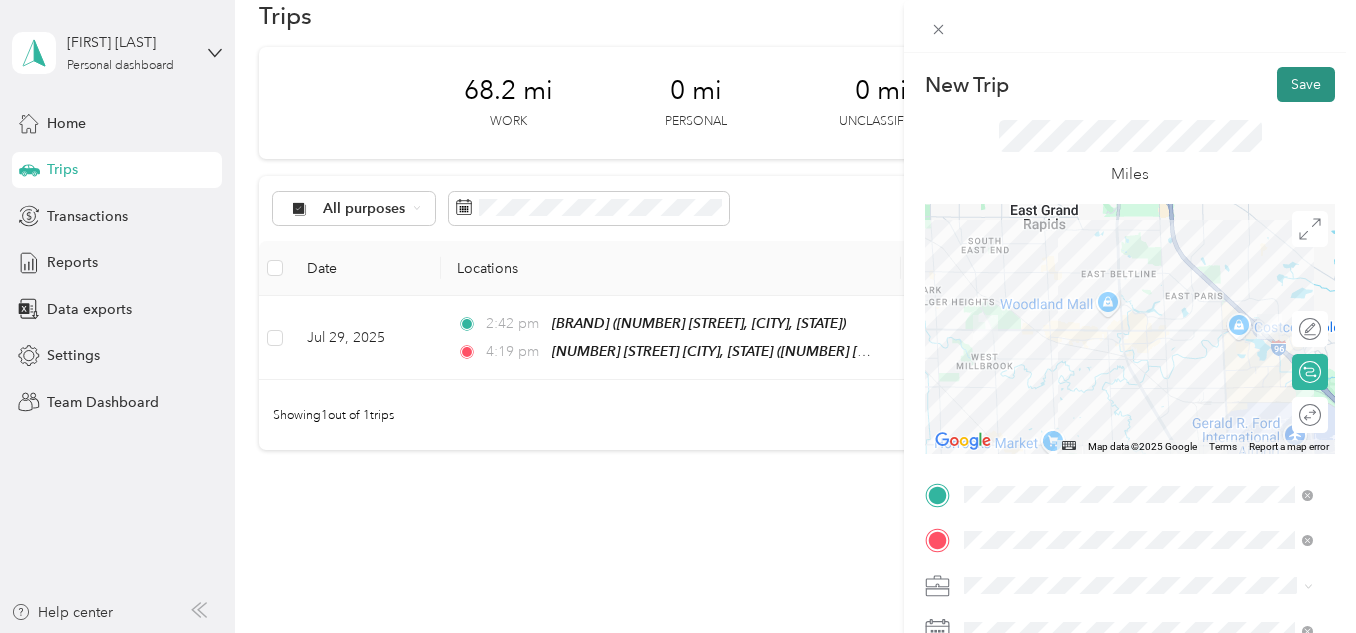 click on "Save" at bounding box center [1306, 84] 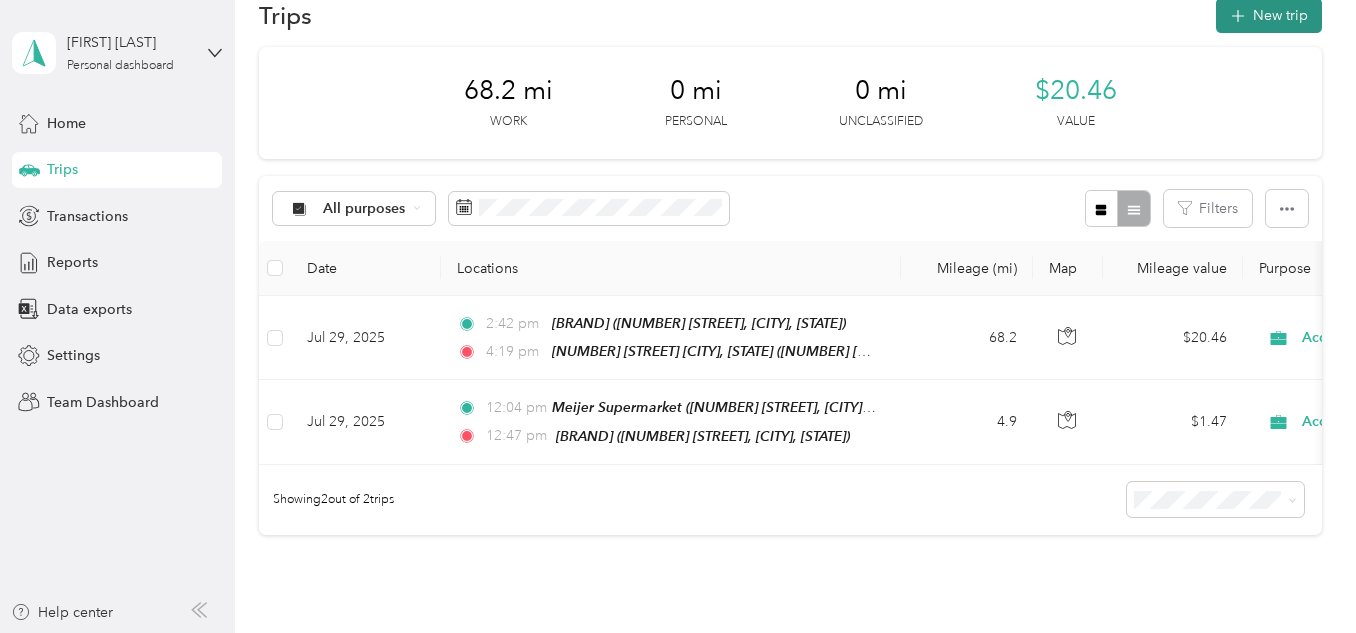 click 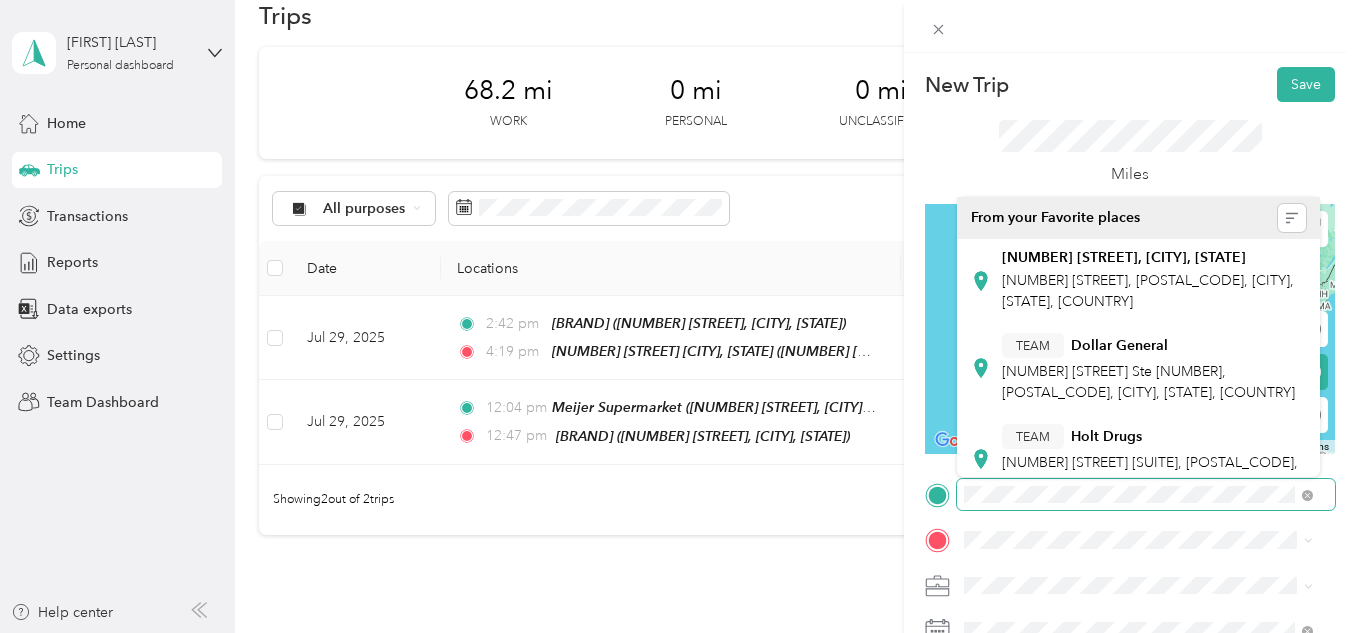 click at bounding box center (1130, 495) 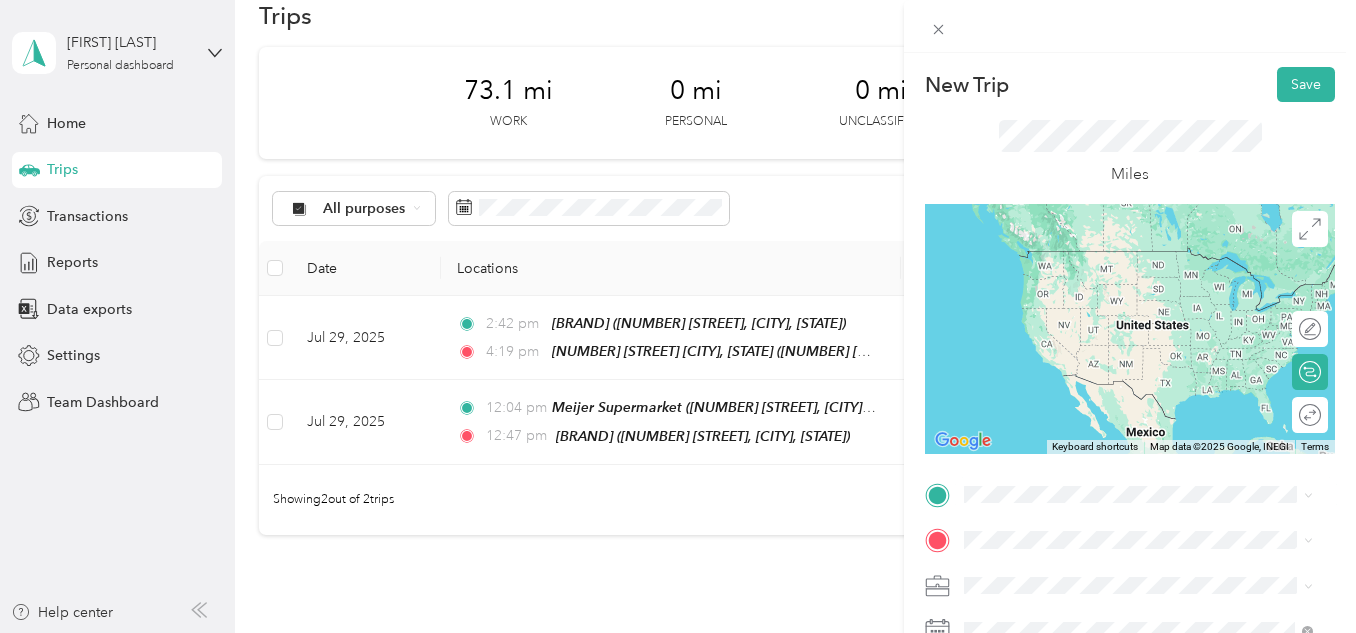 click on "TEAM [BRAND] [NUMBER] [STREET], [POSTAL_CODE], [CITY], [STATE], [COUNTRY]" at bounding box center (1154, 280) 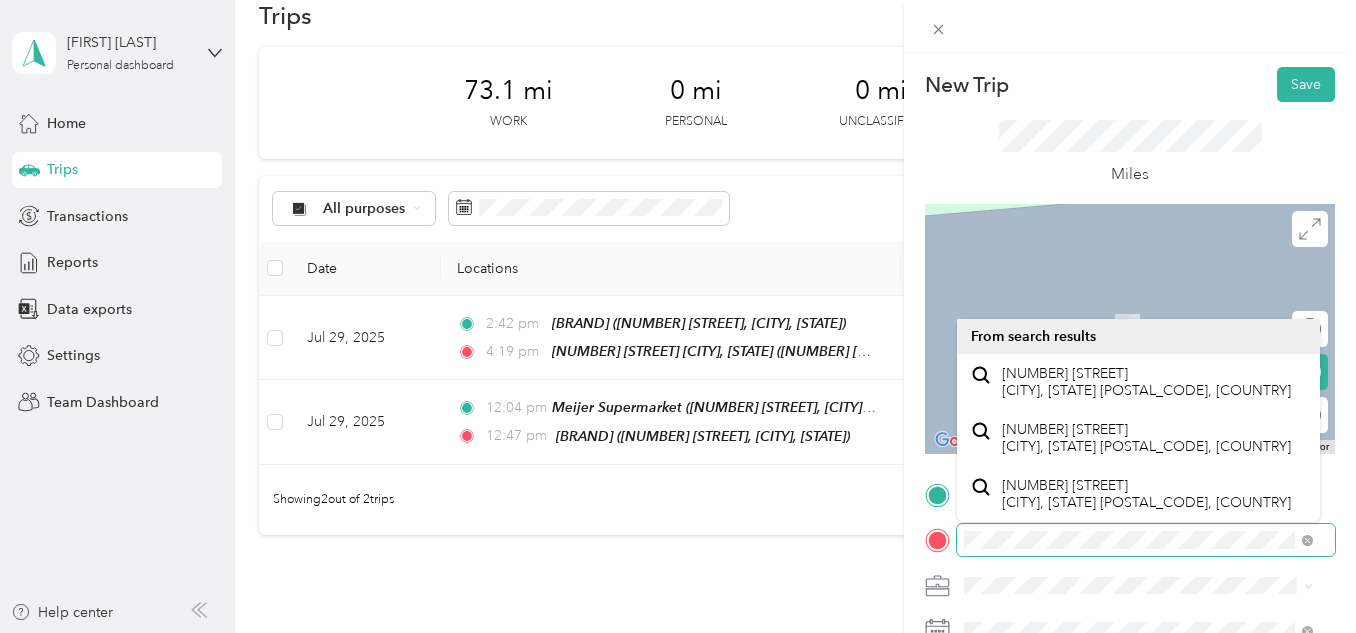click at bounding box center (1130, 540) 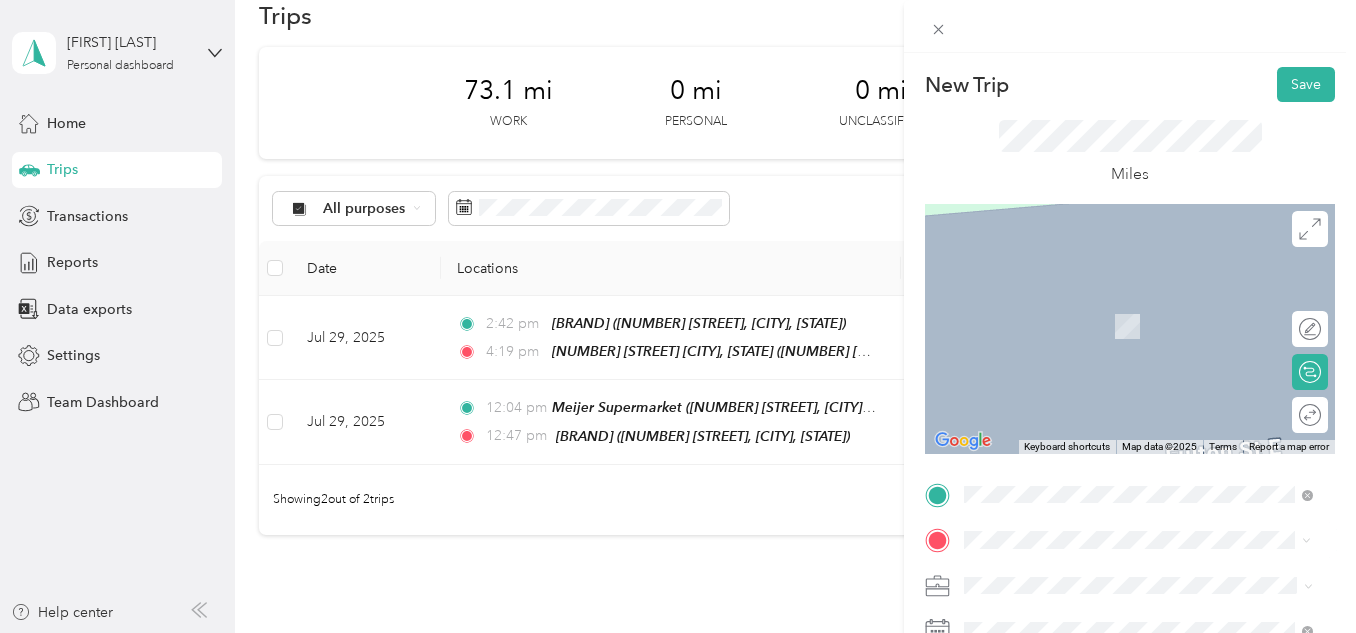 click on "[NUMBER] [STREET], [POSTAL_CODE], [CITY], [STATE], [COUNTRY]" at bounding box center [1148, 344] 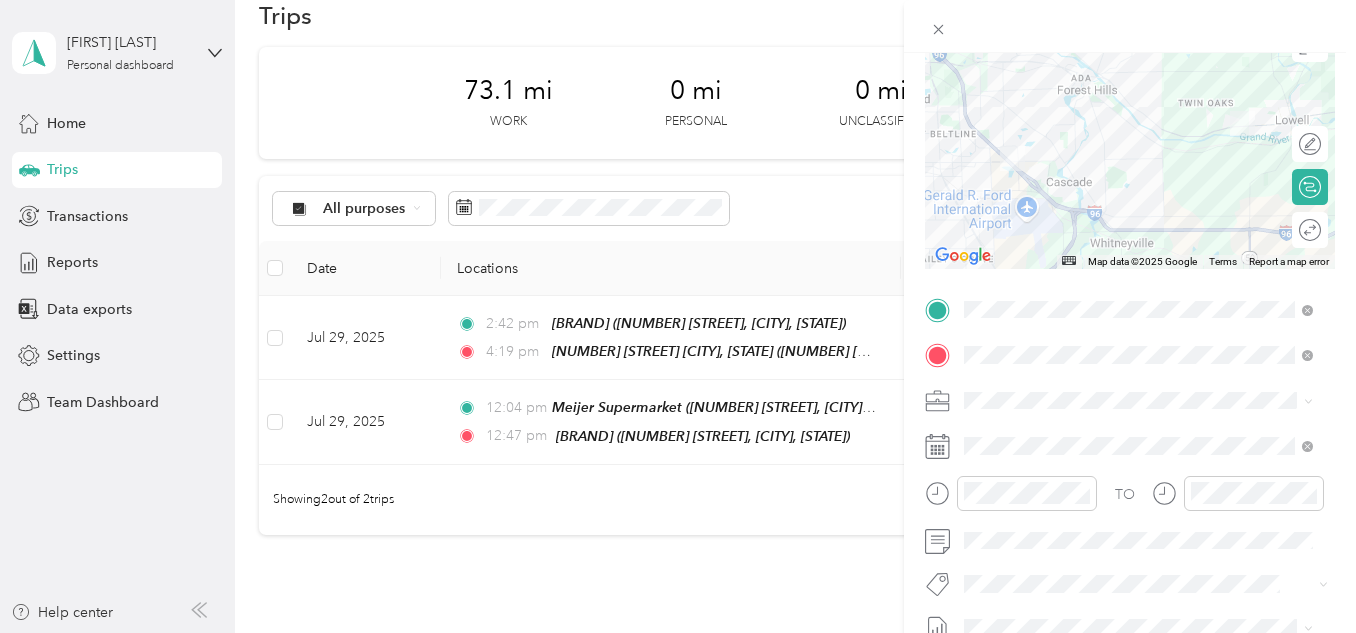 scroll, scrollTop: 232, scrollLeft: 0, axis: vertical 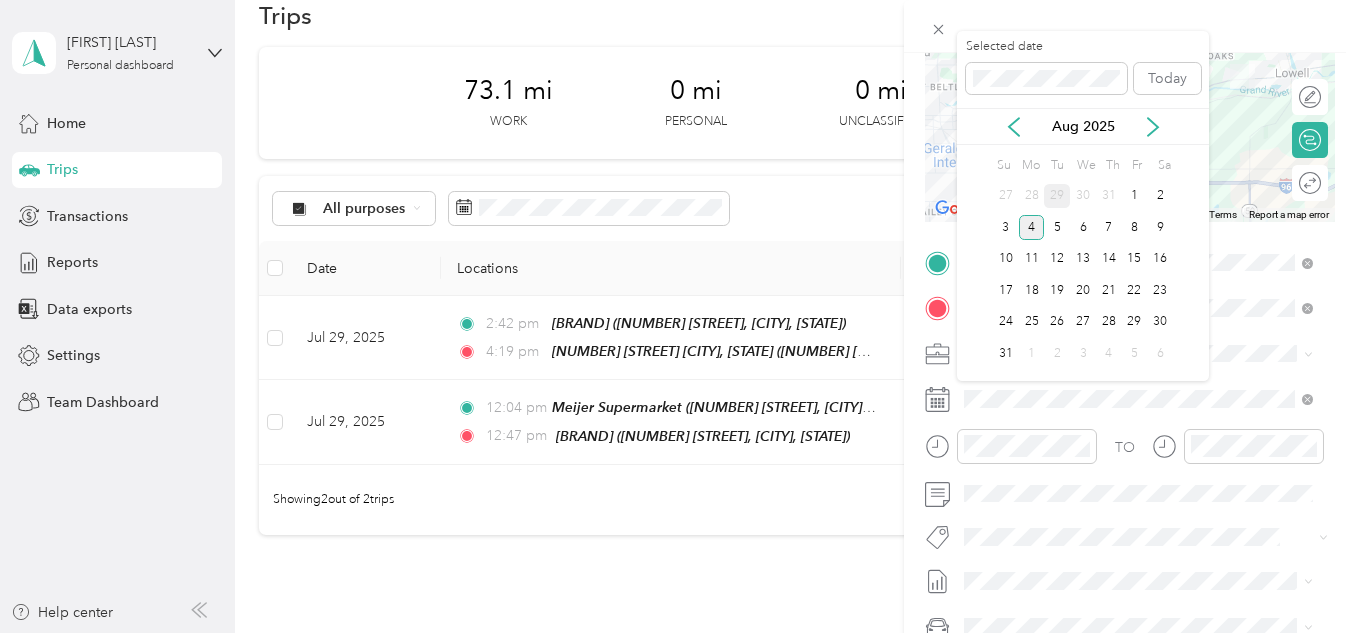 click on "29" at bounding box center (1057, 196) 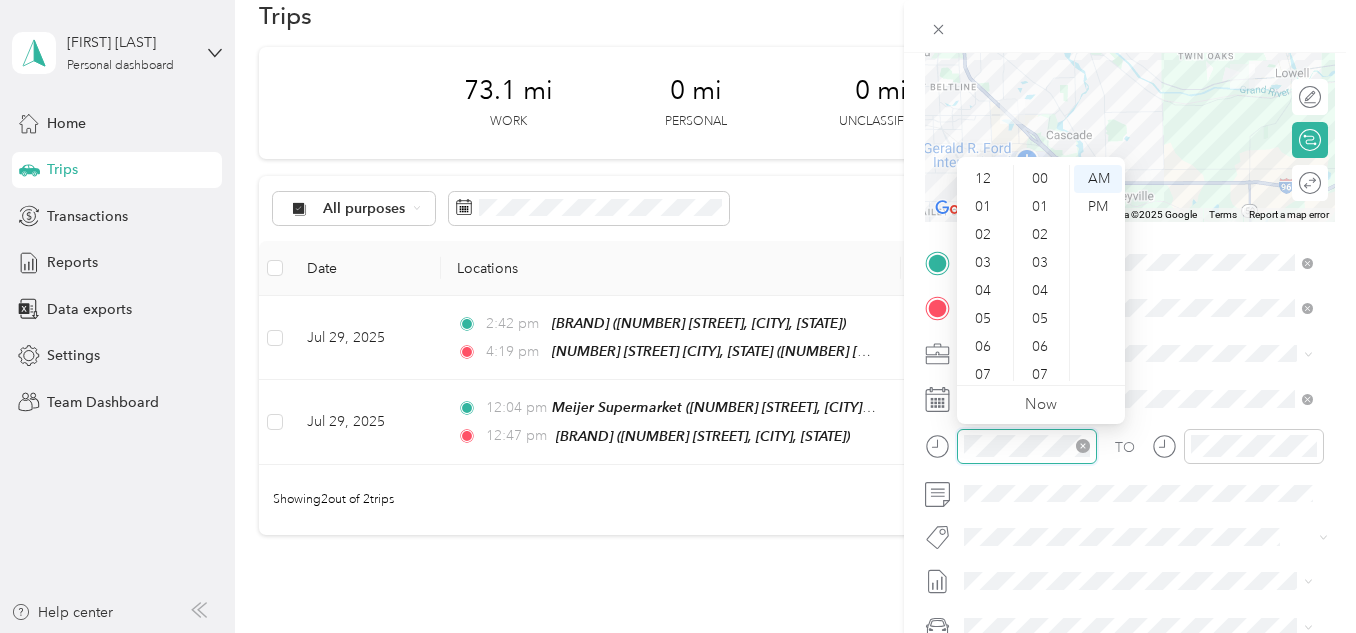 scroll, scrollTop: 1148, scrollLeft: 0, axis: vertical 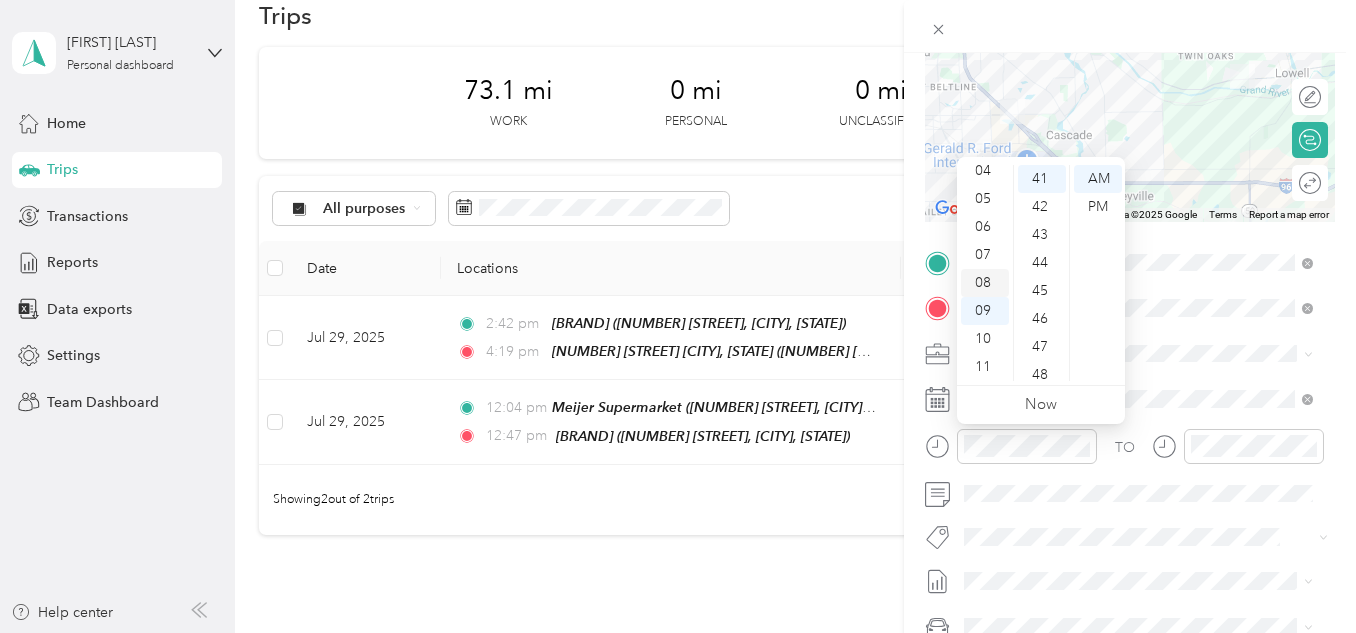 click on "08" at bounding box center (985, 283) 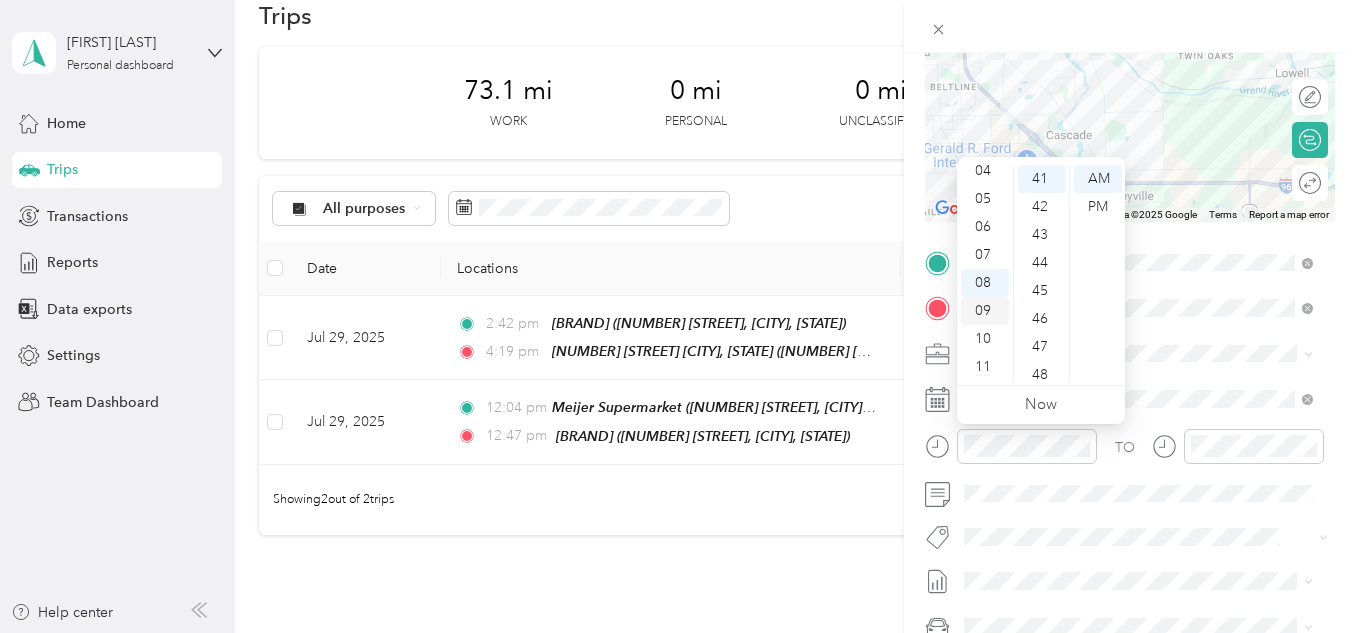click on "09" at bounding box center [985, 311] 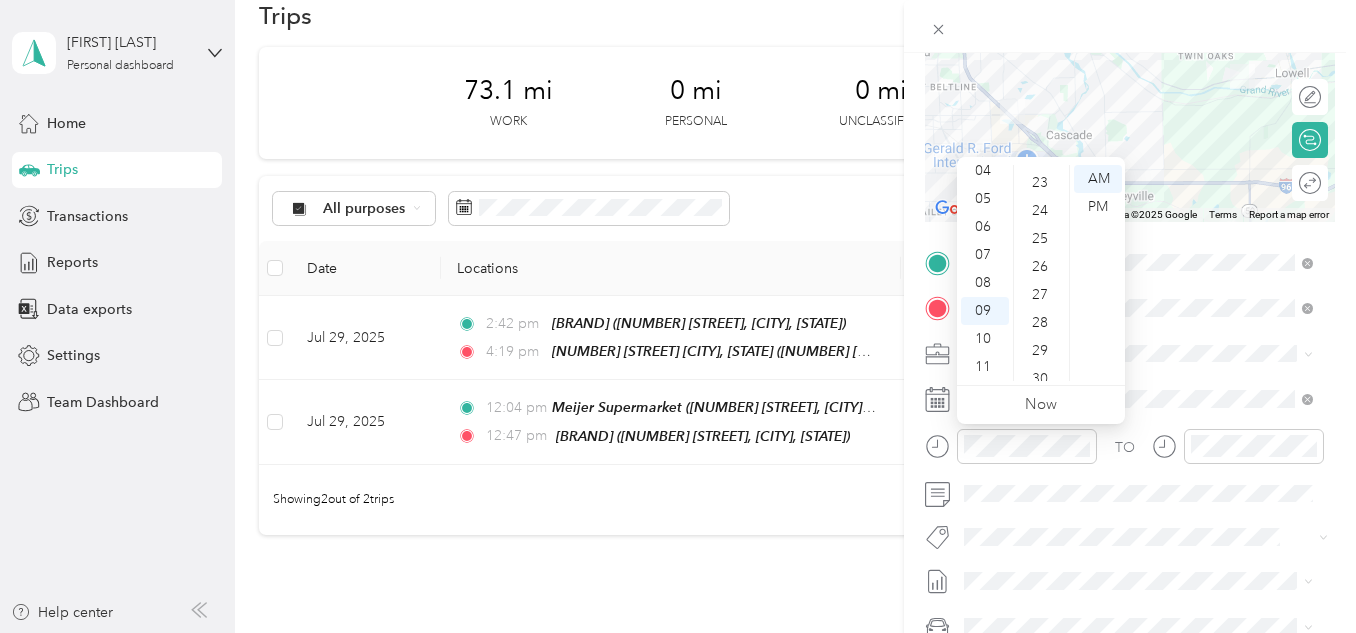 scroll, scrollTop: 315, scrollLeft: 0, axis: vertical 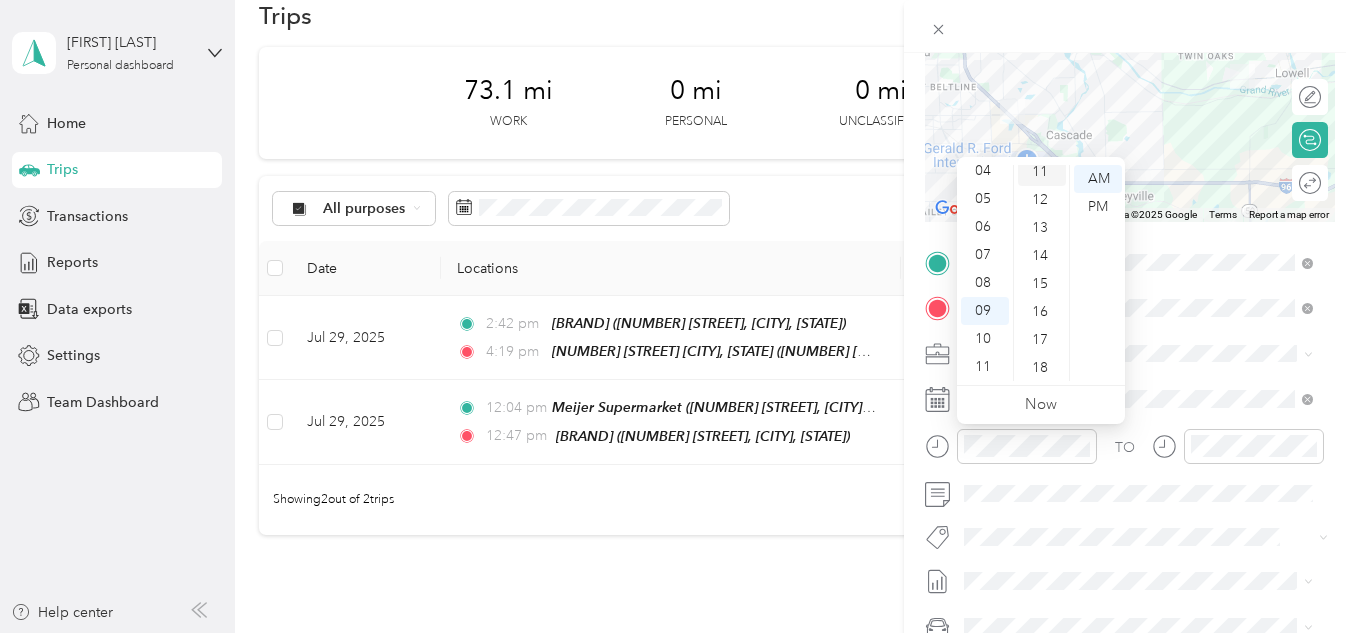 click on "11" at bounding box center (1042, 172) 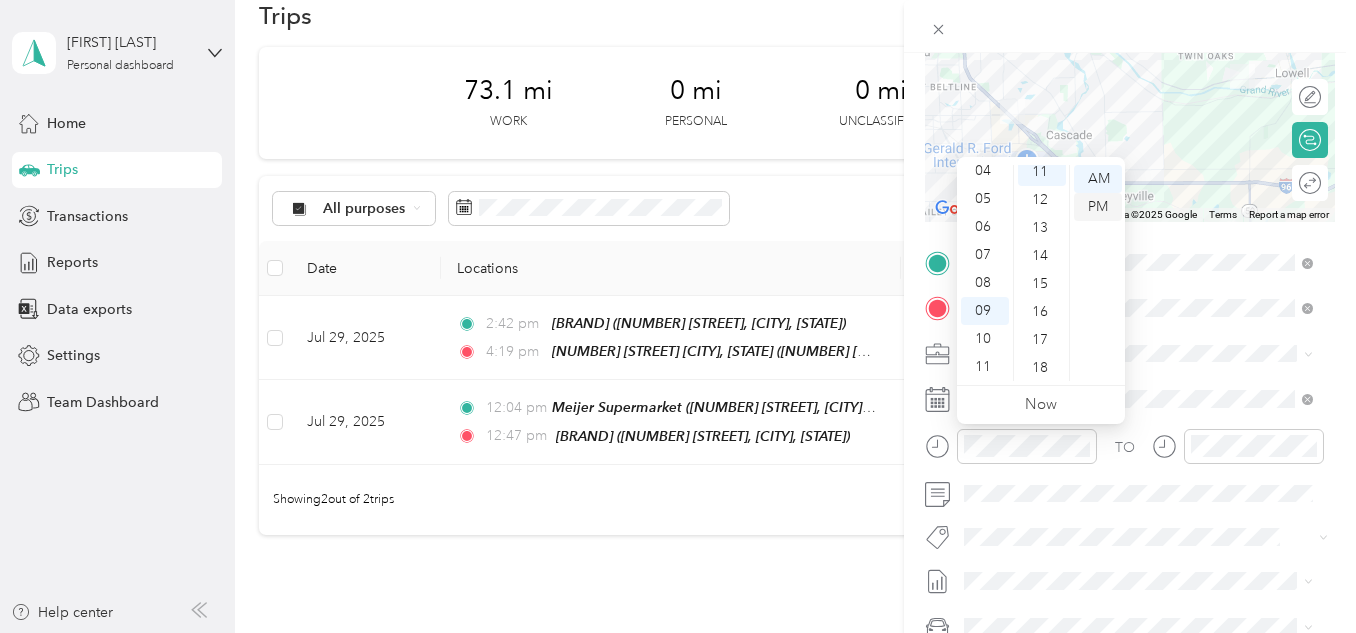 scroll, scrollTop: 308, scrollLeft: 0, axis: vertical 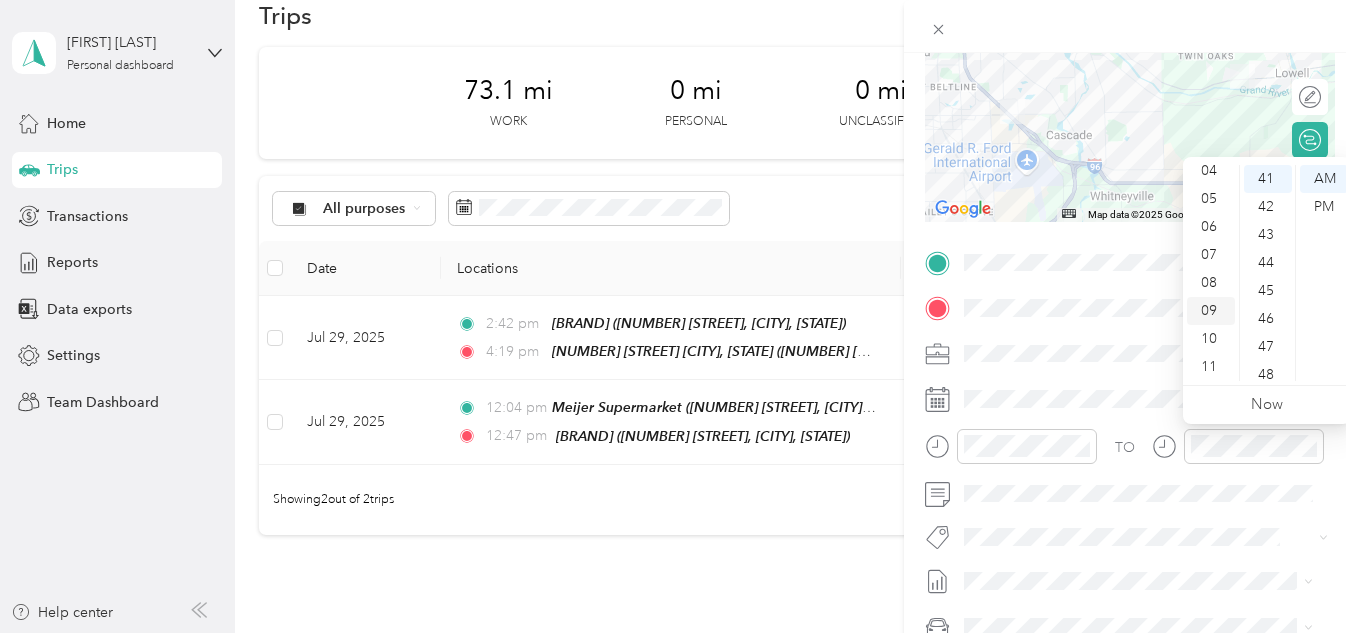 click on "09" at bounding box center [1211, 311] 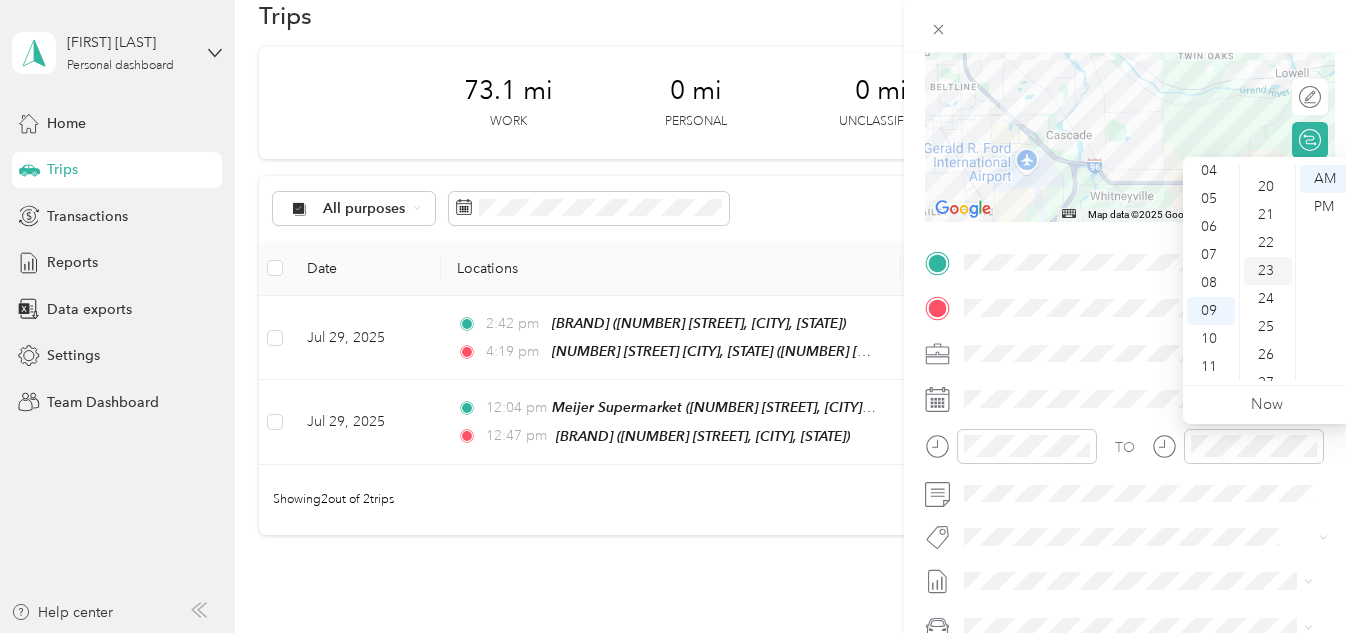 click on "23" at bounding box center [1268, 271] 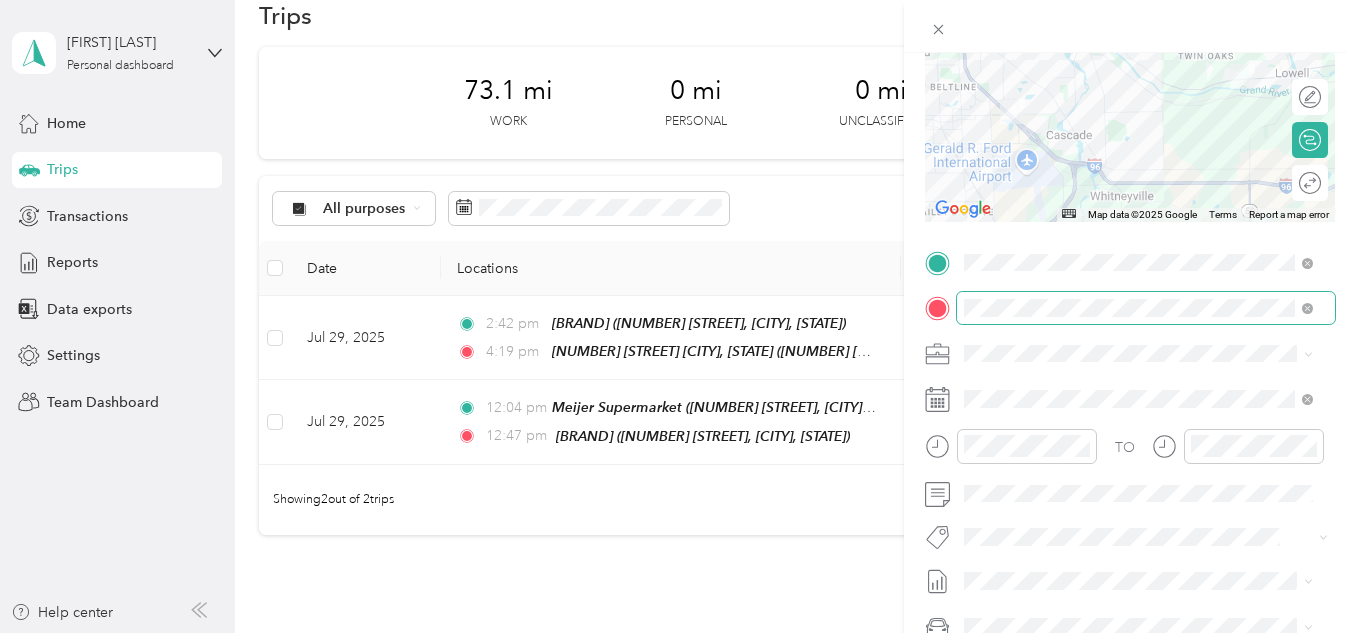 click at bounding box center (1146, 308) 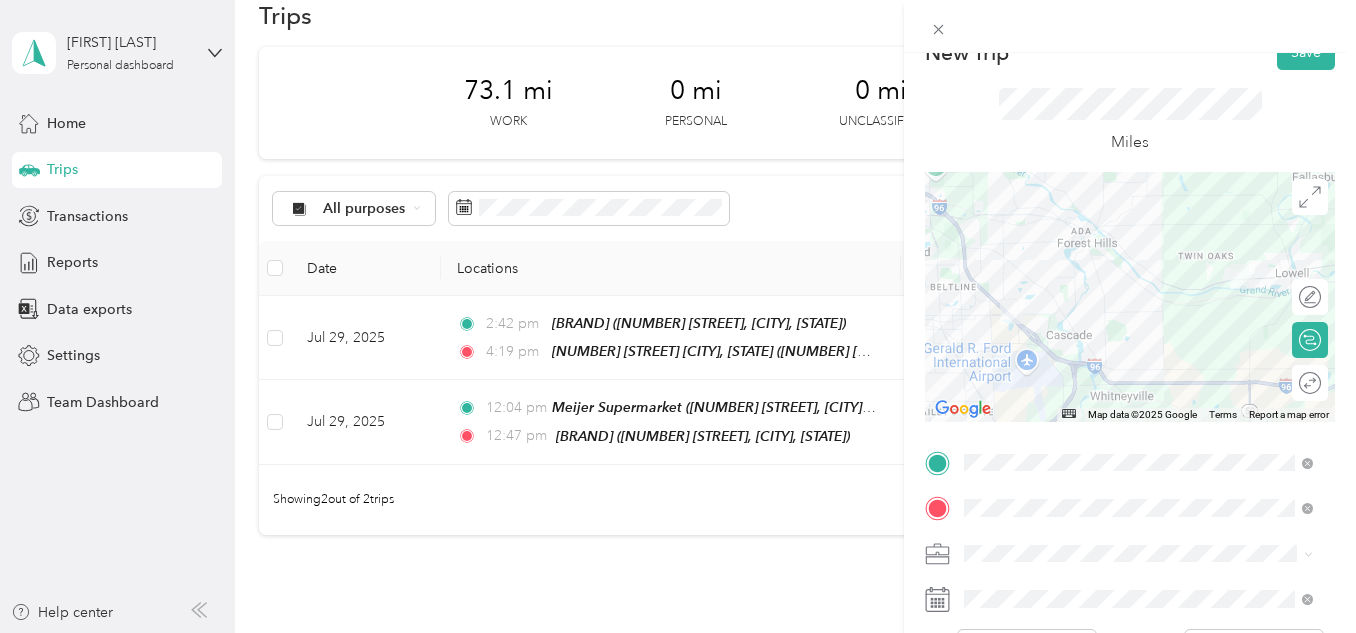 scroll, scrollTop: 0, scrollLeft: 0, axis: both 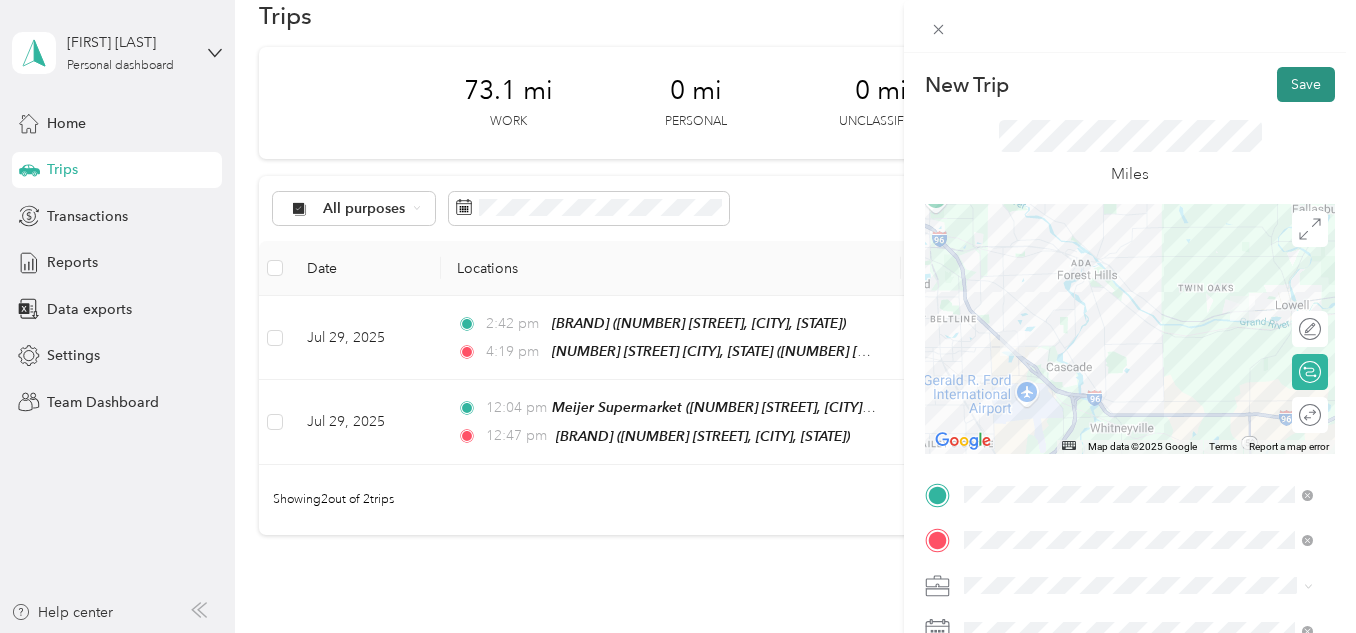 click on "Save" at bounding box center (1306, 84) 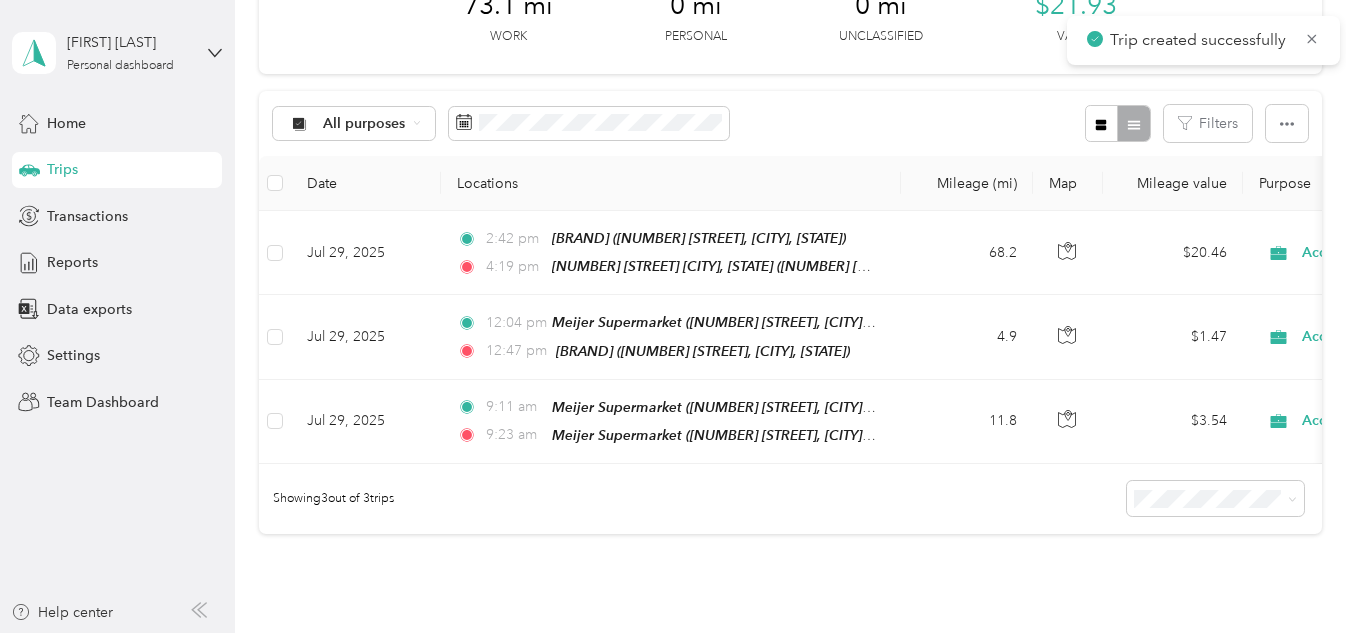 scroll, scrollTop: 185, scrollLeft: 0, axis: vertical 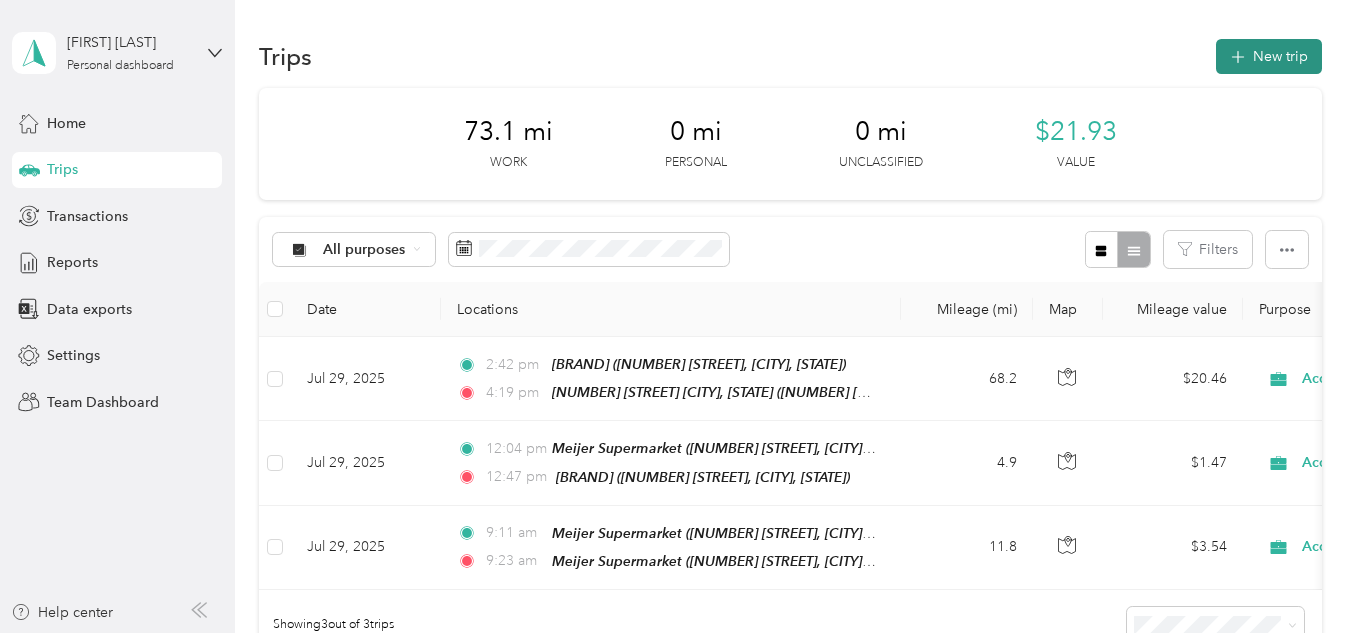 click on "New trip" at bounding box center (1269, 56) 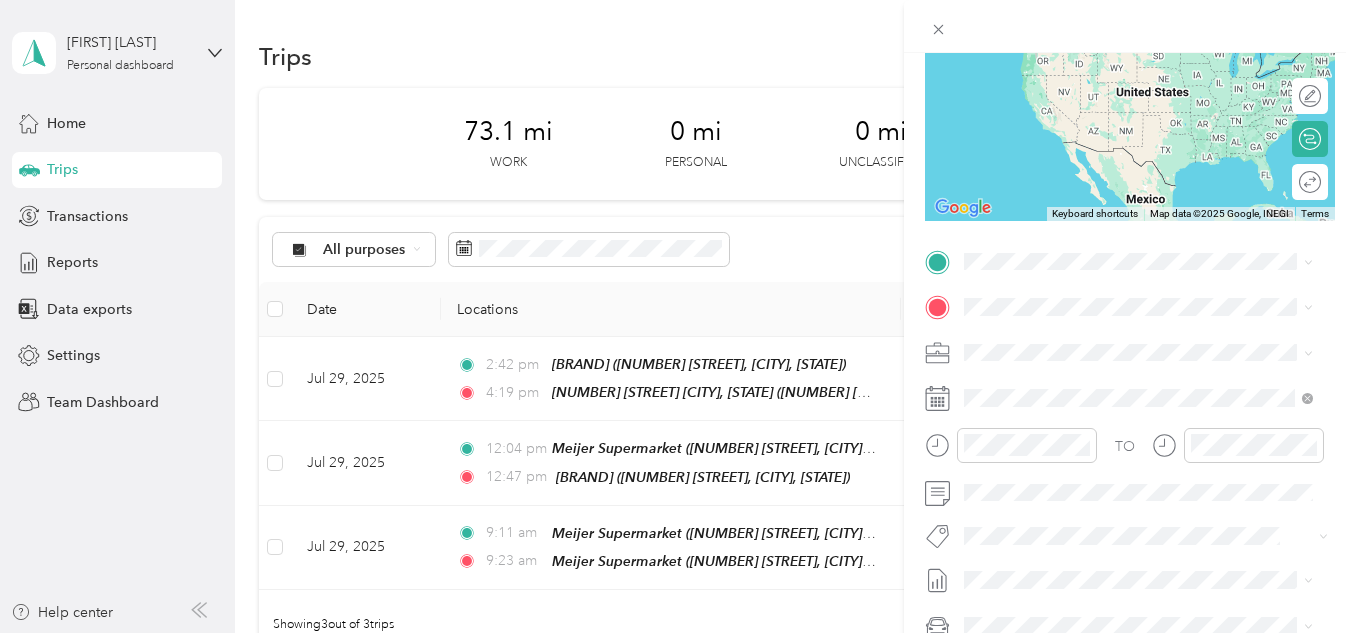 scroll, scrollTop: 257, scrollLeft: 0, axis: vertical 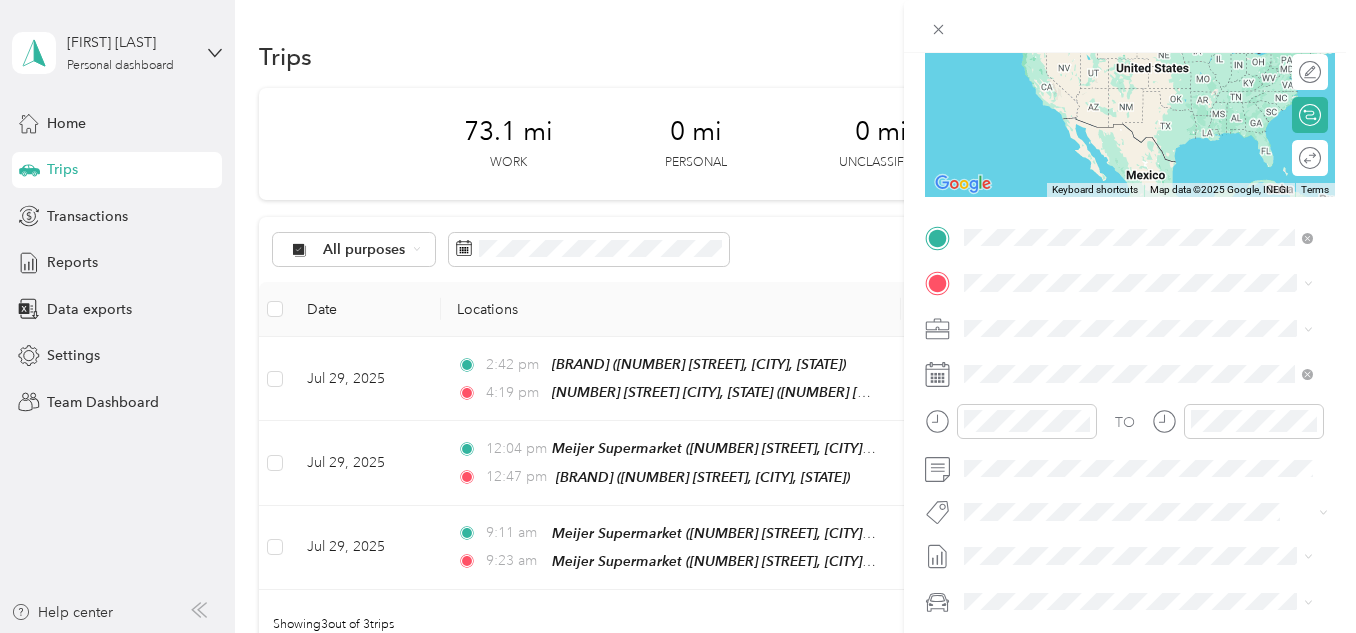 click on "[NUMBER] [STREET]
[CITY], [STATE] [POSTAL_CODE], [COUNTRY]" at bounding box center (1146, 318) 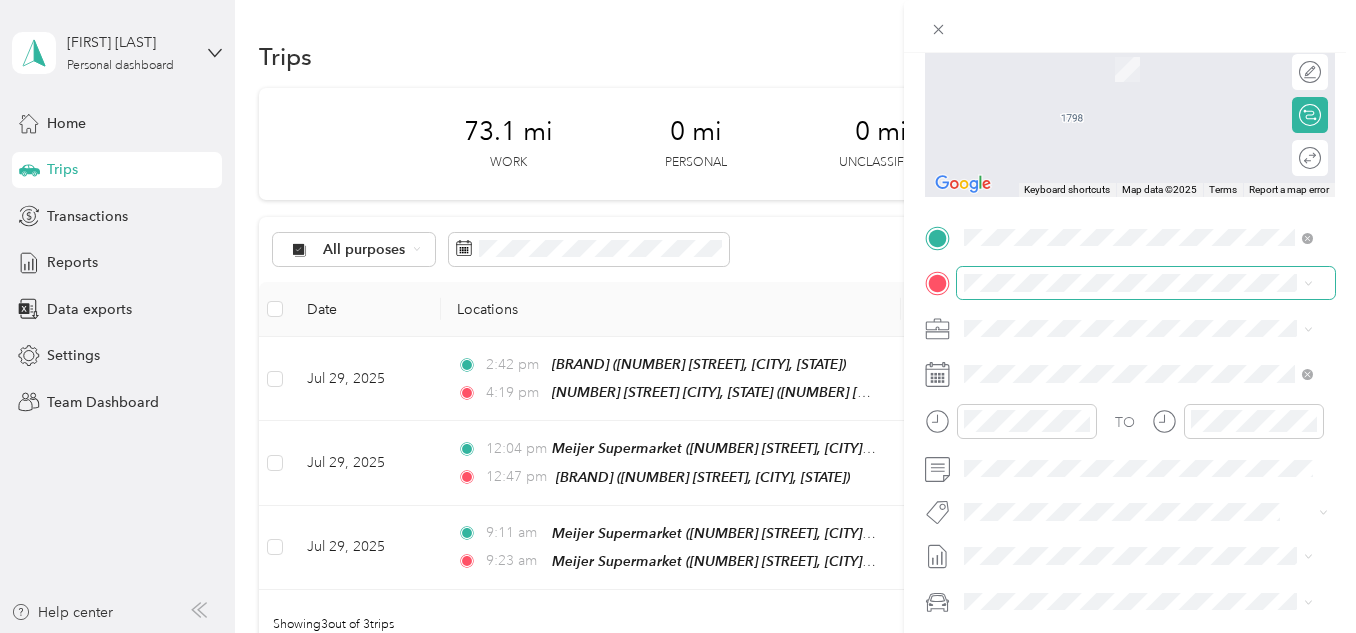 click at bounding box center [1146, 283] 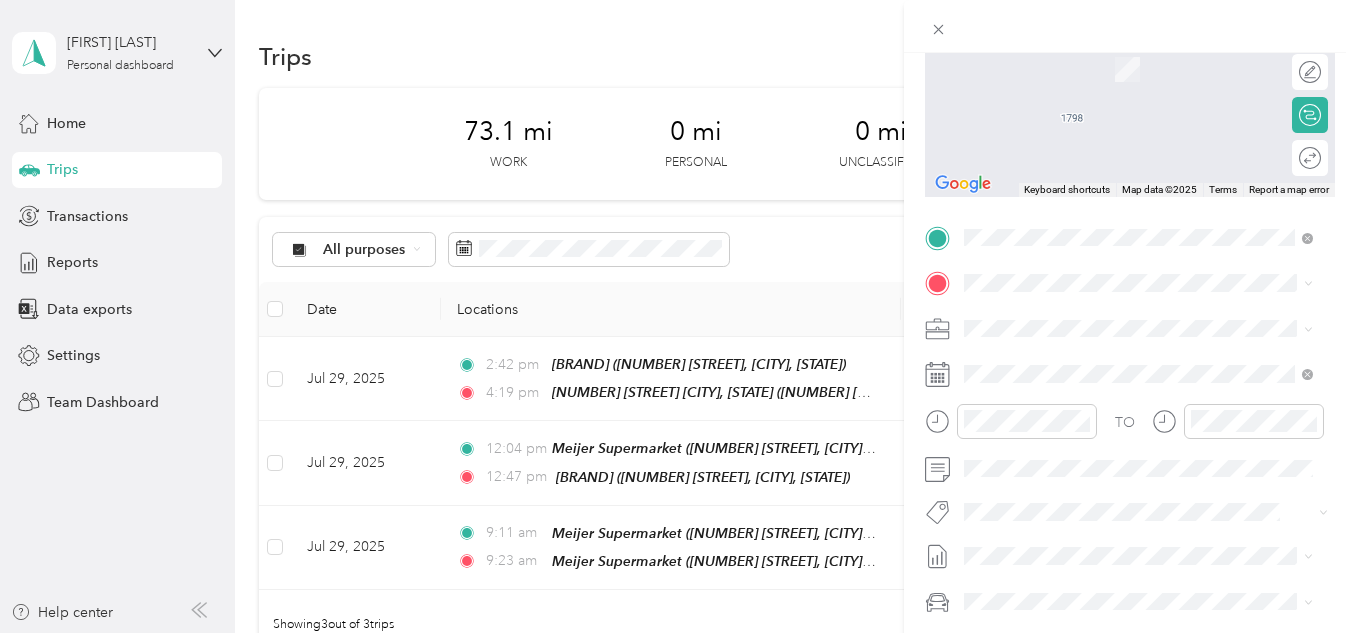 scroll, scrollTop: 417, scrollLeft: 0, axis: vertical 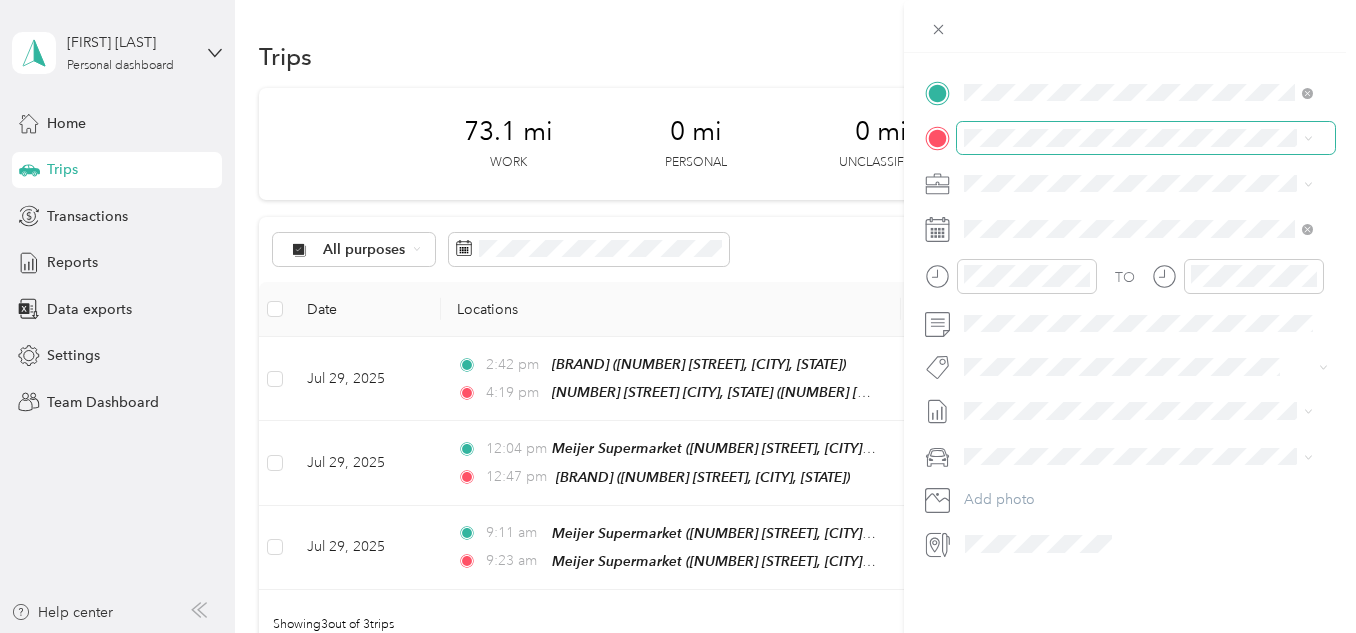 click at bounding box center (1146, 138) 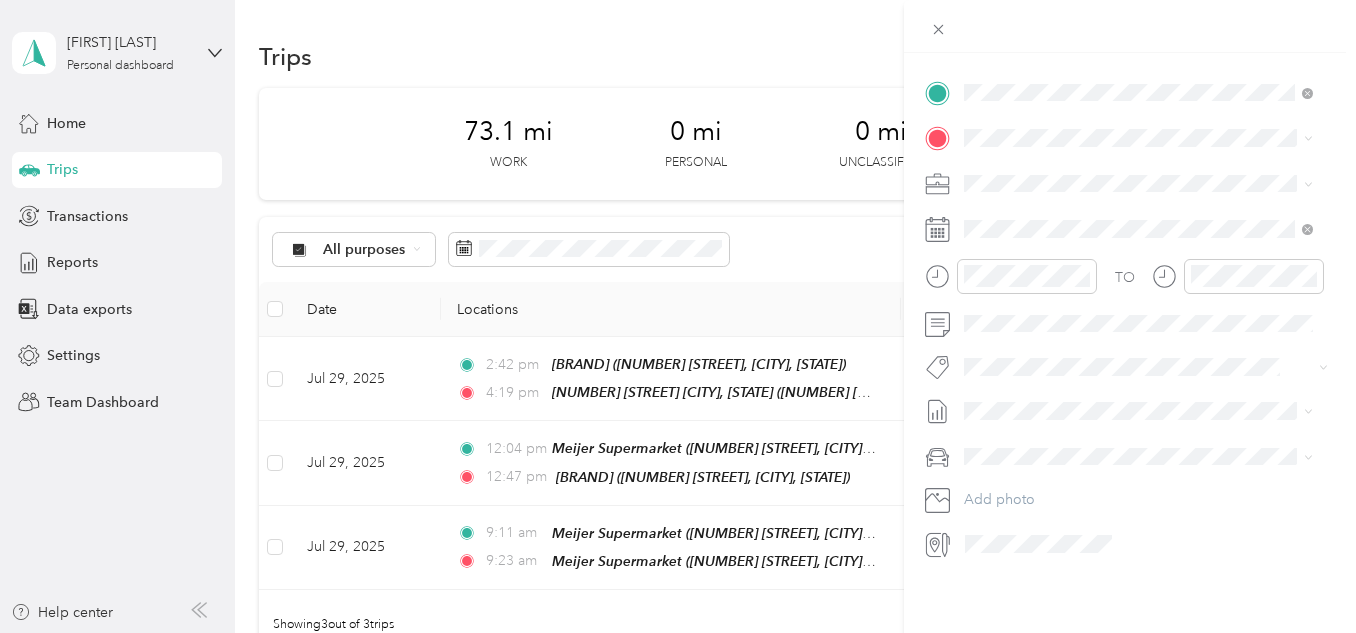 click on "Meijer Supermarket" at bounding box center (1136, 203) 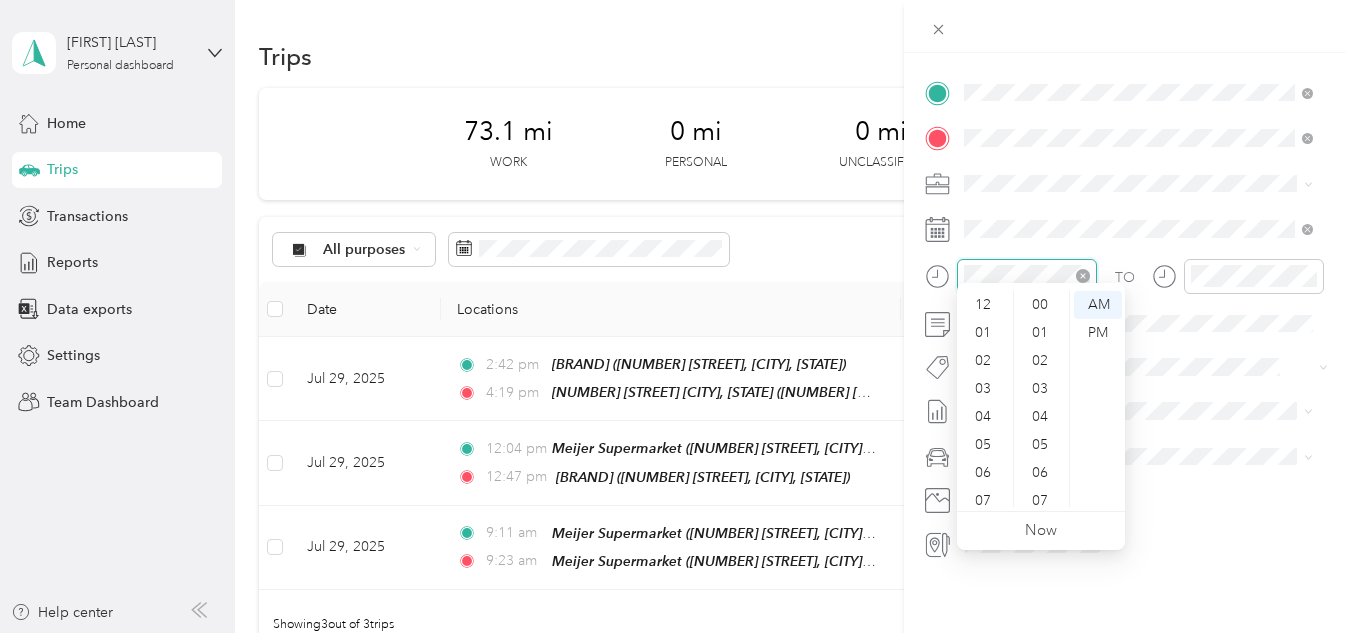 scroll, scrollTop: 1372, scrollLeft: 0, axis: vertical 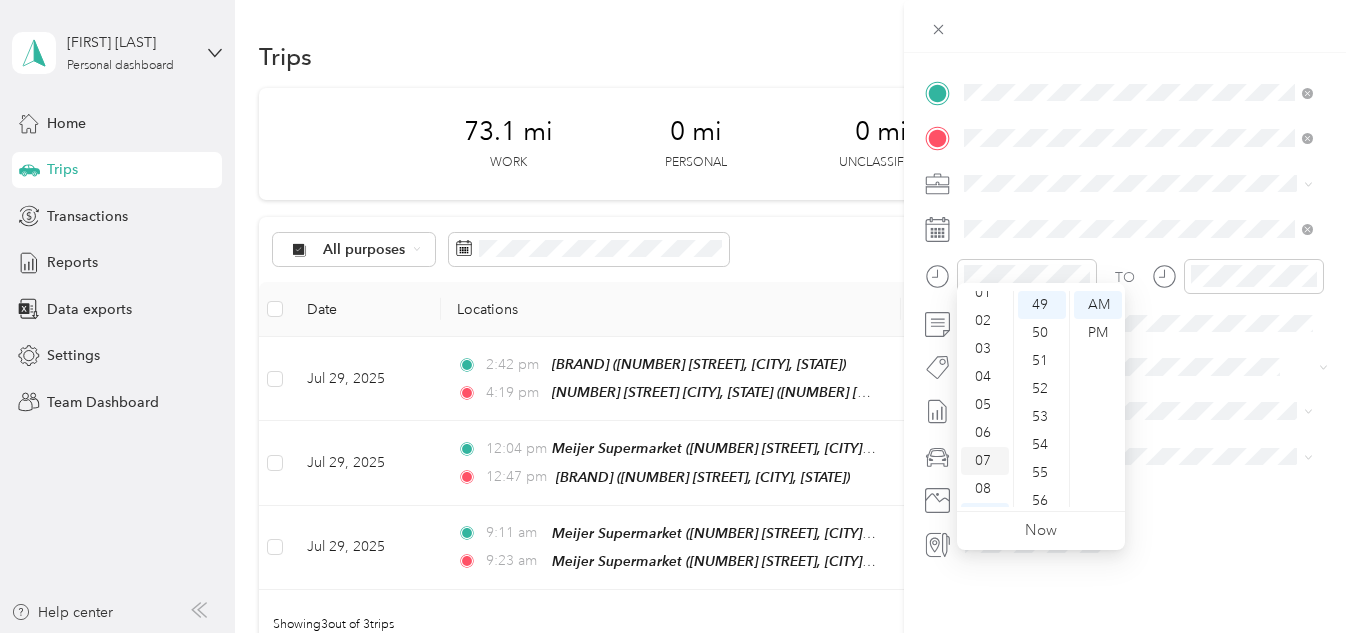 click on "07" at bounding box center [985, 461] 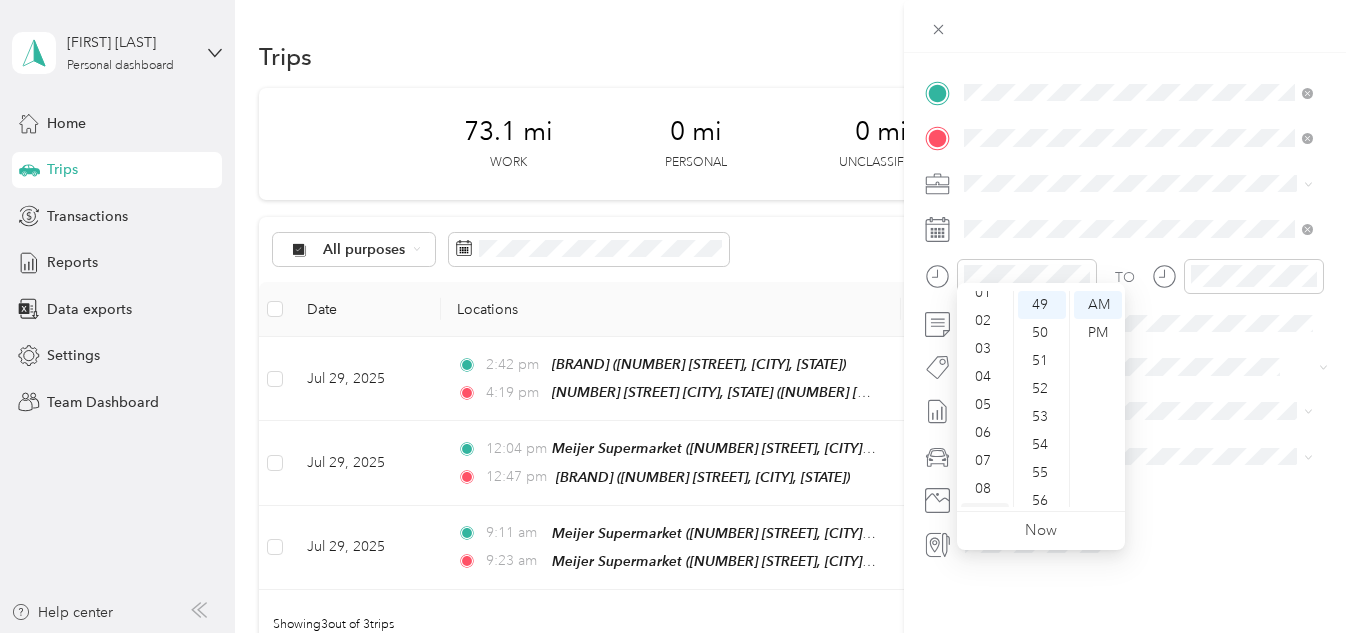 scroll, scrollTop: 120, scrollLeft: 0, axis: vertical 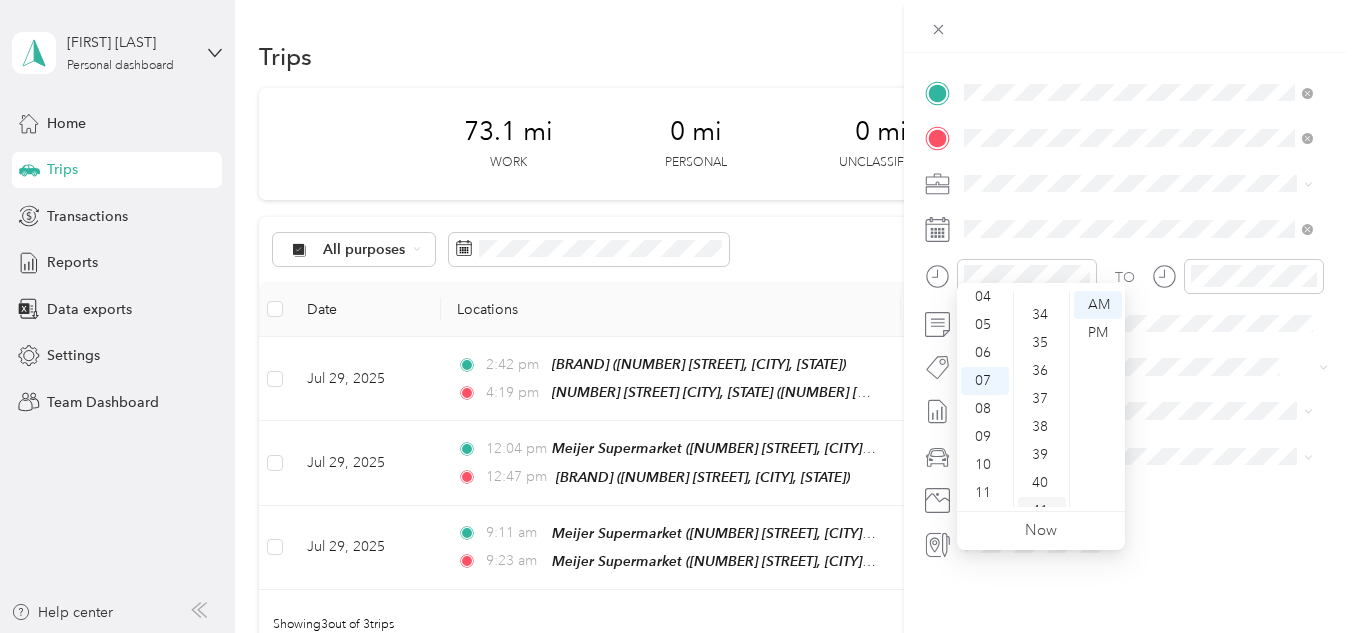 click on "38" at bounding box center (1042, 427) 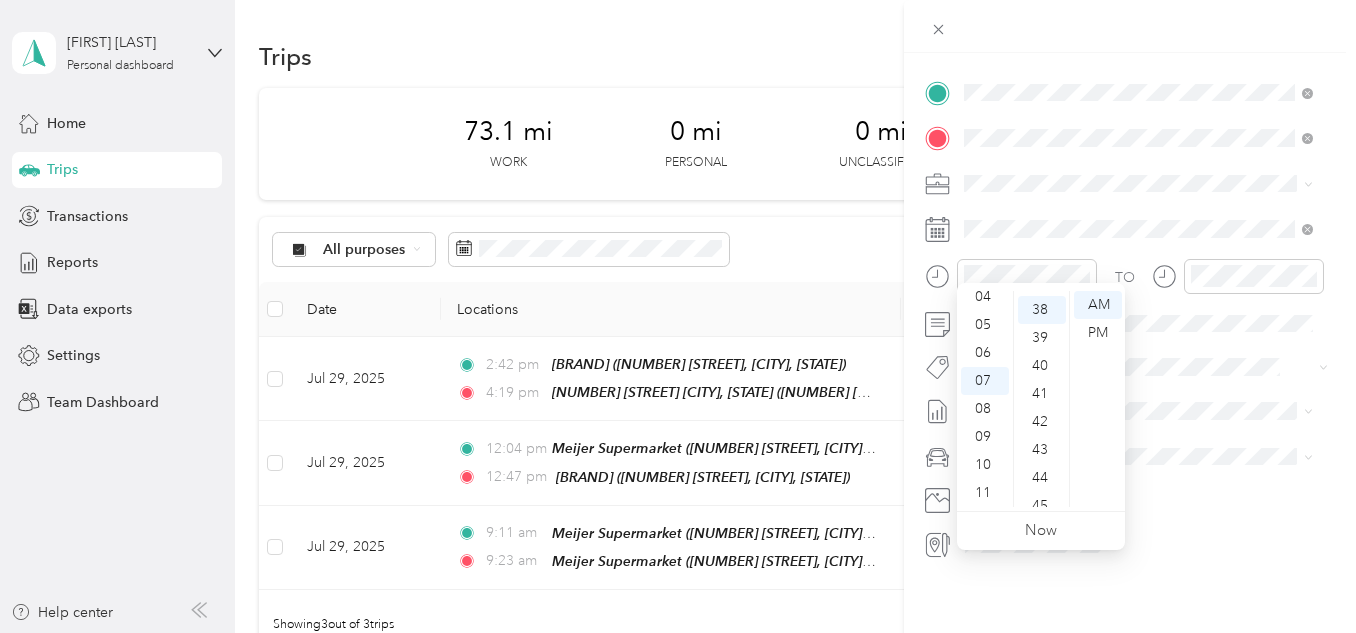scroll, scrollTop: 1064, scrollLeft: 0, axis: vertical 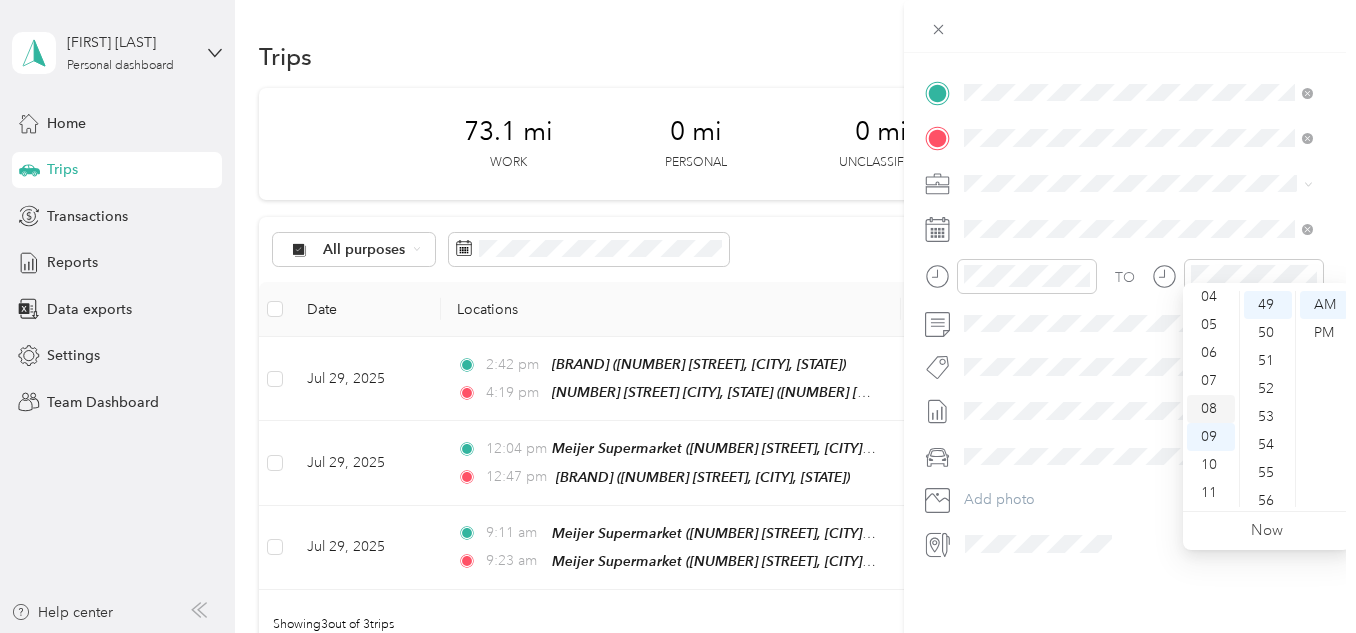 click on "08" at bounding box center [1211, 409] 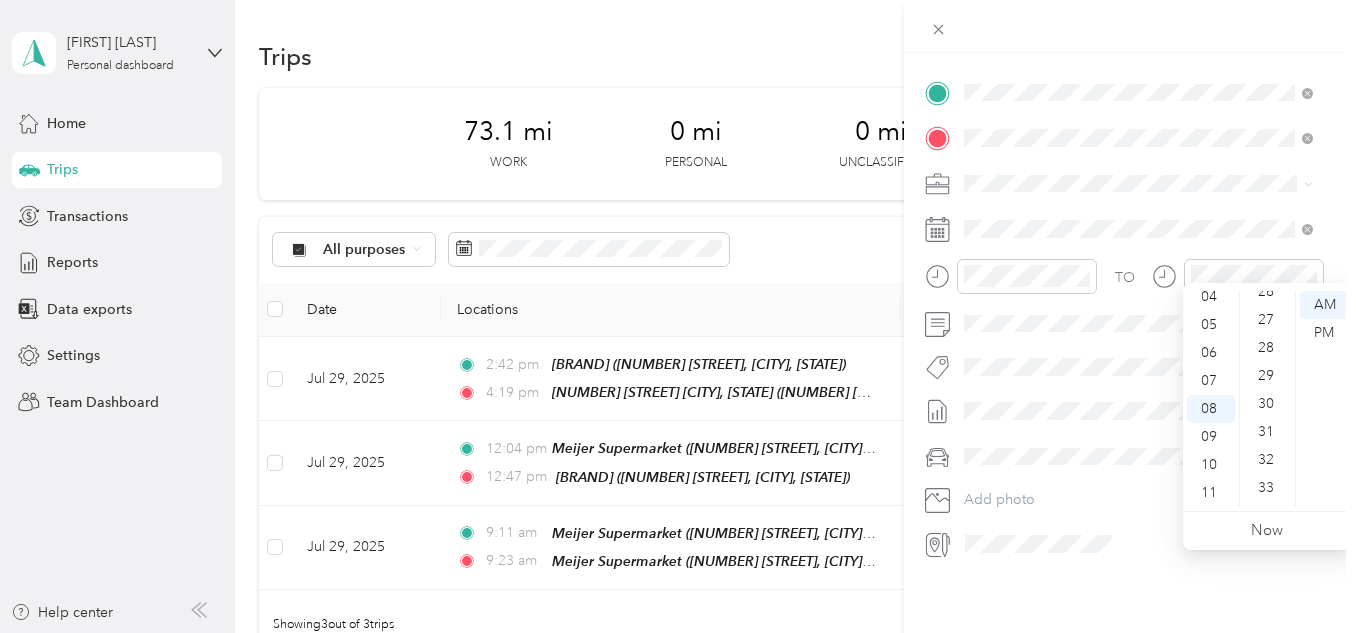 scroll, scrollTop: 715, scrollLeft: 0, axis: vertical 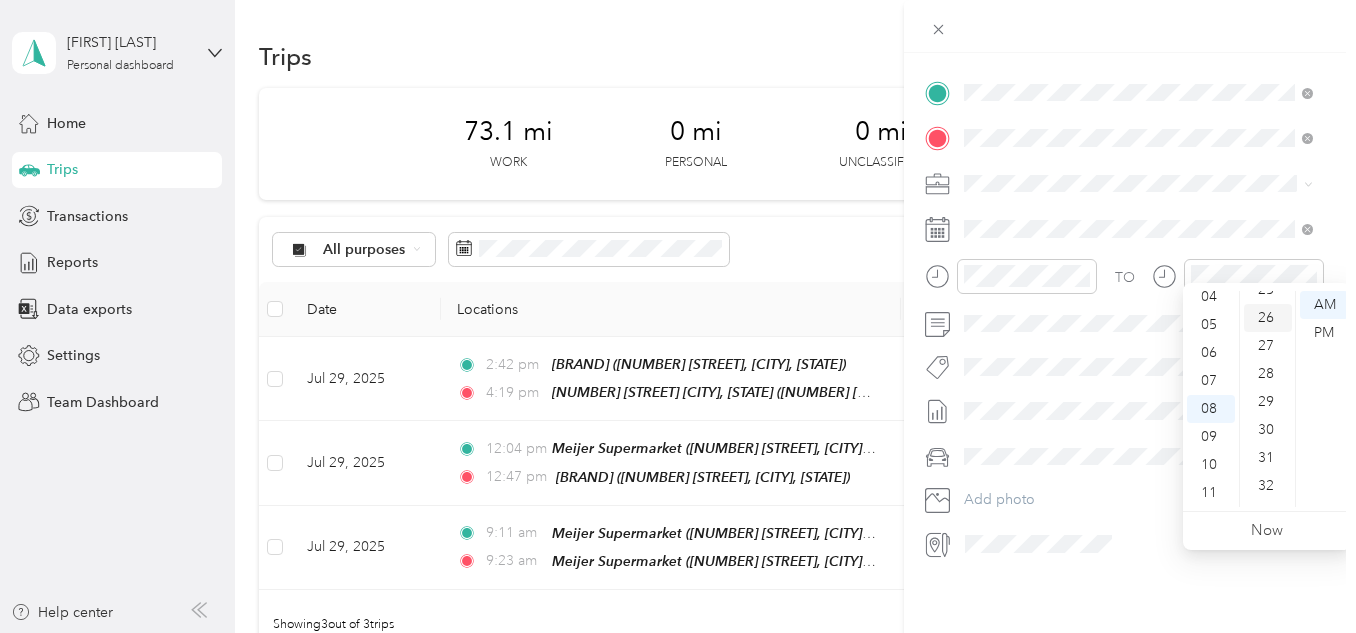click on "26" at bounding box center (1268, 318) 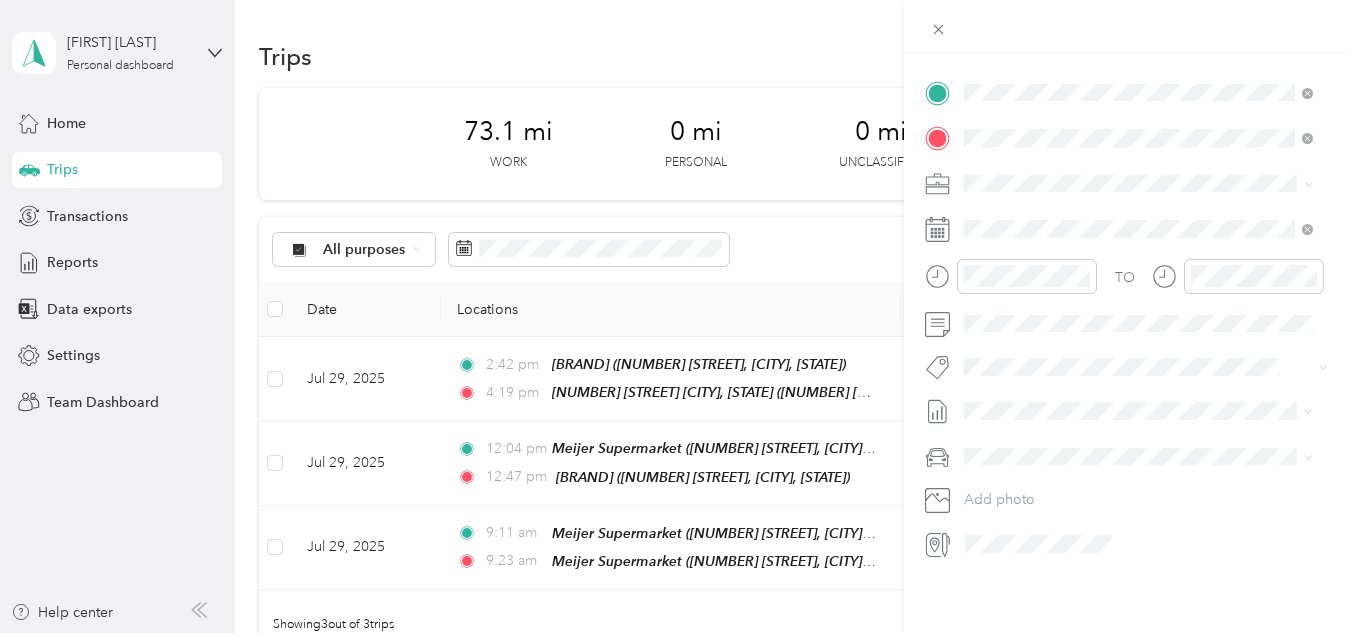 click on "TO Add photo" at bounding box center [1130, 318] 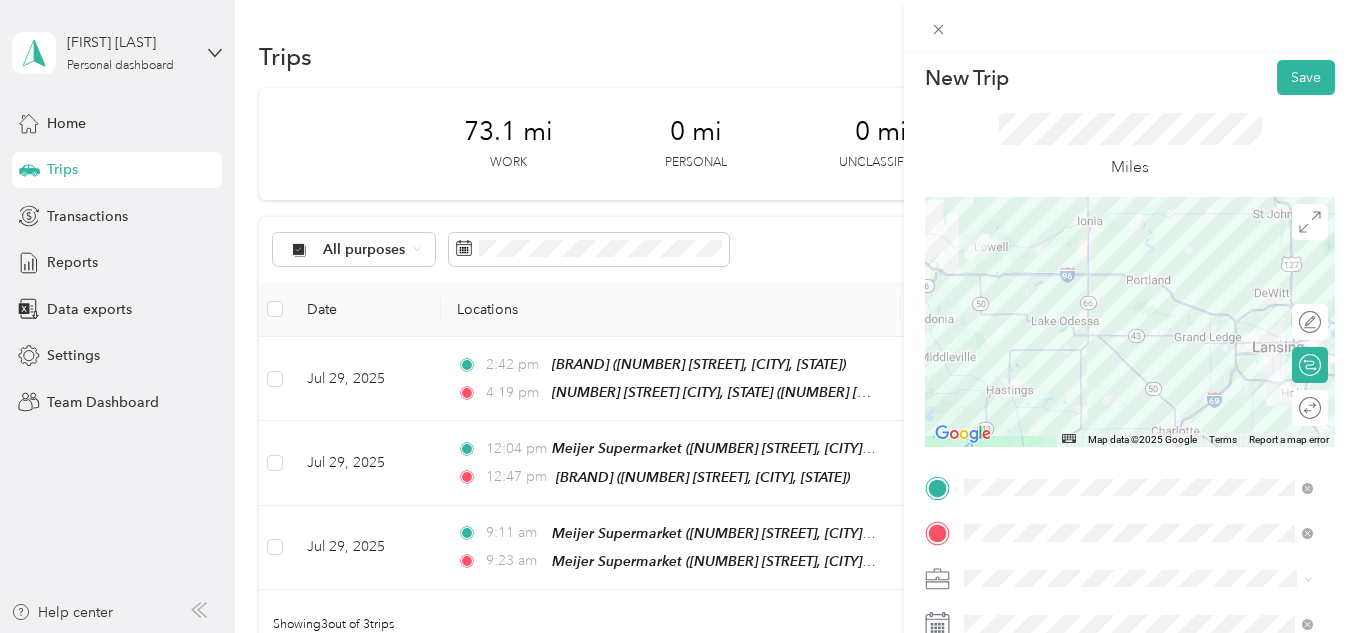 scroll, scrollTop: 0, scrollLeft: 0, axis: both 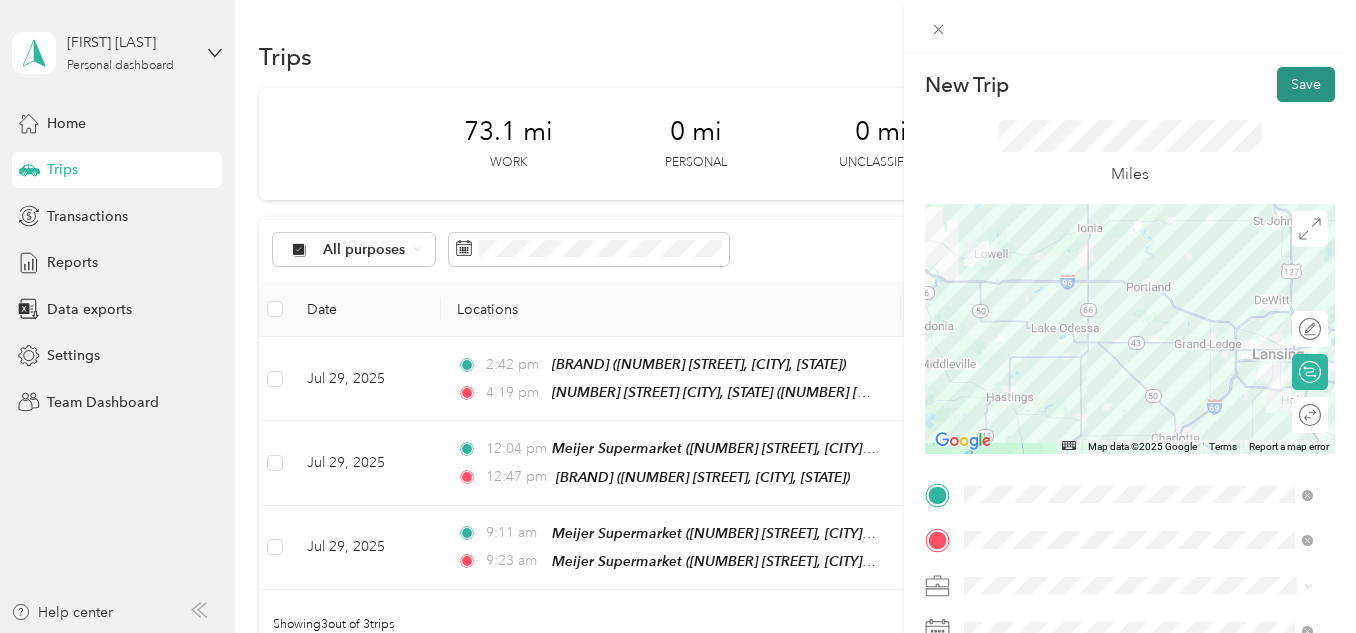 click on "Save" at bounding box center [1306, 84] 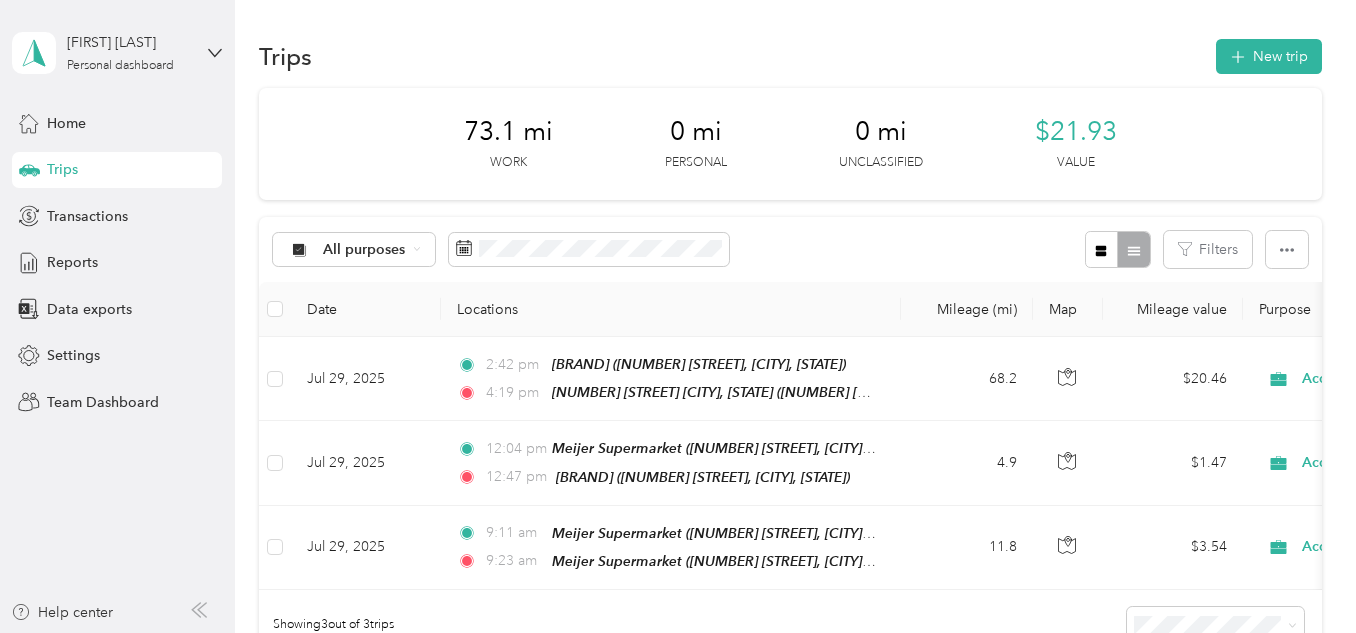 click on "All purposes Filters" at bounding box center [790, 249] 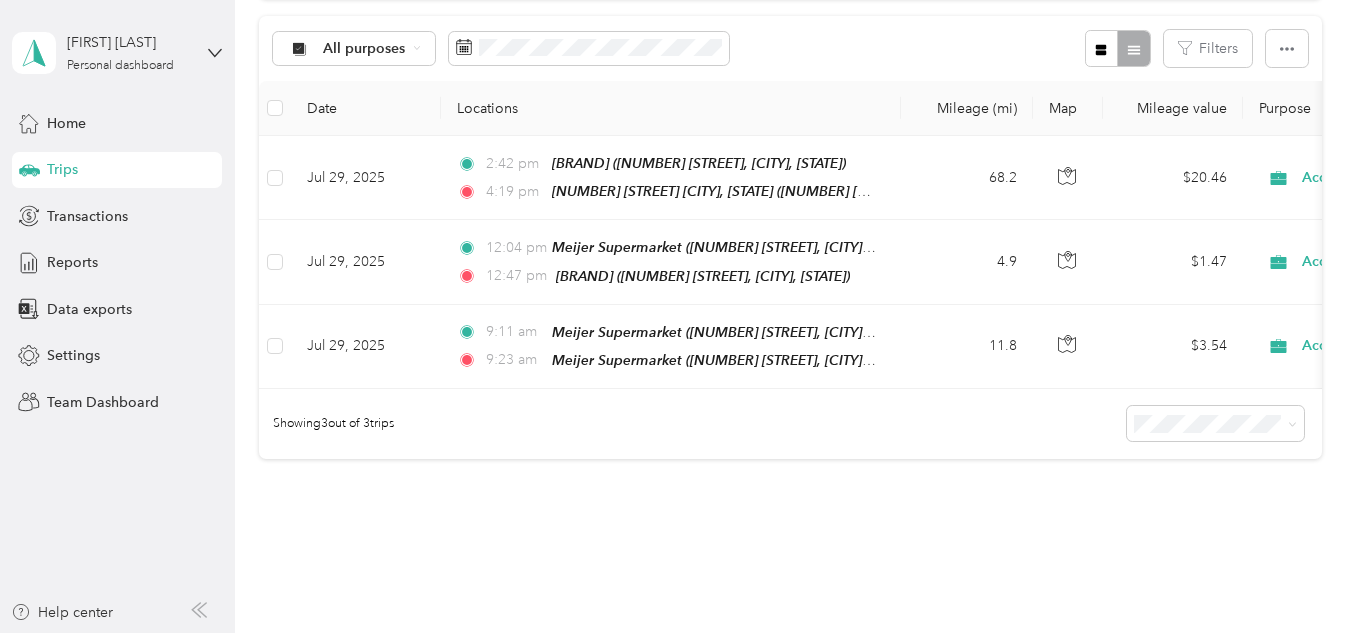 scroll, scrollTop: 204, scrollLeft: 0, axis: vertical 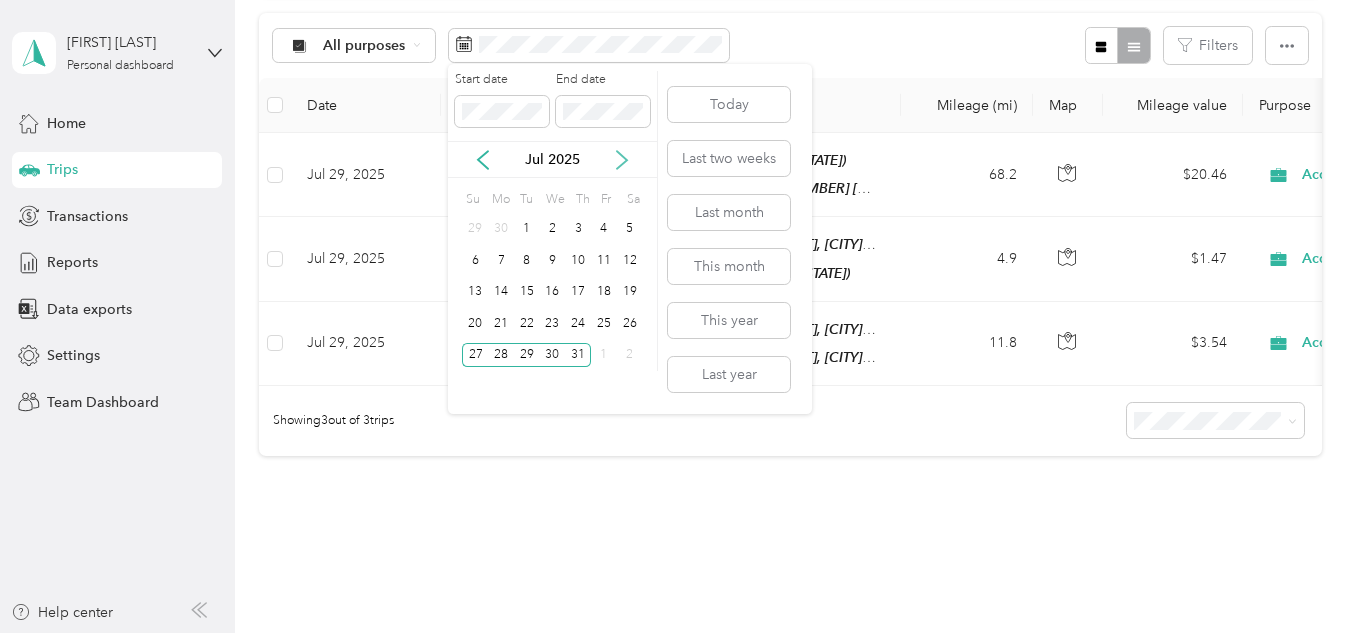 click 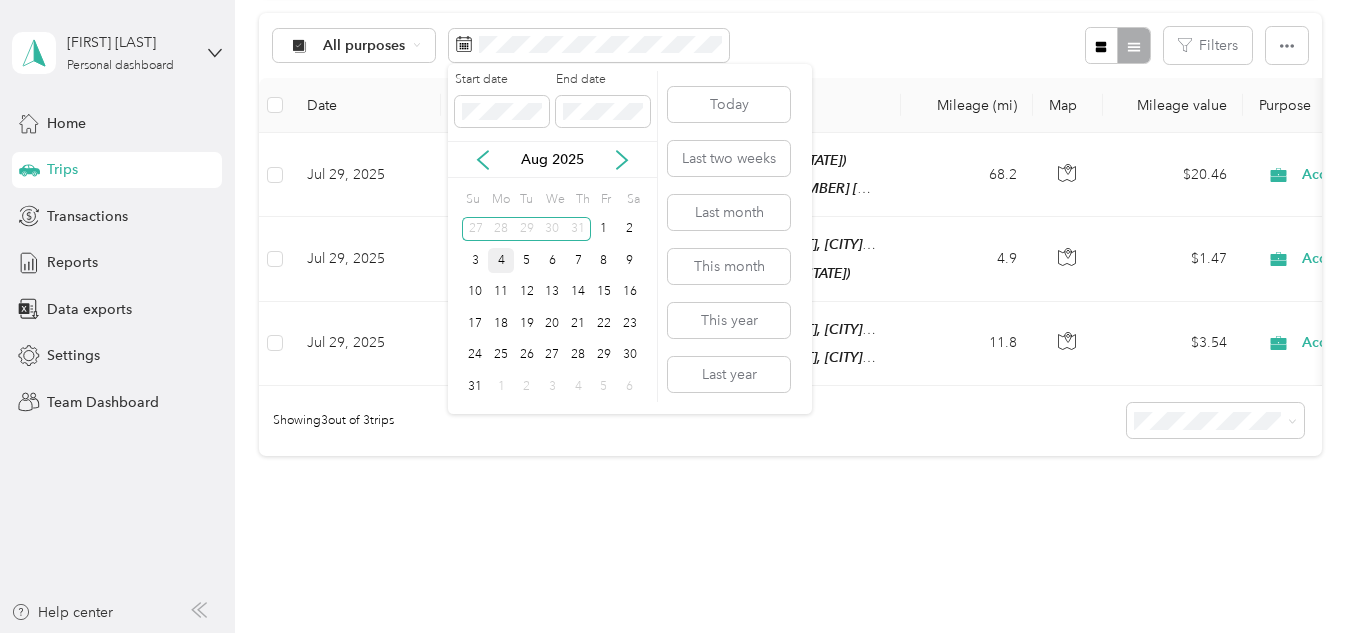 click on "4" at bounding box center [501, 260] 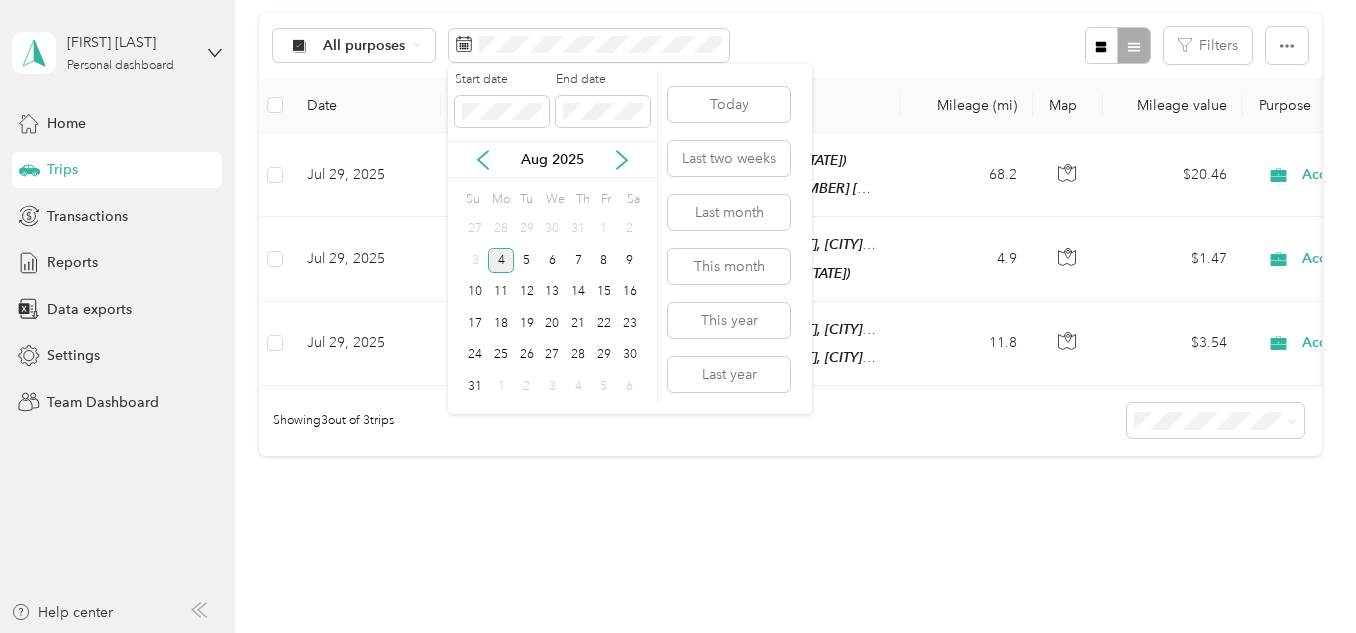 click on "4" at bounding box center [501, 260] 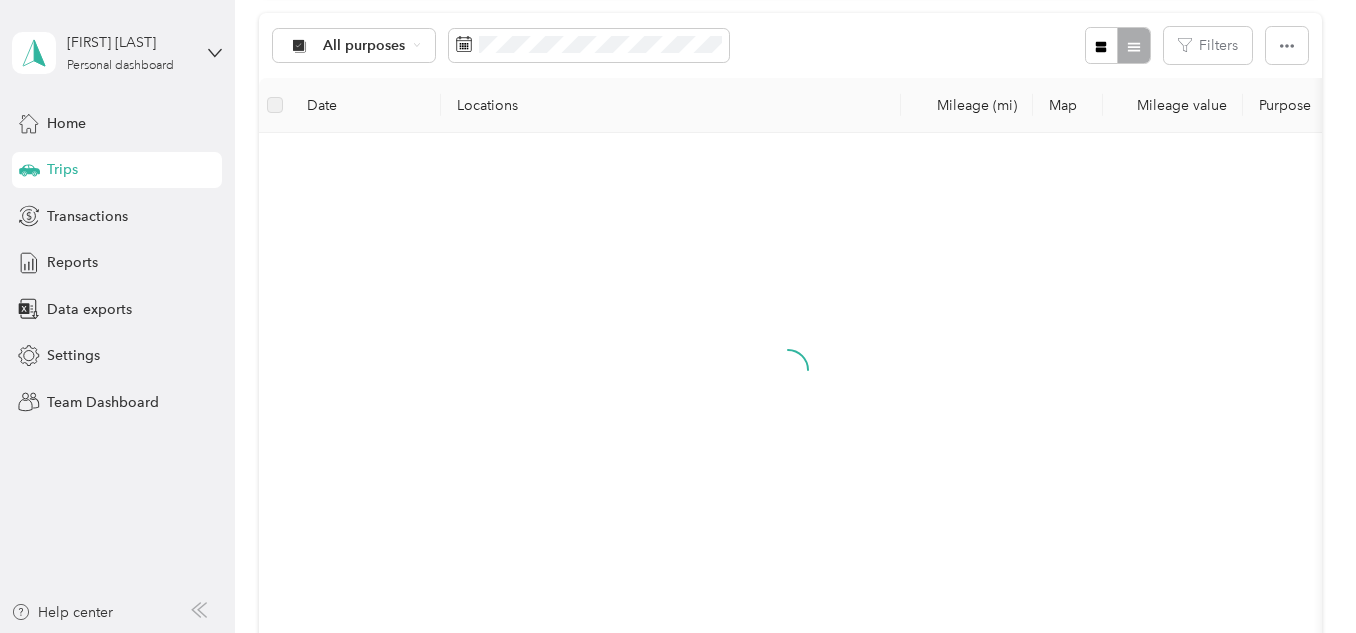 scroll, scrollTop: 148, scrollLeft: 0, axis: vertical 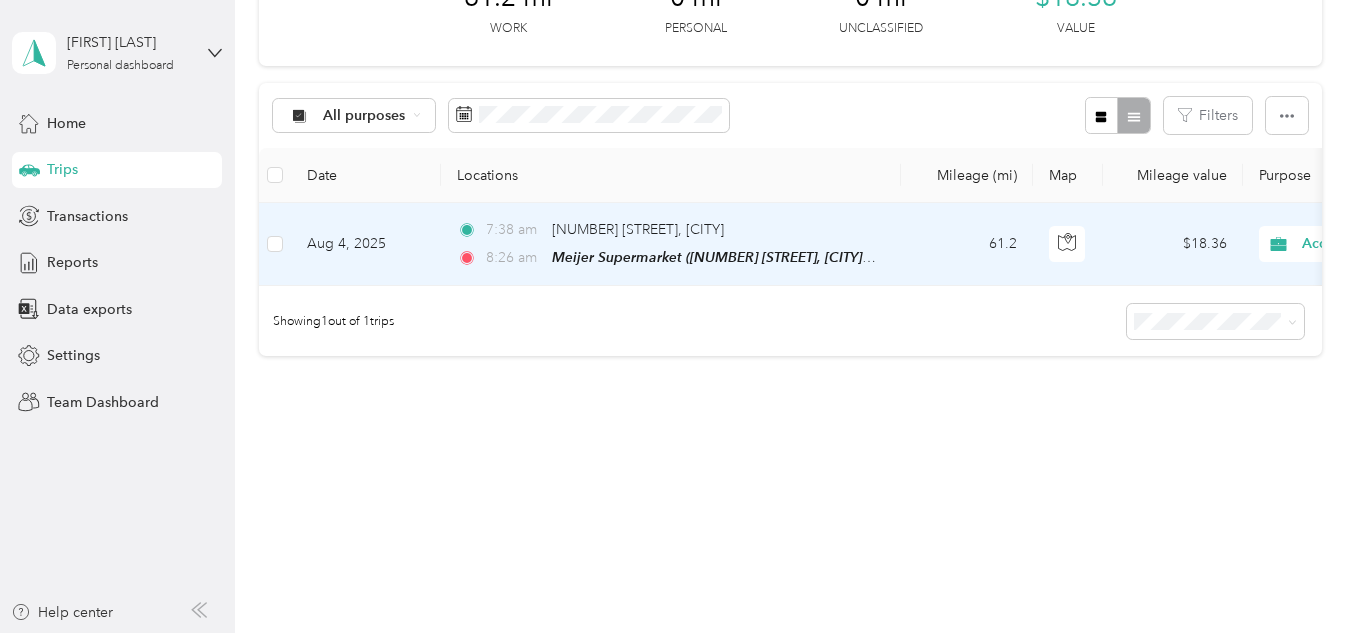 click on "7:38 am" at bounding box center [514, 230] 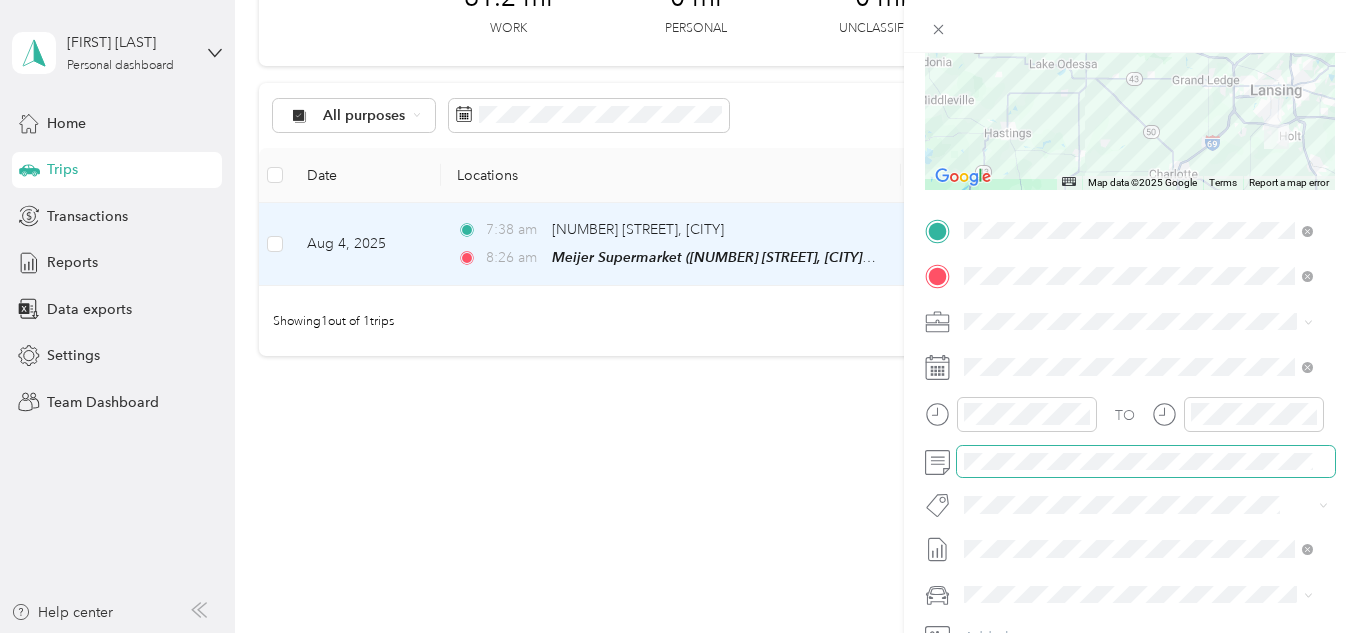 scroll, scrollTop: 269, scrollLeft: 0, axis: vertical 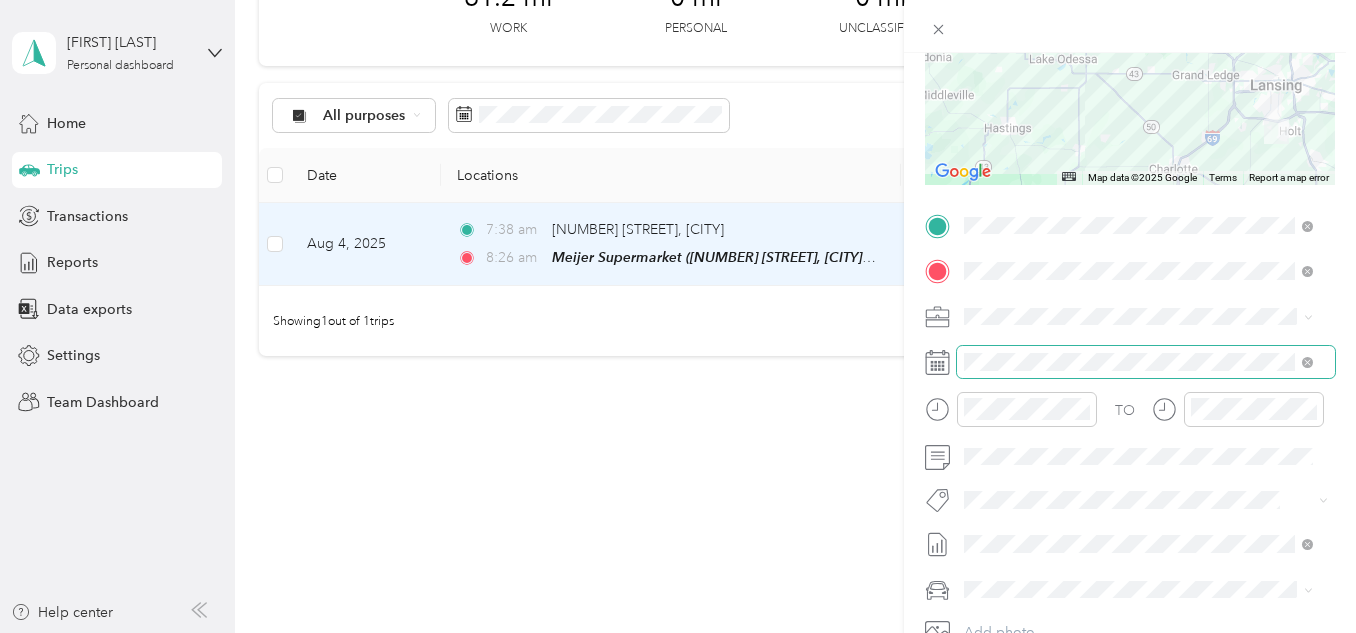 click at bounding box center (1146, 362) 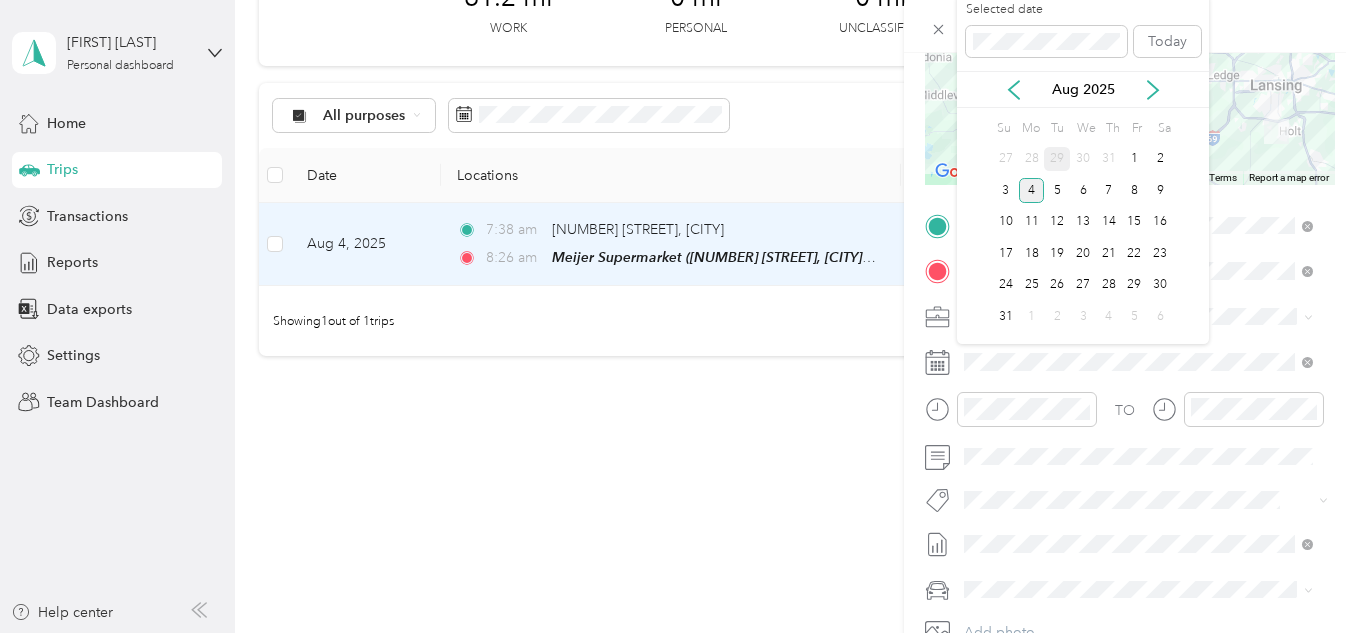 click on "29" at bounding box center (1057, 159) 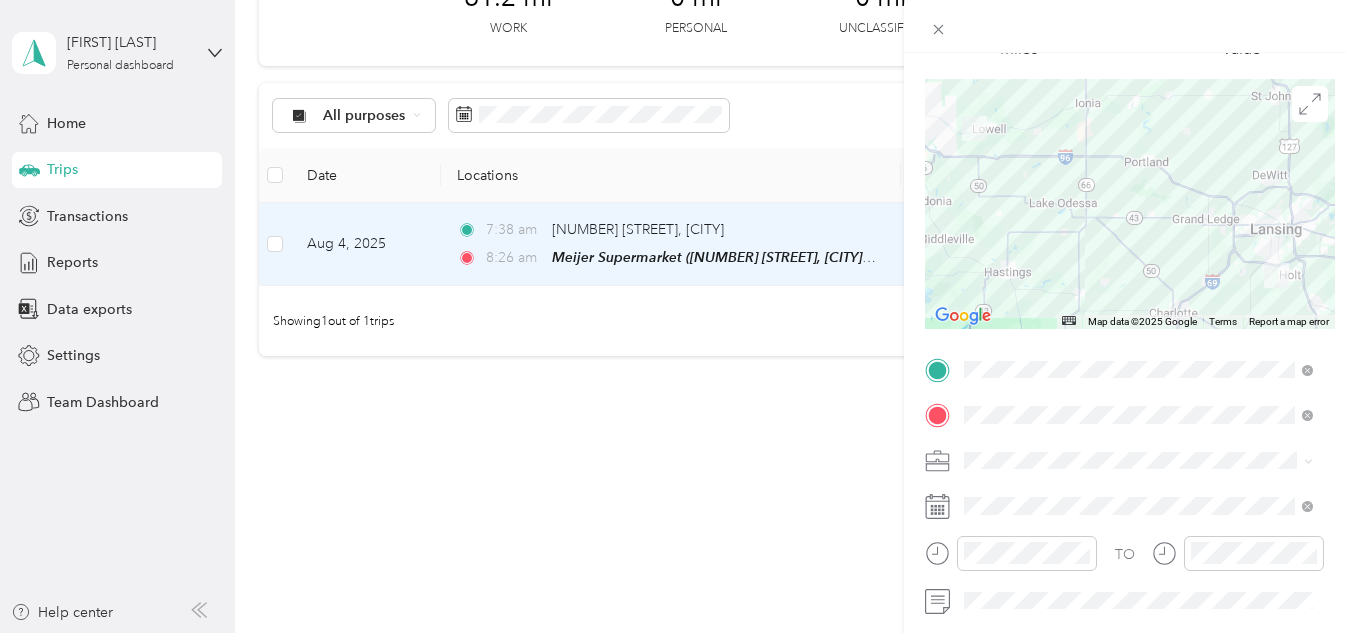 scroll, scrollTop: 0, scrollLeft: 0, axis: both 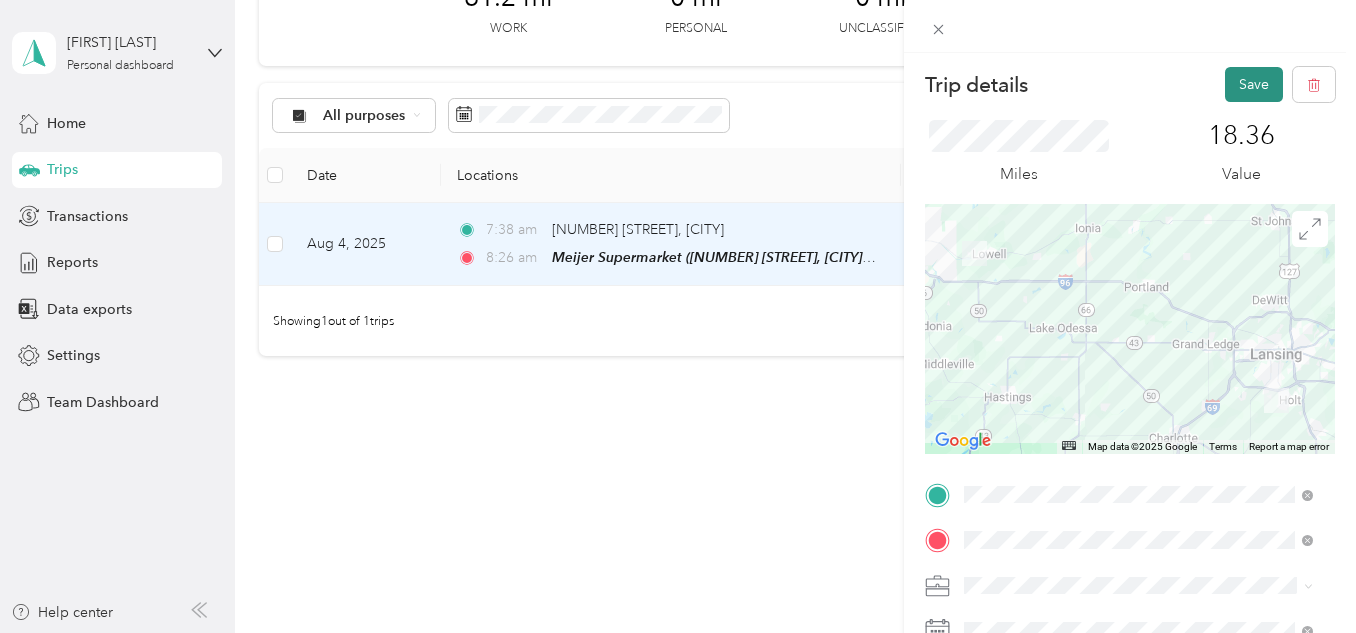 click on "Save" at bounding box center (1254, 84) 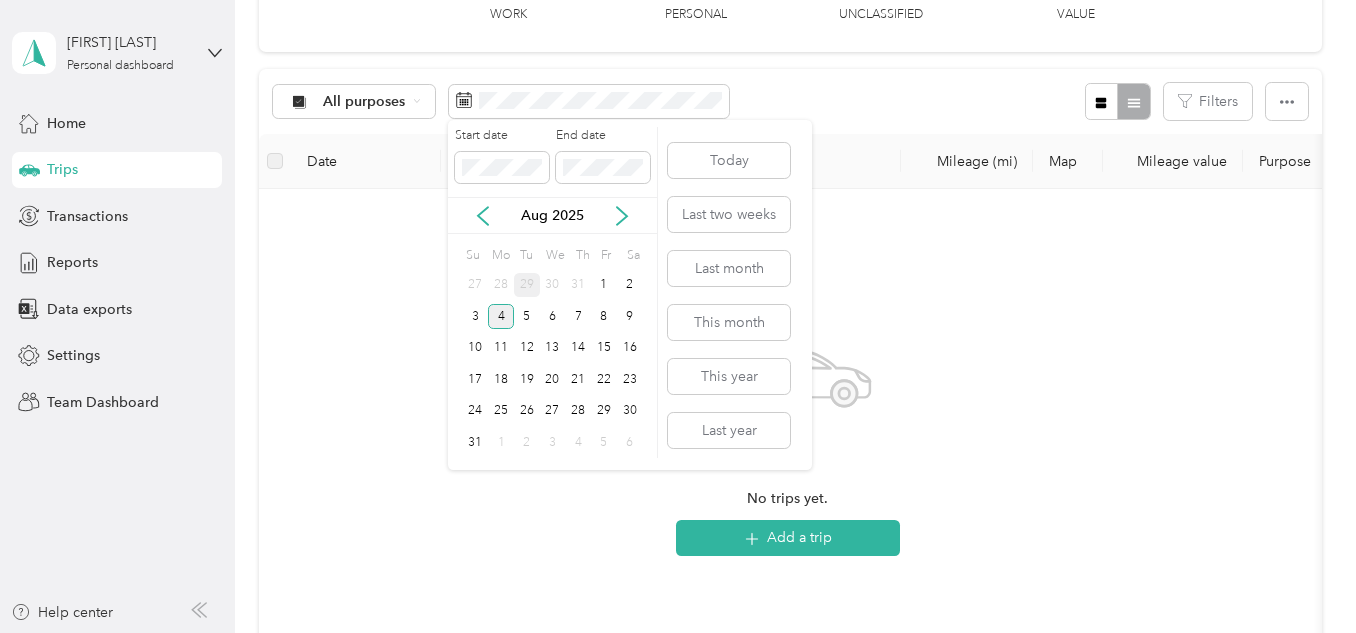 click on "29" at bounding box center [527, 285] 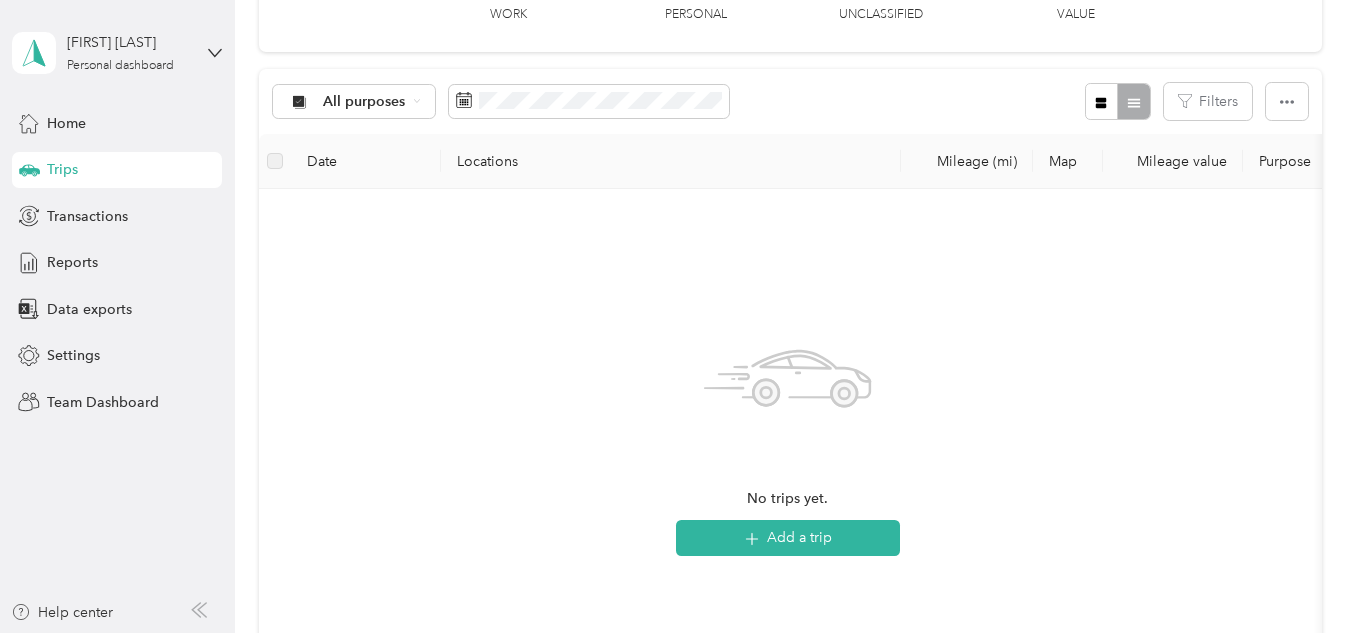 click on "No trips yet. Add a trip" at bounding box center (787, 443) 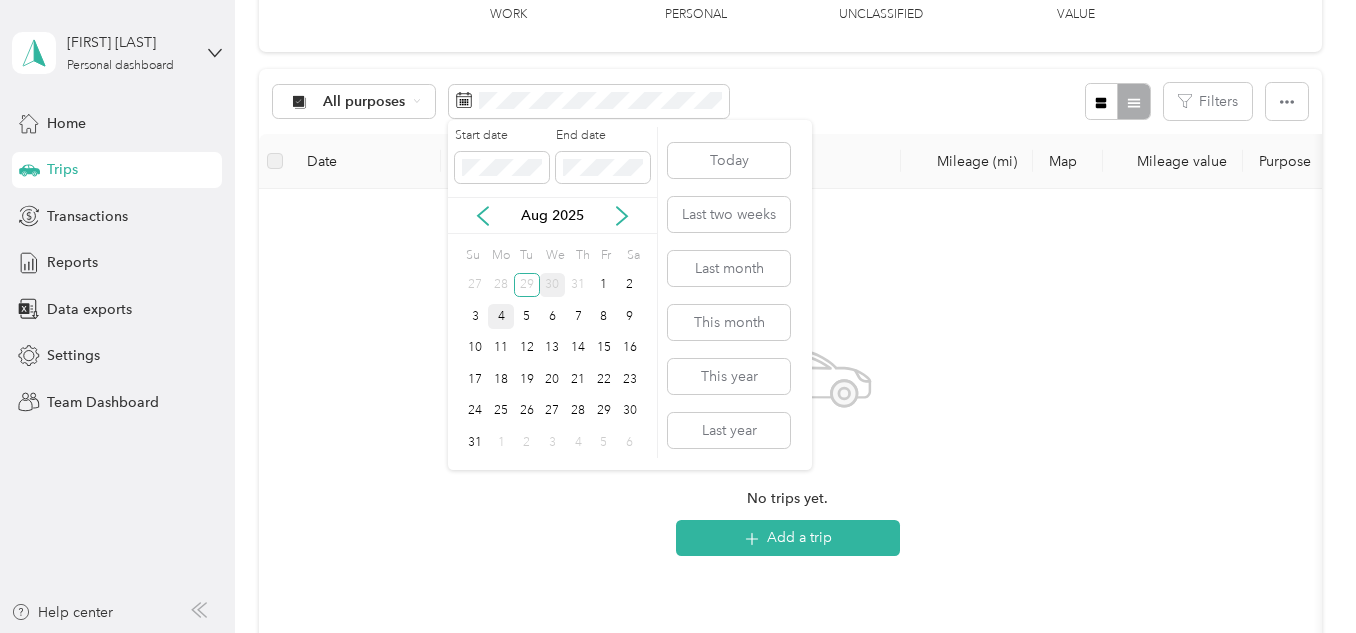 drag, startPoint x: 480, startPoint y: 411, endPoint x: 551, endPoint y: 297, distance: 134.3019 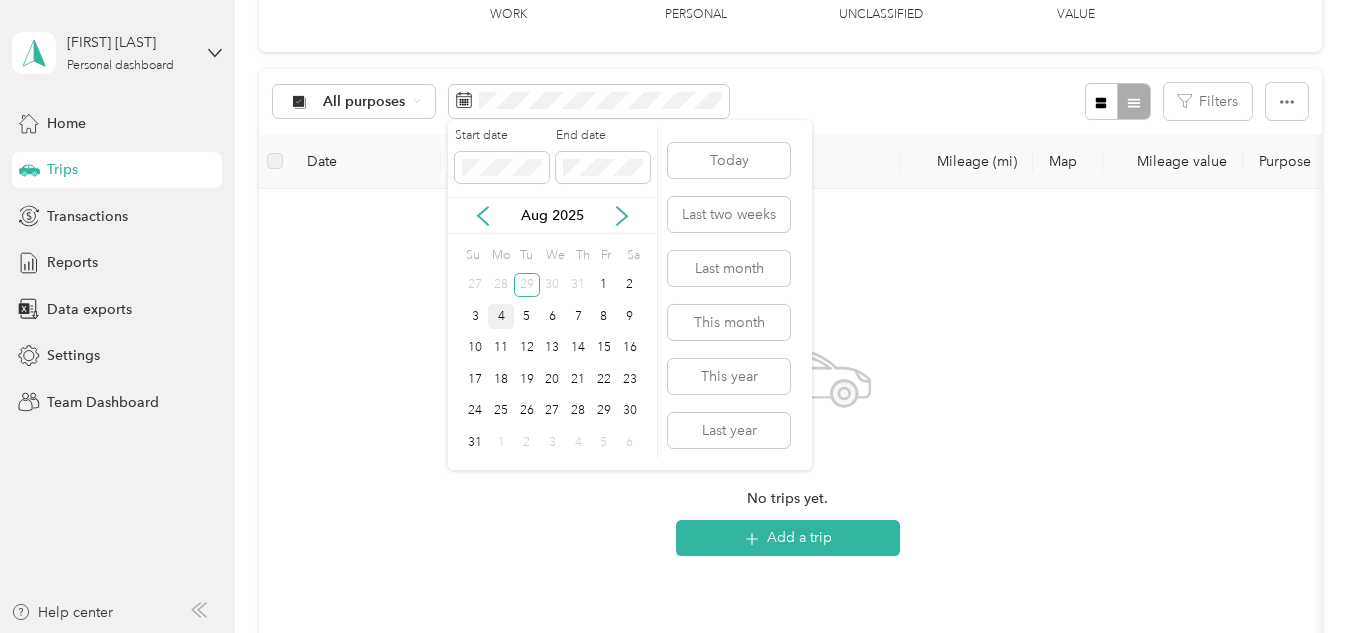 drag, startPoint x: 501, startPoint y: 309, endPoint x: 474, endPoint y: 288, distance: 34.20526 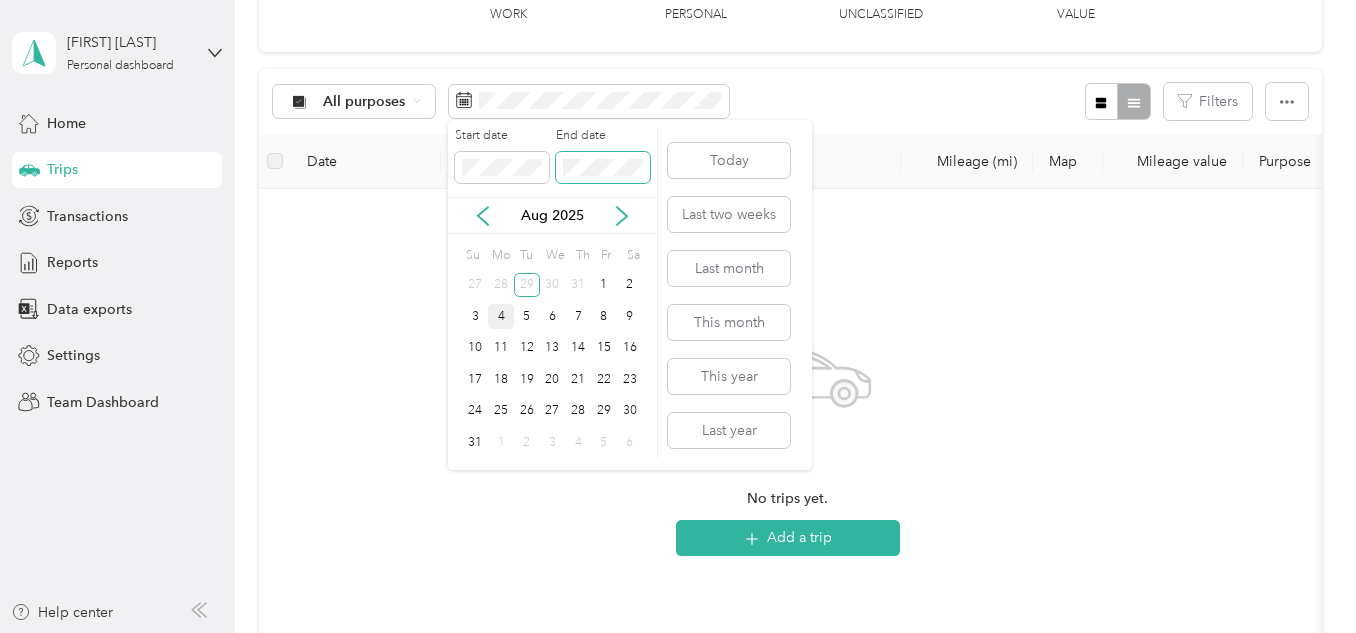 click at bounding box center (603, 168) 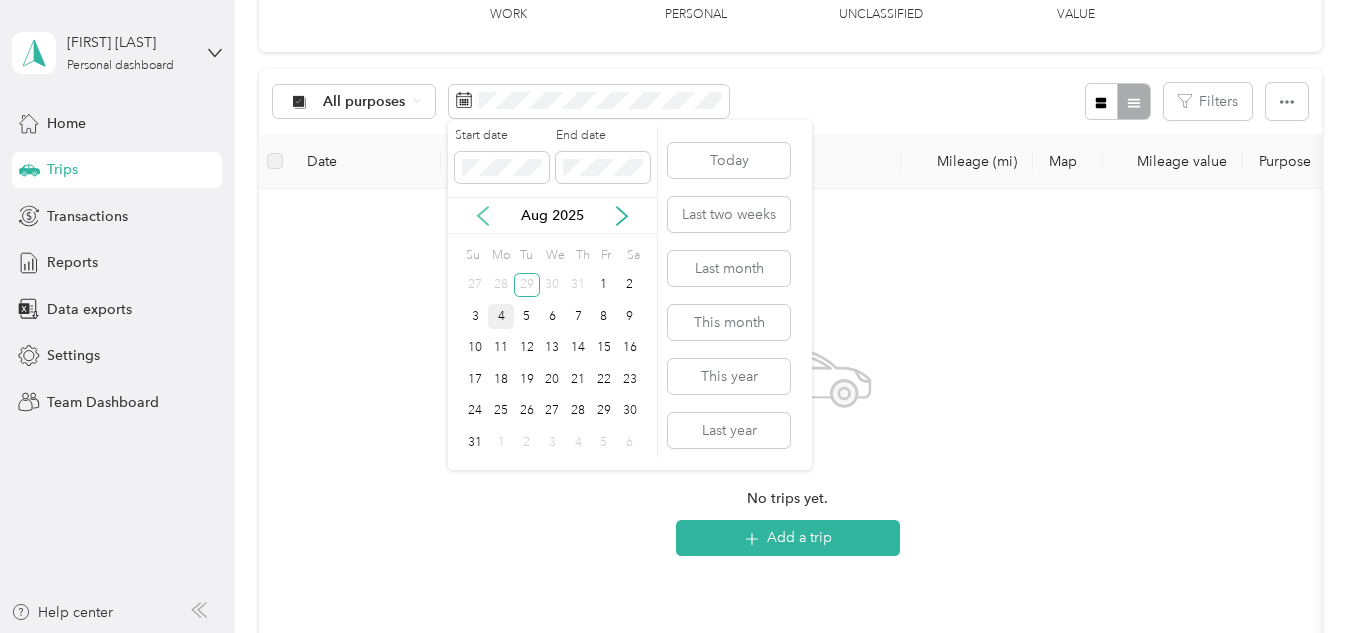 click 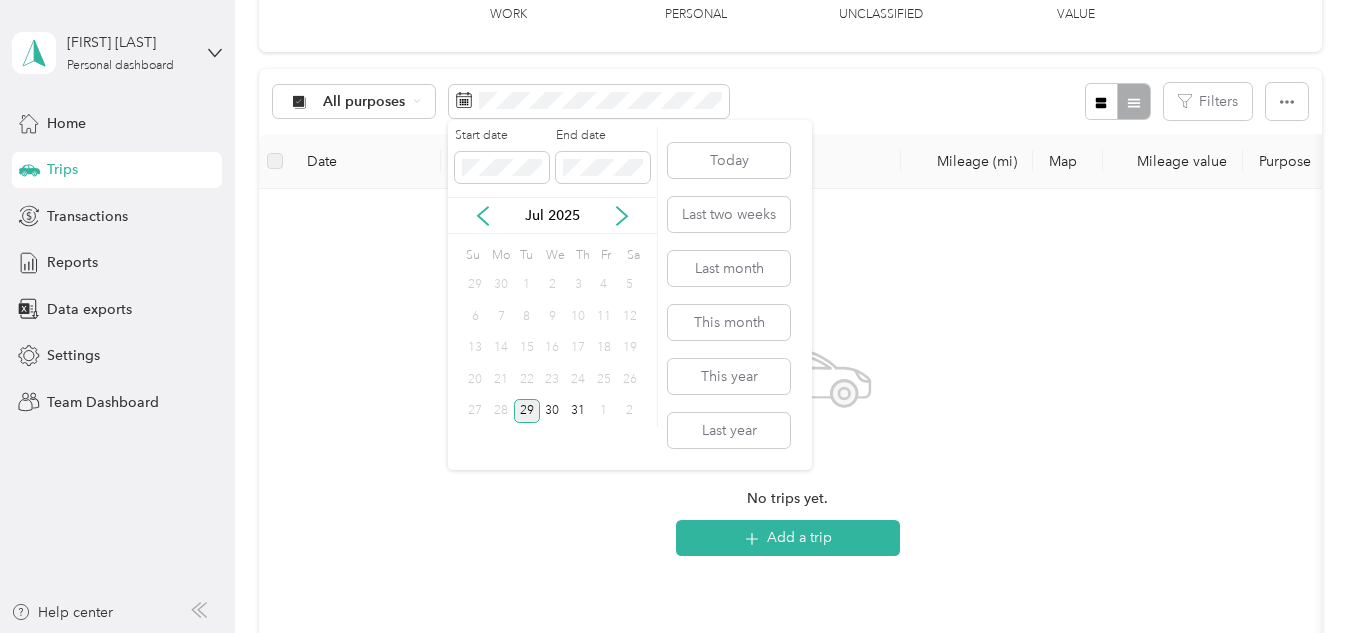 click on "29" at bounding box center (527, 411) 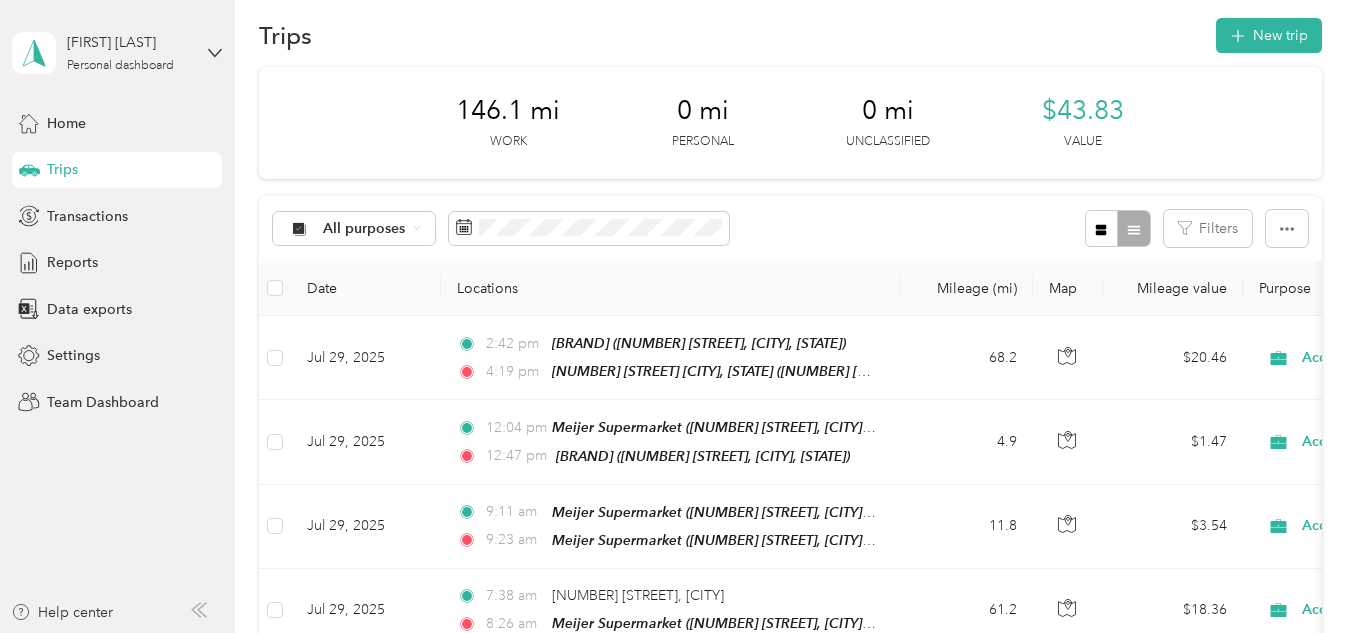 scroll, scrollTop: 0, scrollLeft: 0, axis: both 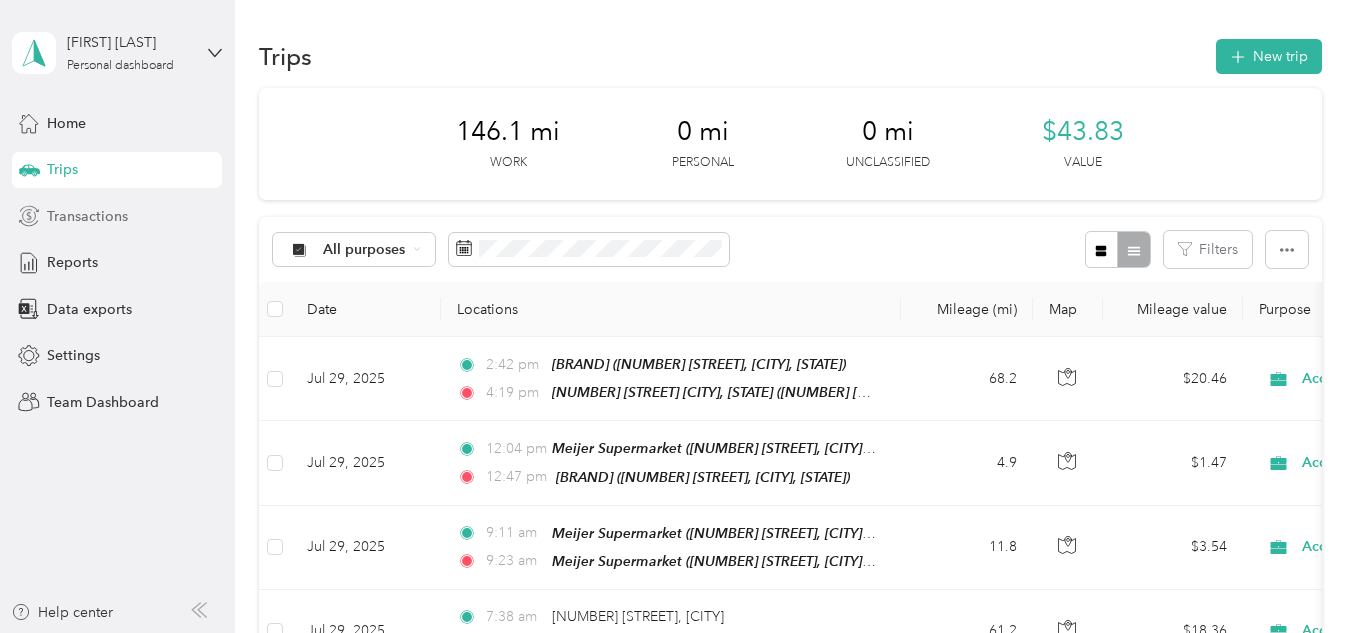click on "Transactions" at bounding box center (87, 216) 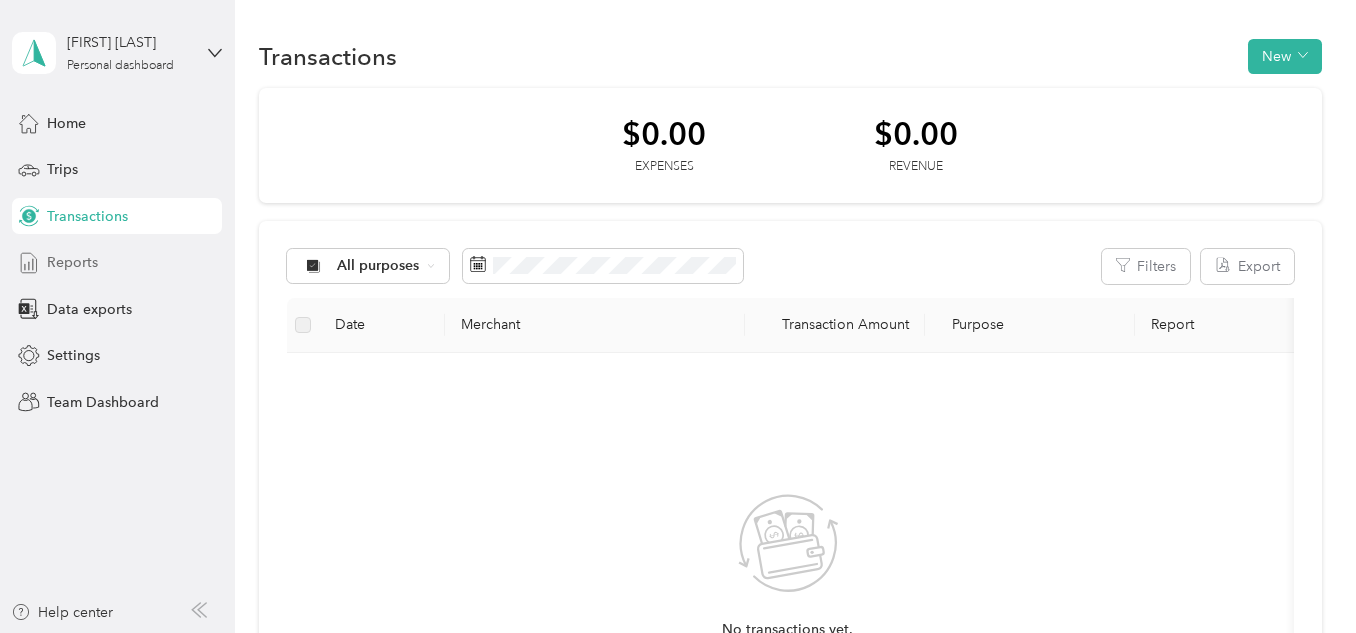 click on "Reports" at bounding box center (72, 262) 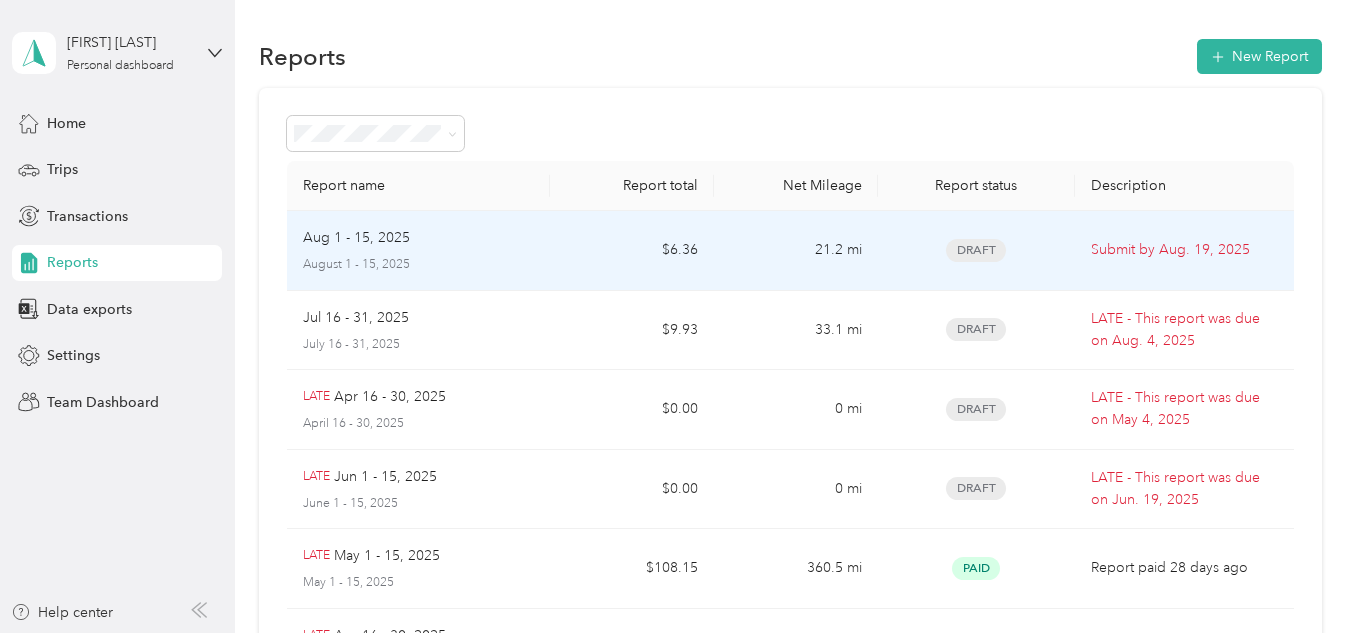 click on "[MONTH] [DATE] - [DATE] [YEAR] [MONTH] [DATE] - [DATE], [YEAR]" at bounding box center [418, 250] 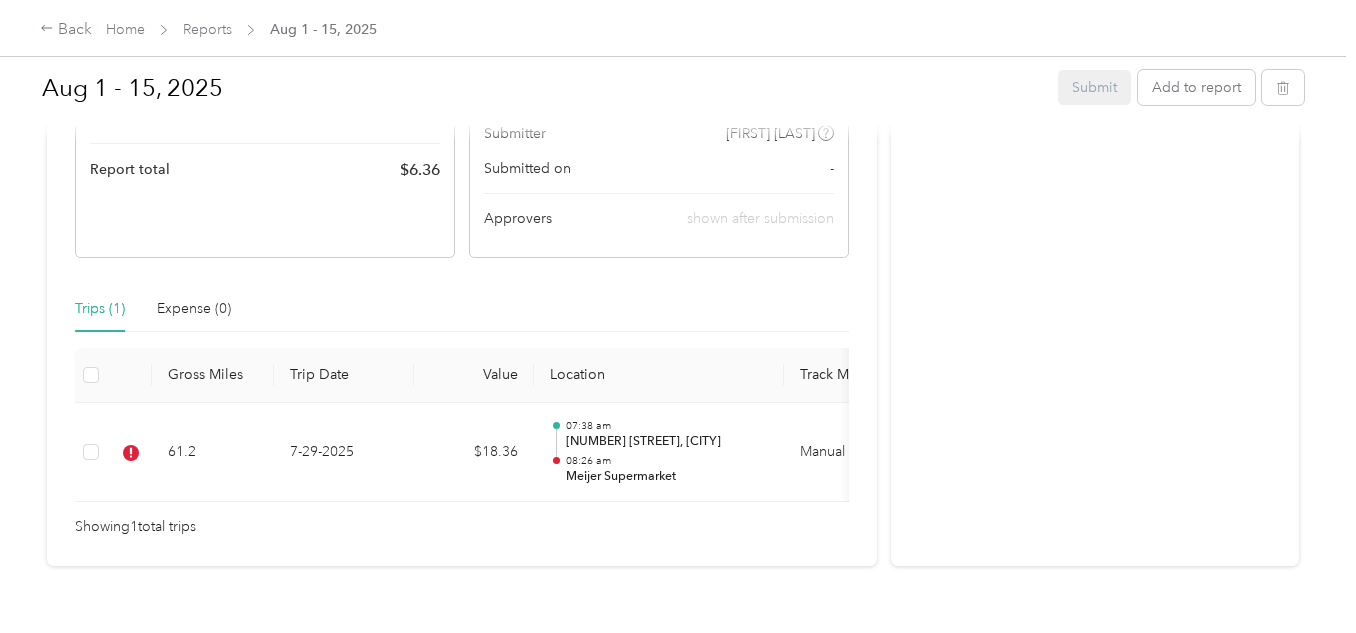 scroll, scrollTop: 424, scrollLeft: 0, axis: vertical 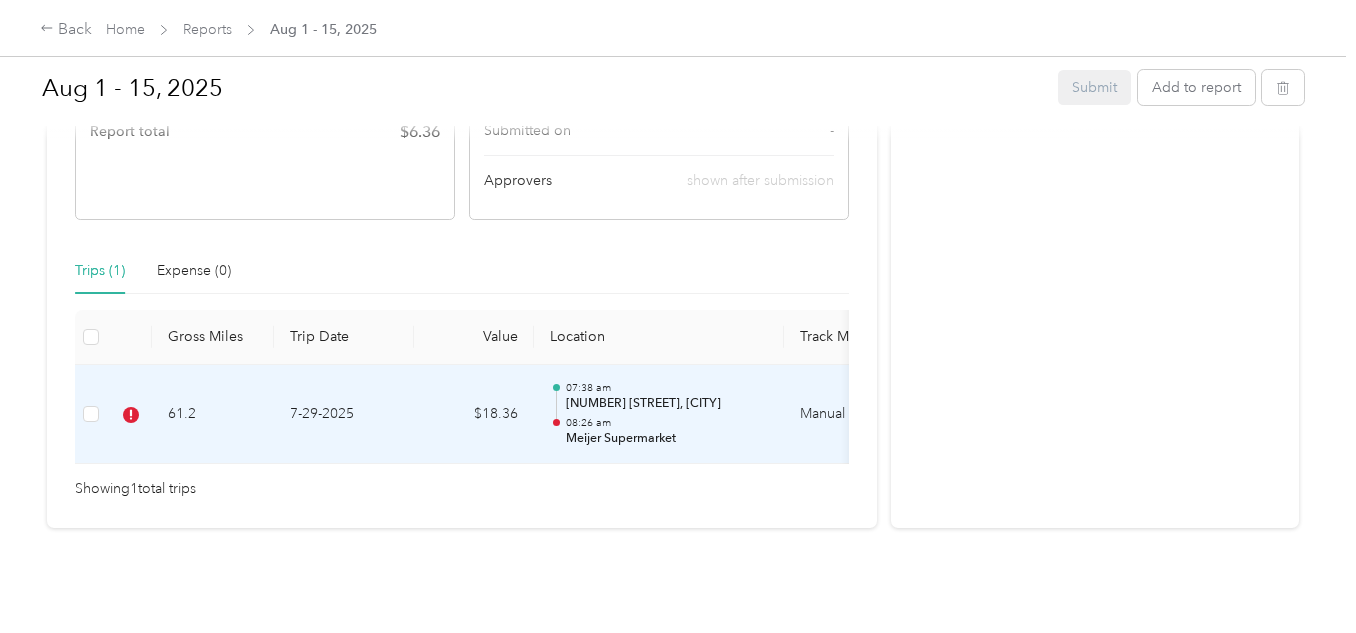 click on "7-29-2025" at bounding box center (344, 415) 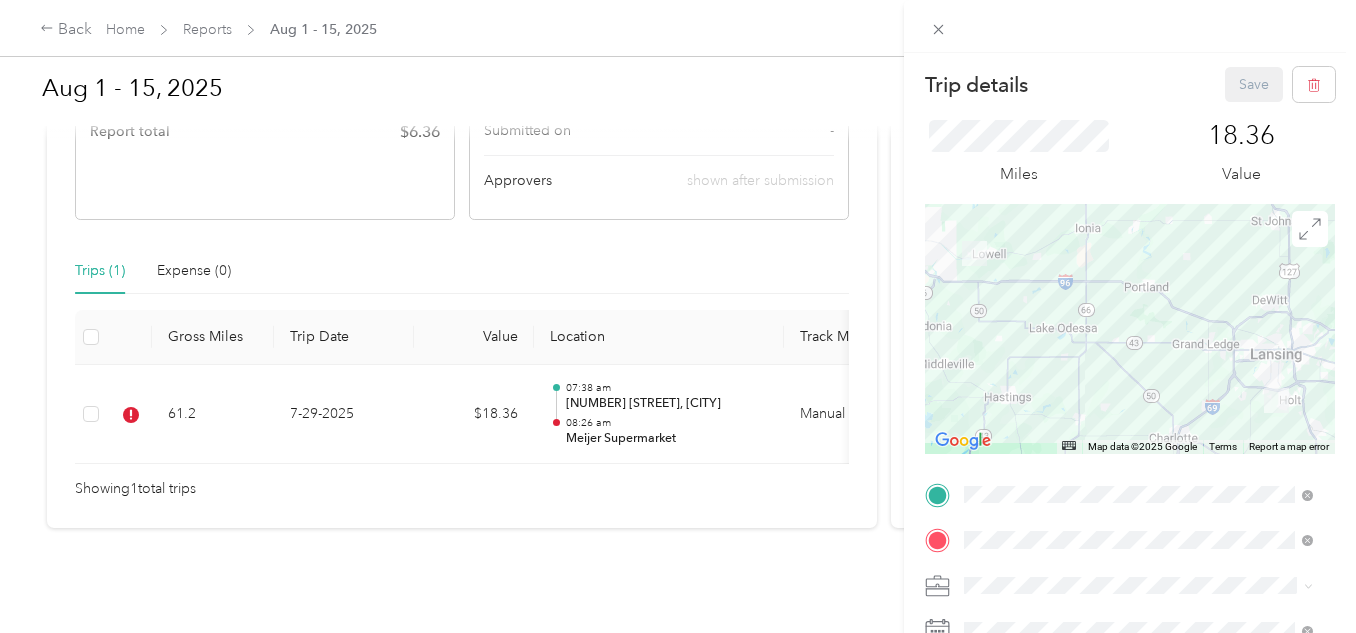 click on "Trip details Save This trip cannot be edited because it is either under review, approved, or paid. Contact your Team Manager to edit it. Miles [NUMBER] Value  ← Move left → Move right ↑ Move up ↓ Move down + Zoom in - Zoom out Home Jump left by [PERCENT]% End Jump right by [PERCENT]% Page Up Jump up by [PERCENT]% Page Down Jump down by [PERCENT]% Map Data Map data ©[DATE] Google Map data ©[DATE] Google [NUMBER] km  Click to toggle between metric and imperial units Terms Report a map error TO Add photo" at bounding box center [678, 316] 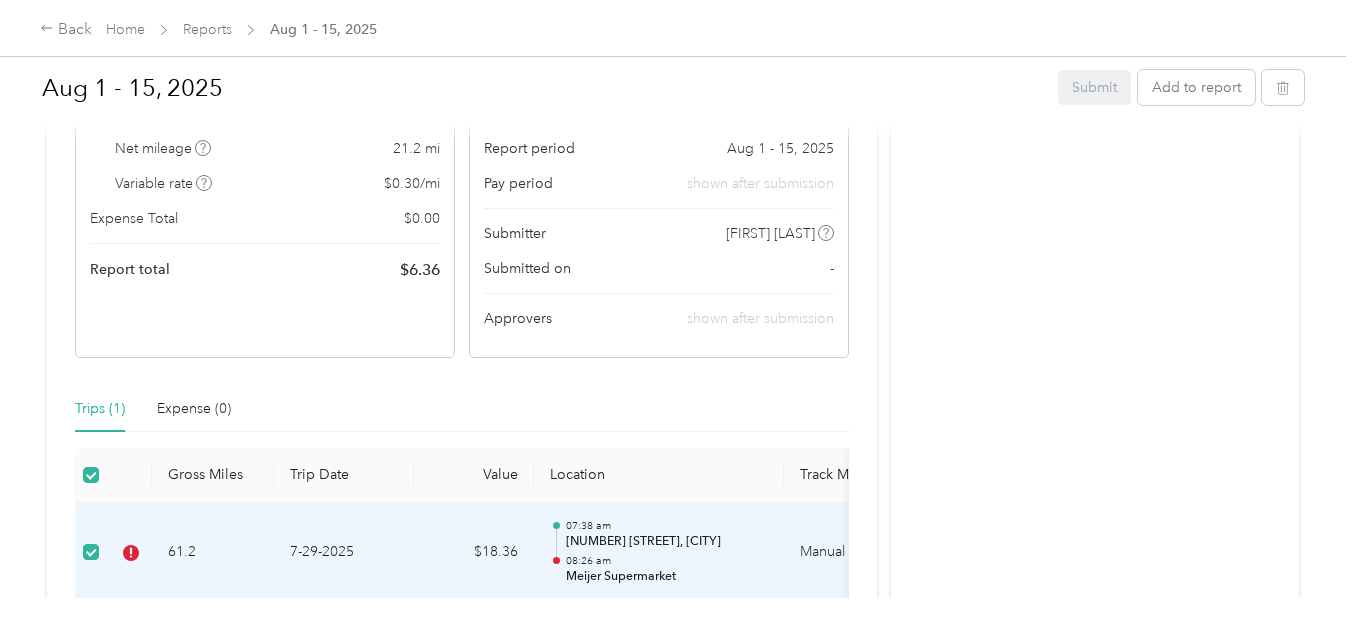 scroll, scrollTop: 258, scrollLeft: 0, axis: vertical 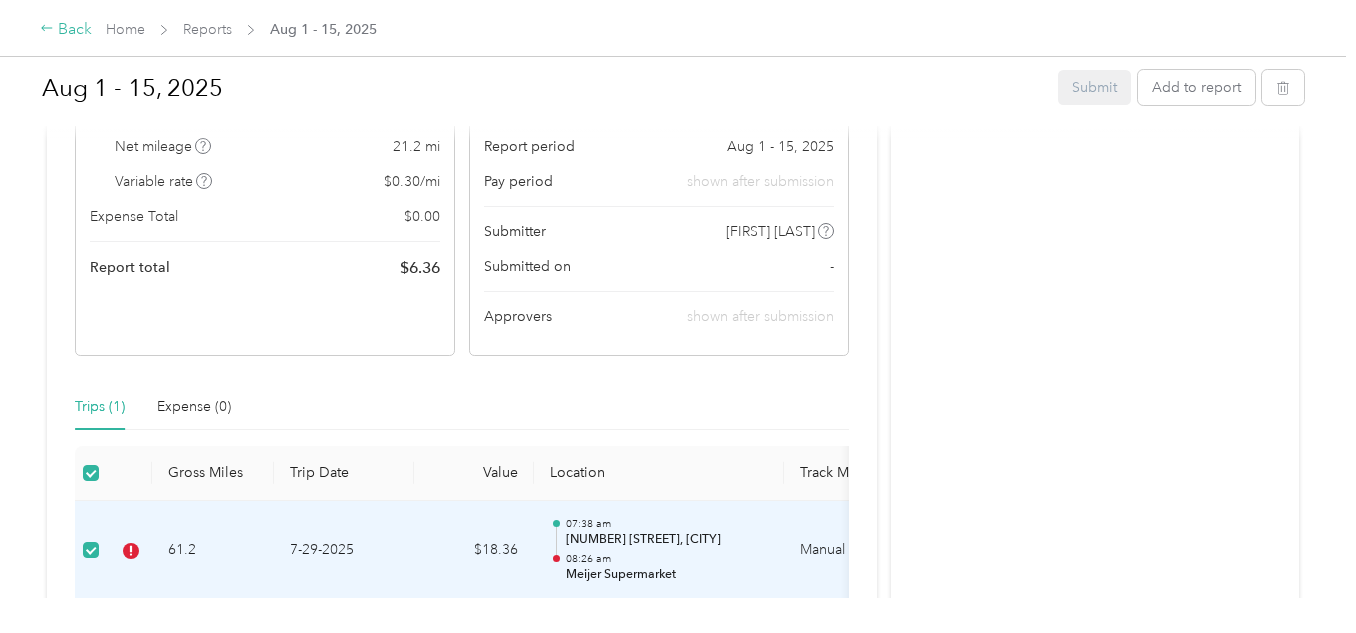 click on "Back" at bounding box center (66, 30) 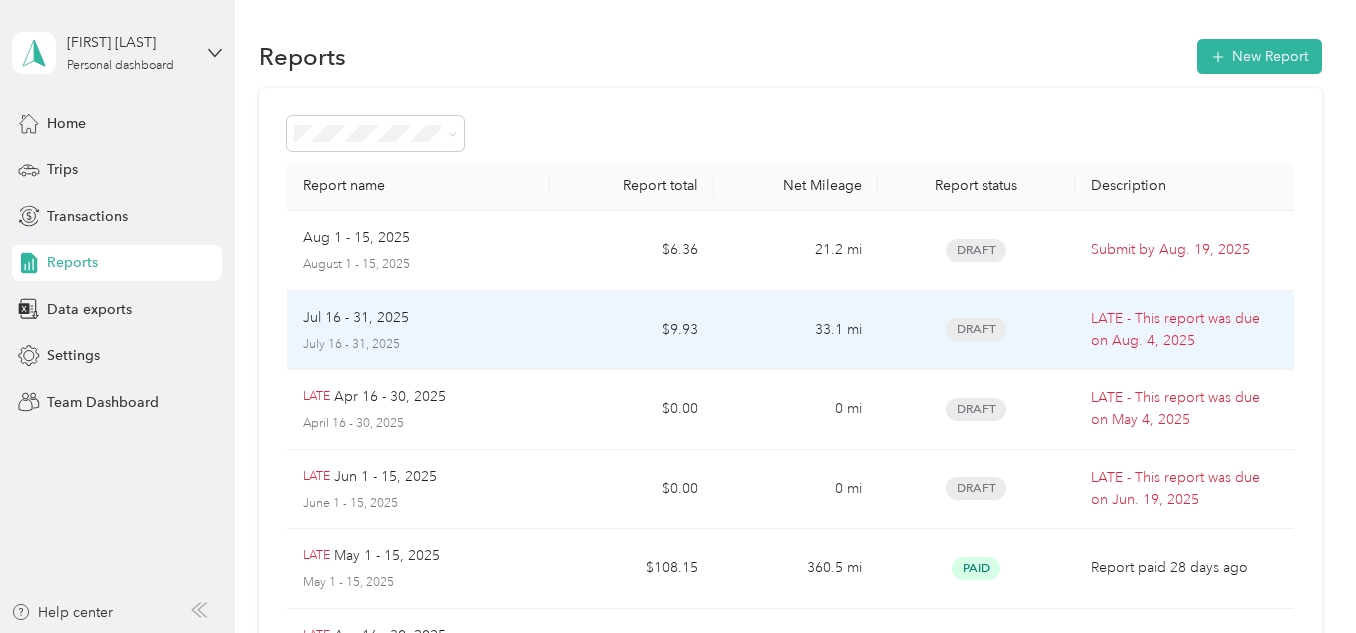 click on "LATE - This report was due on   [MONTH]. [DATE], [YEAR]" at bounding box center (1184, 330) 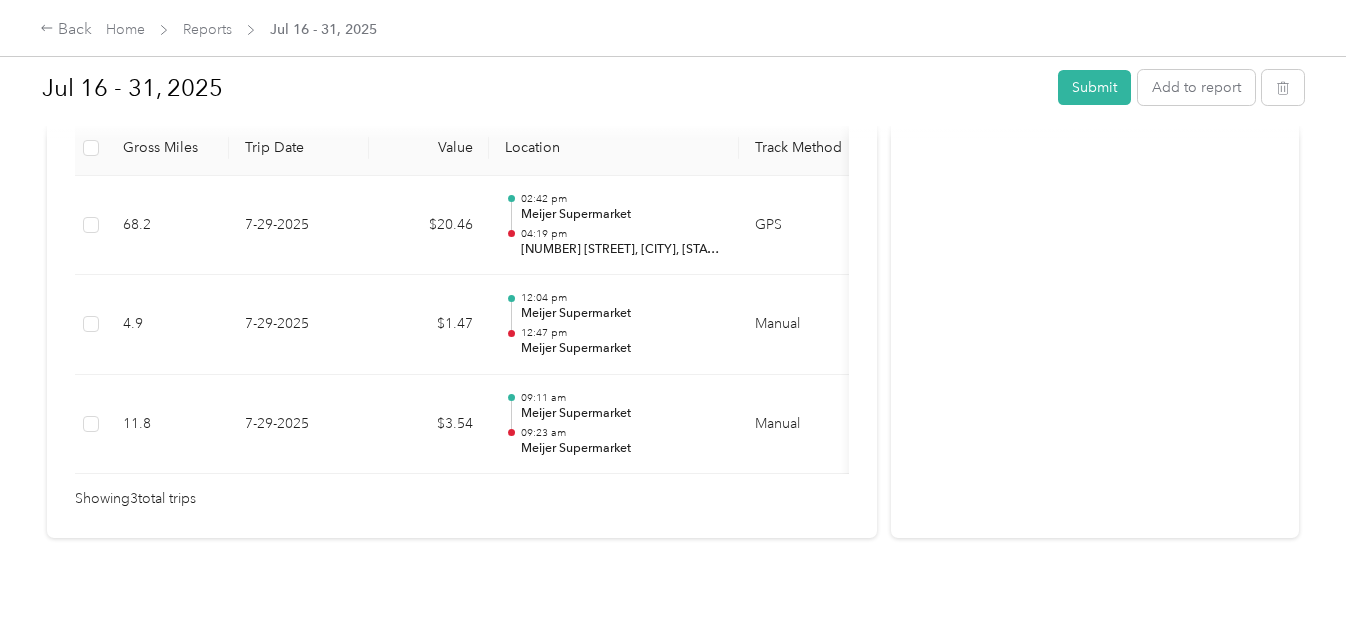 scroll, scrollTop: 546, scrollLeft: 0, axis: vertical 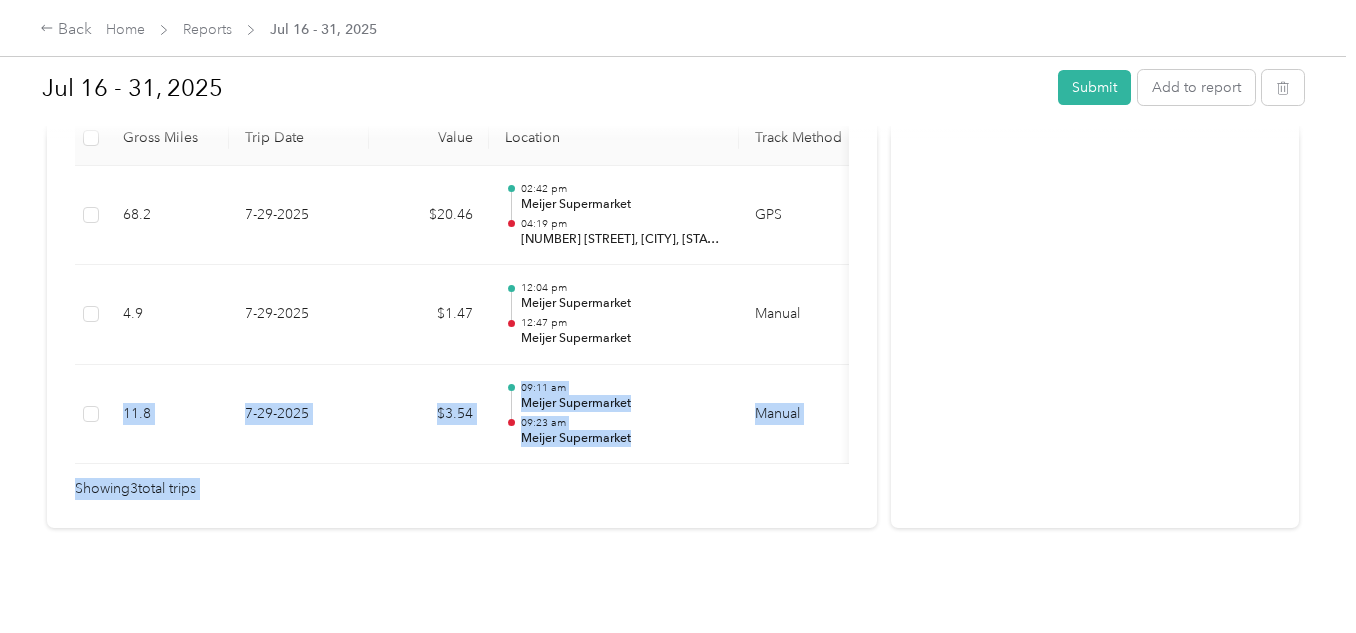 drag, startPoint x: 876, startPoint y: 310, endPoint x: 905, endPoint y: 292, distance: 34.132095 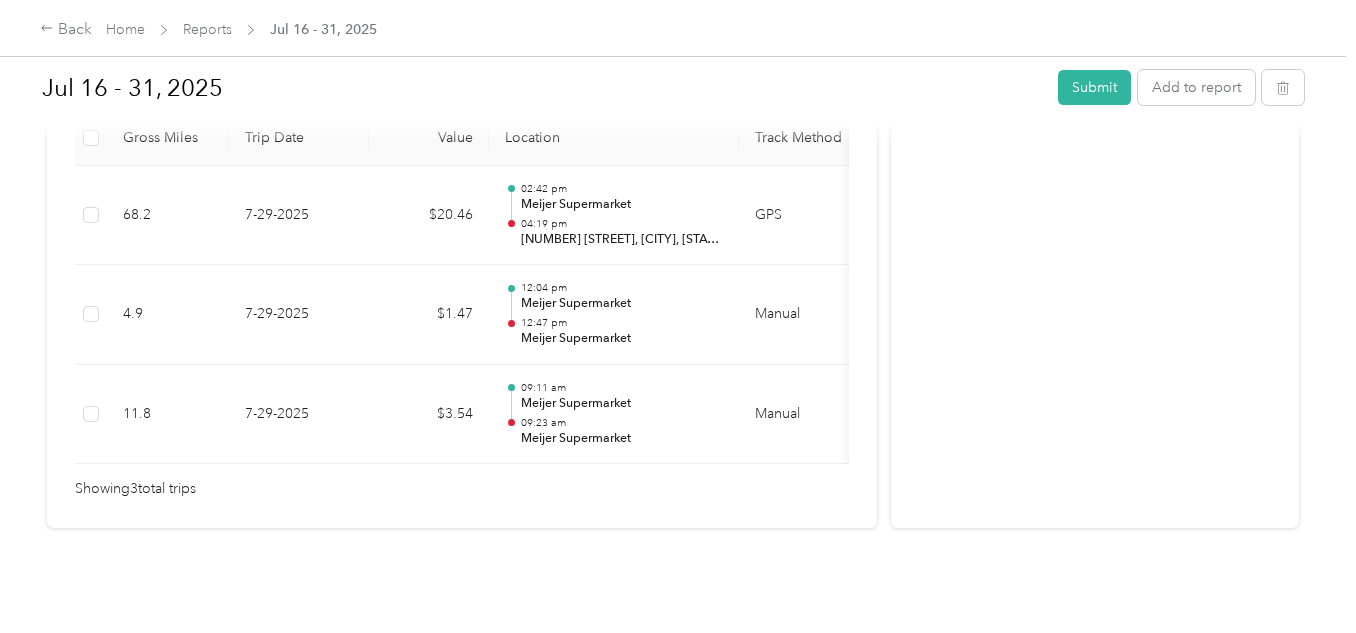 click on "Activity and Comments" at bounding box center [1095, 69] 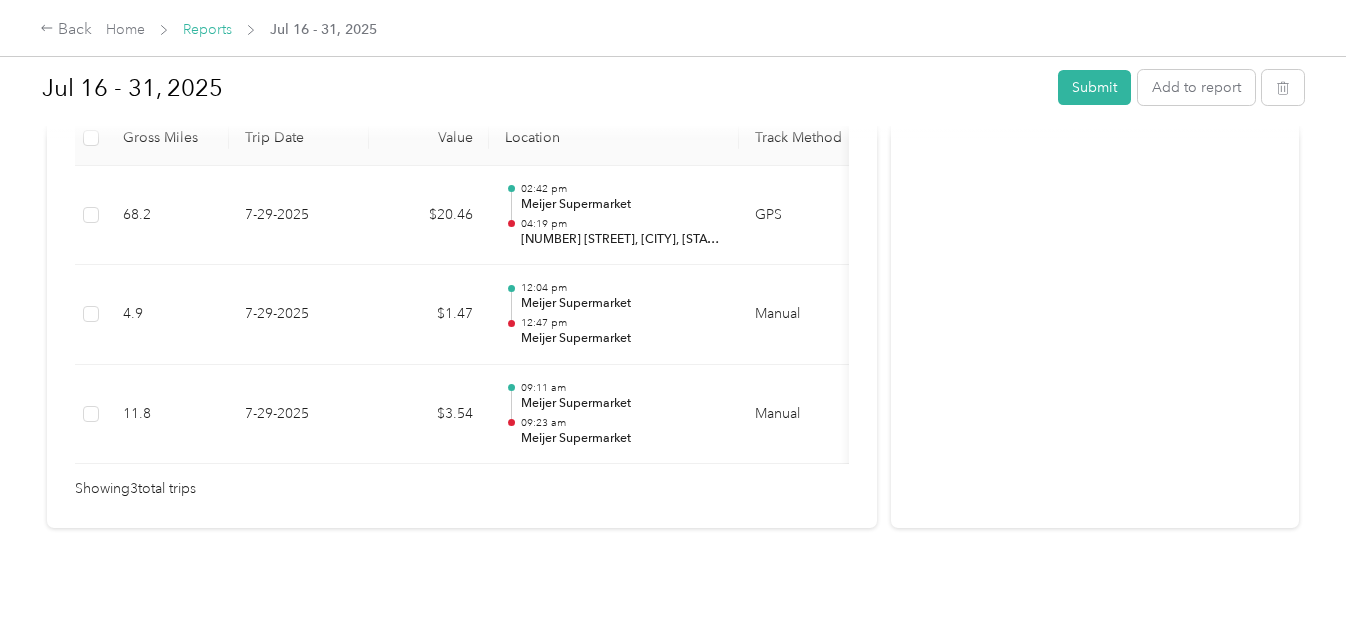 click on "Reports" at bounding box center (207, 29) 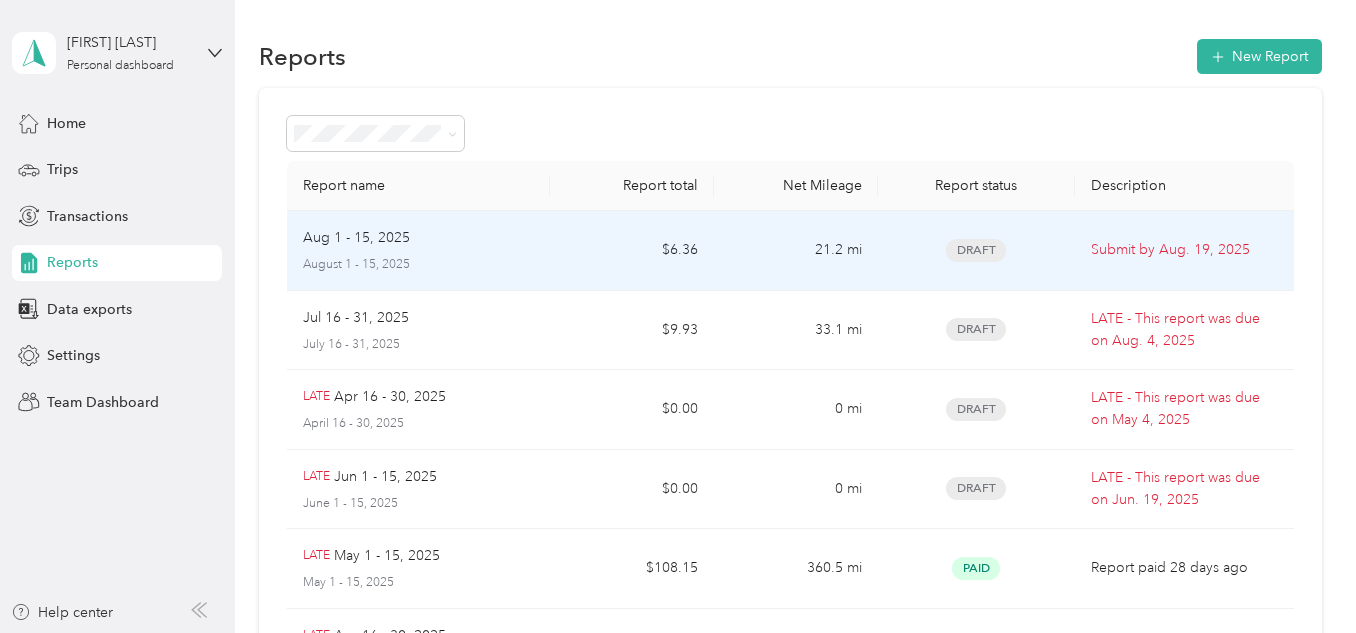 click on "Aug 1 - 15, 2025" at bounding box center (418, 238) 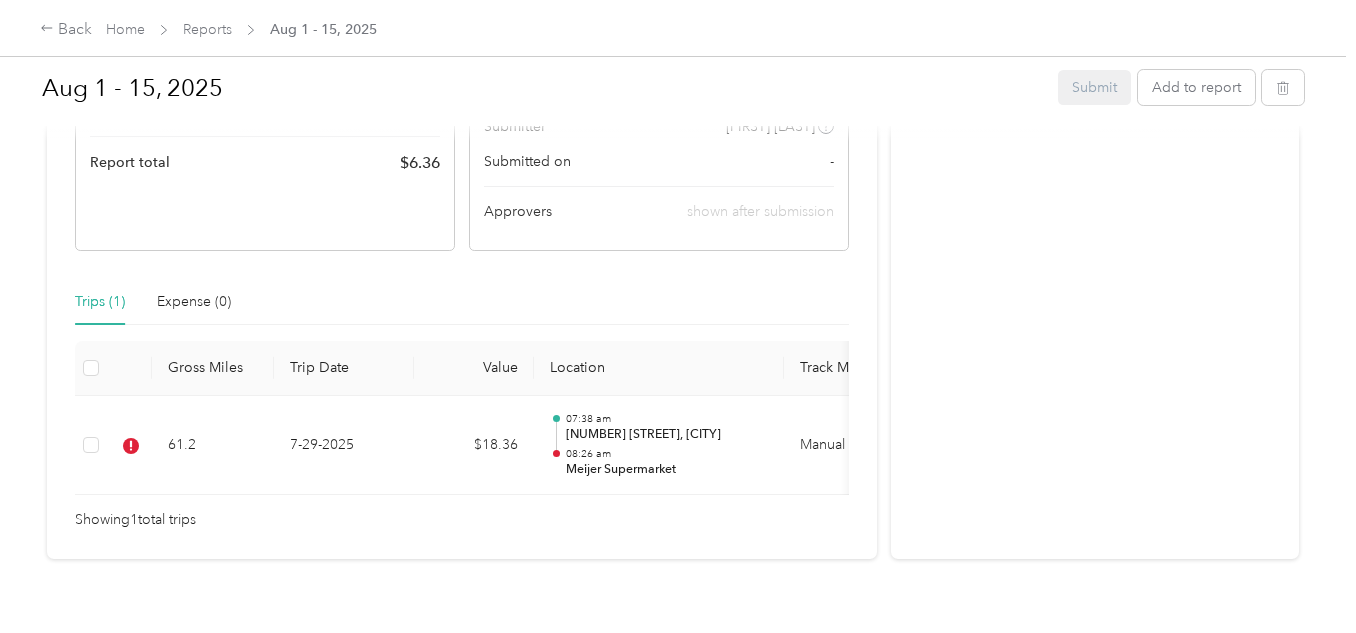scroll, scrollTop: 393, scrollLeft: 0, axis: vertical 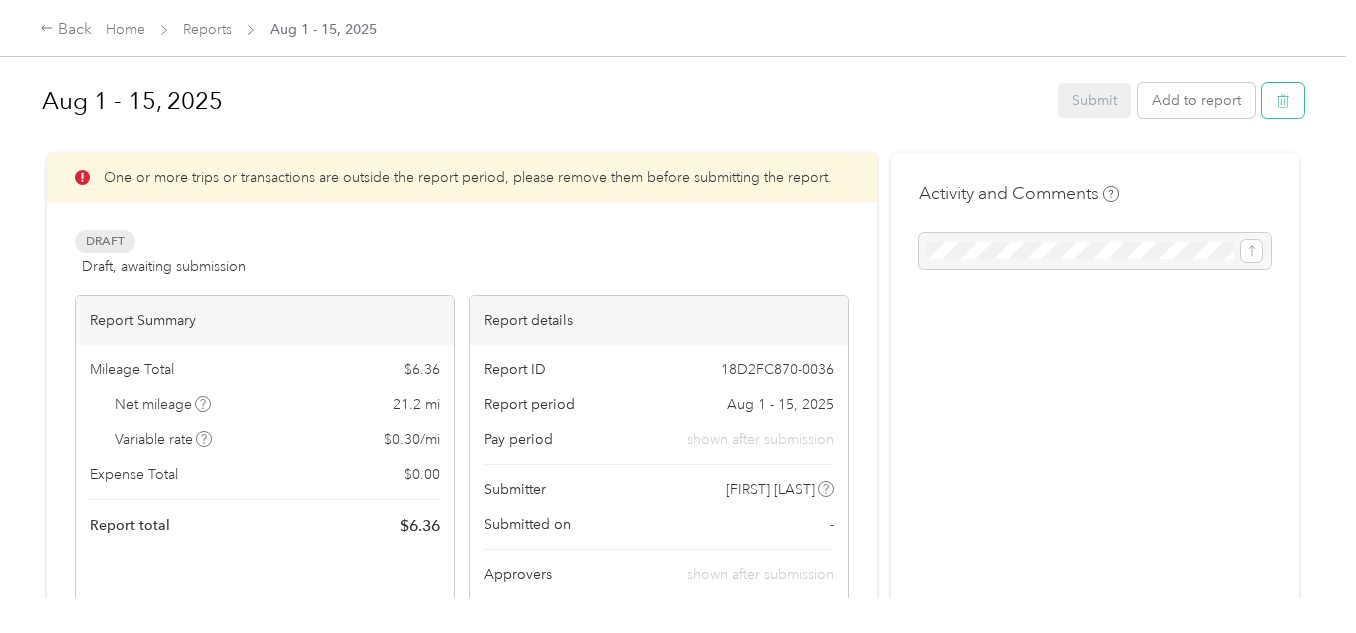 click 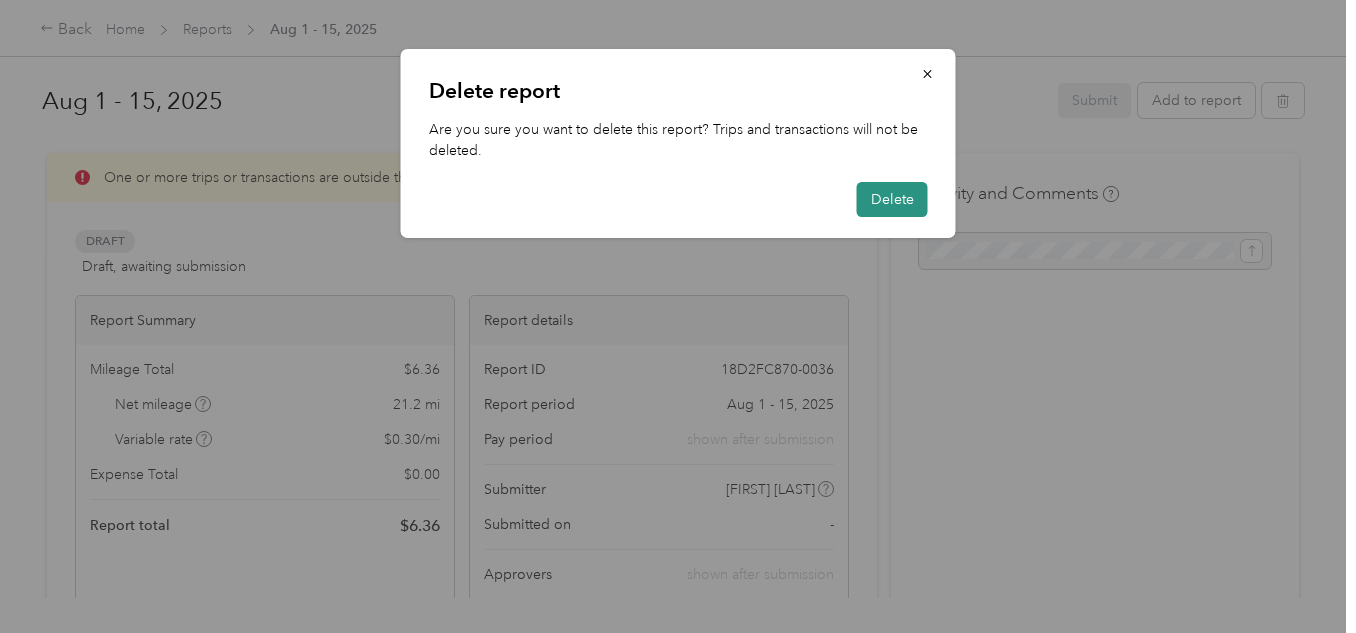 click on "Delete" at bounding box center [892, 199] 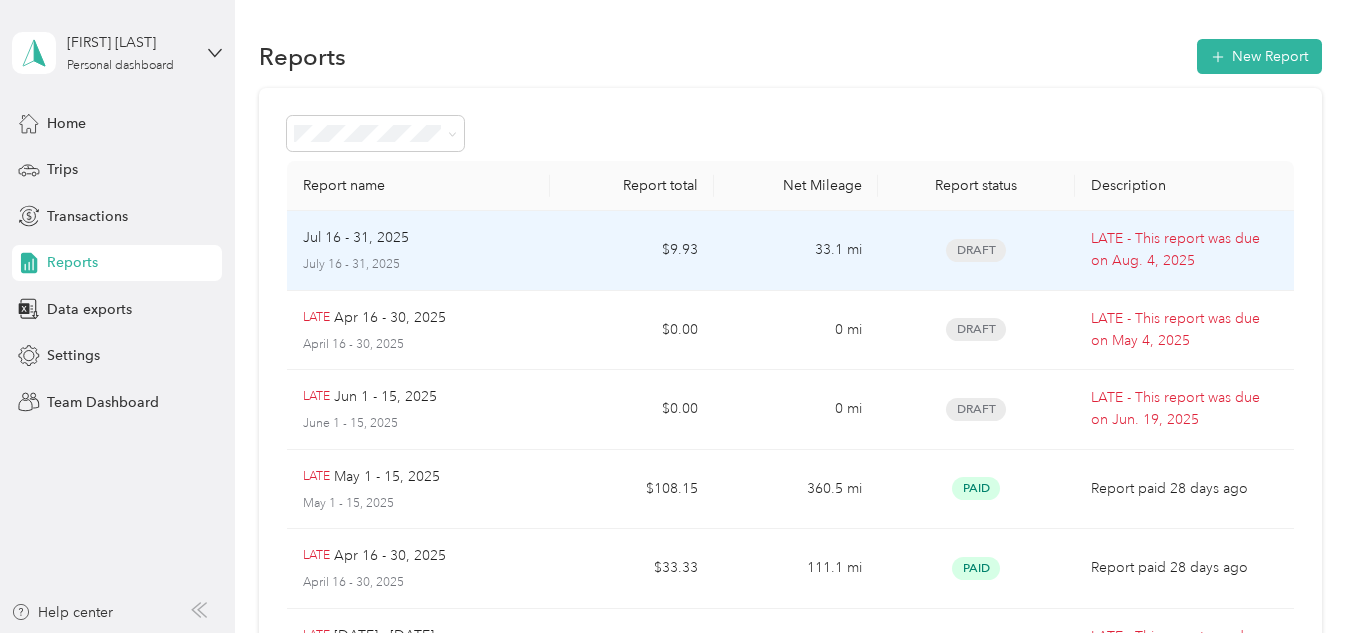 click on "Jul 16 - 31, 2025" at bounding box center [418, 238] 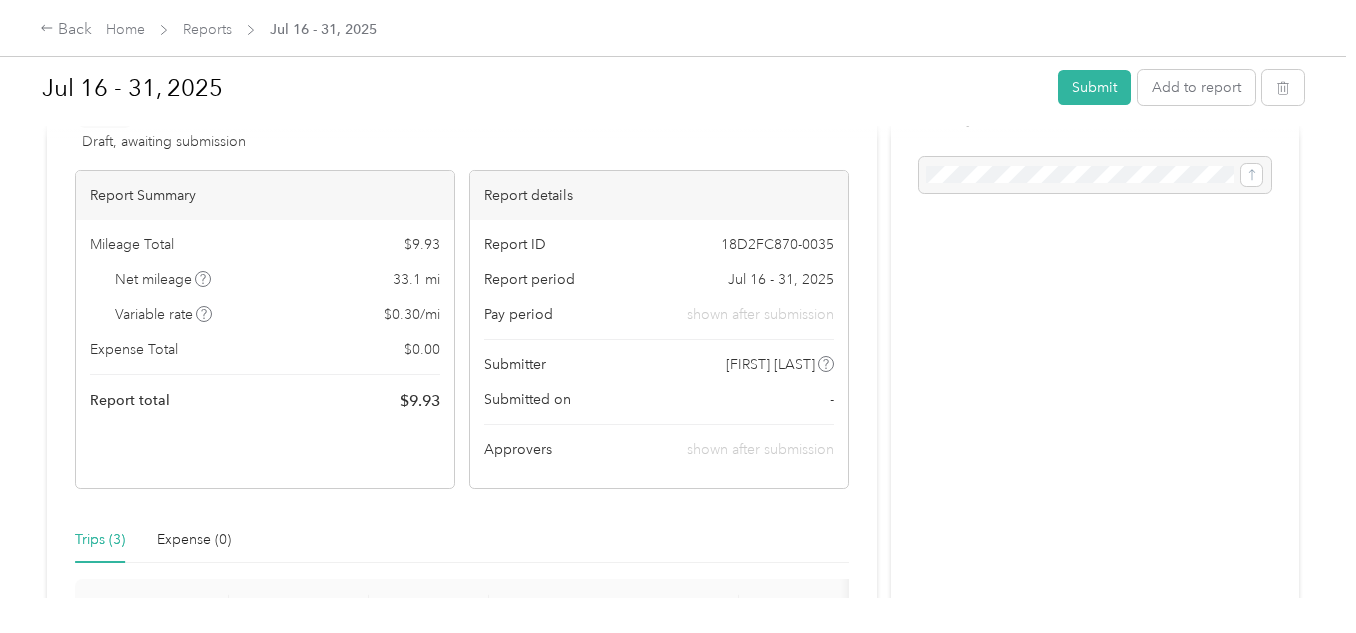 scroll, scrollTop: 0, scrollLeft: 0, axis: both 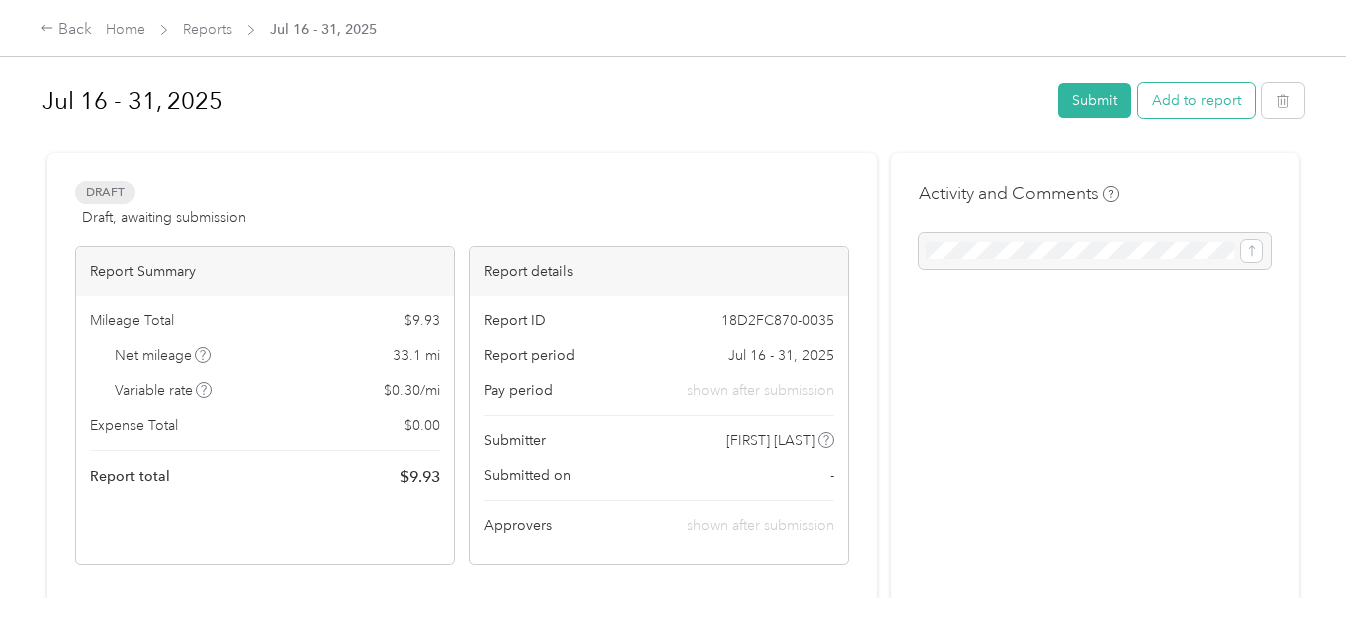 click on "Add to report" at bounding box center [1196, 100] 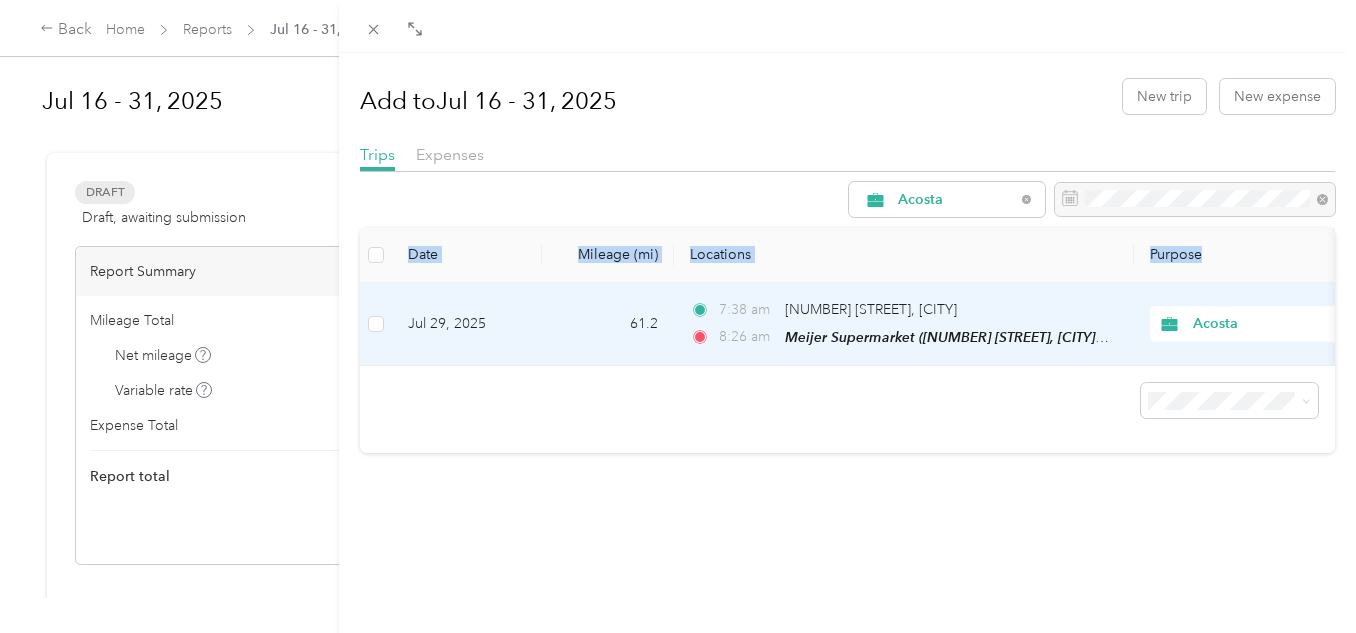 click on "Add to  [DATE] [DATE] New trip New expense Trips Expenses Acosta Date Mileage (mi) Locations Purpose           [DATE] [DISTANCE] [TIME] [NUMBER] [STREET], [CITY] [TIME] Meijer Supermarket ([NUMBER] [STREET], [CITY], [STATE]) Acosta" at bounding box center [847, 369] 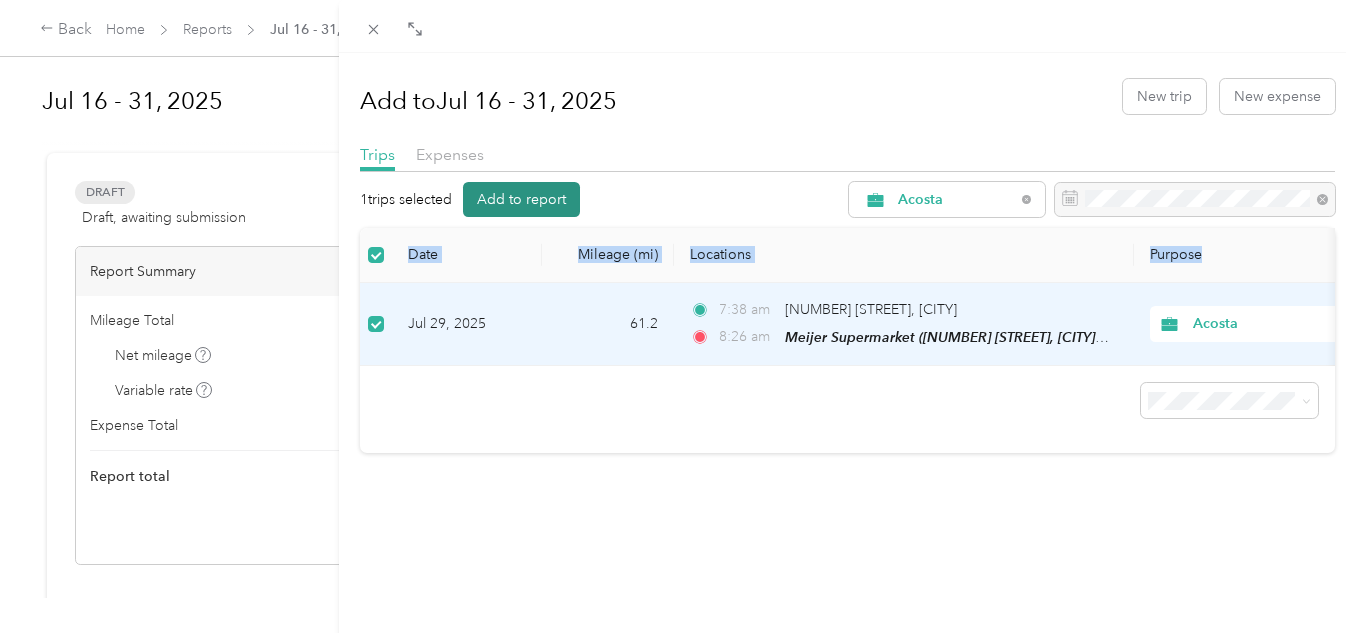 click on "Add to report" at bounding box center [521, 199] 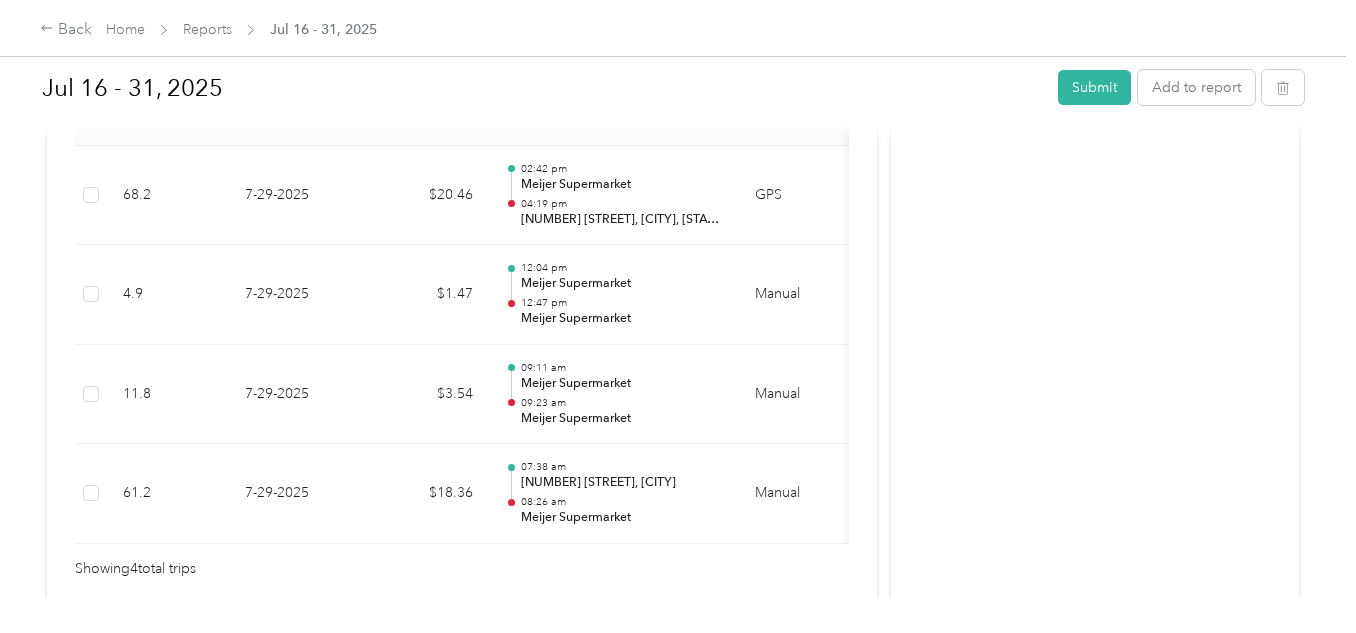 scroll, scrollTop: 591, scrollLeft: 0, axis: vertical 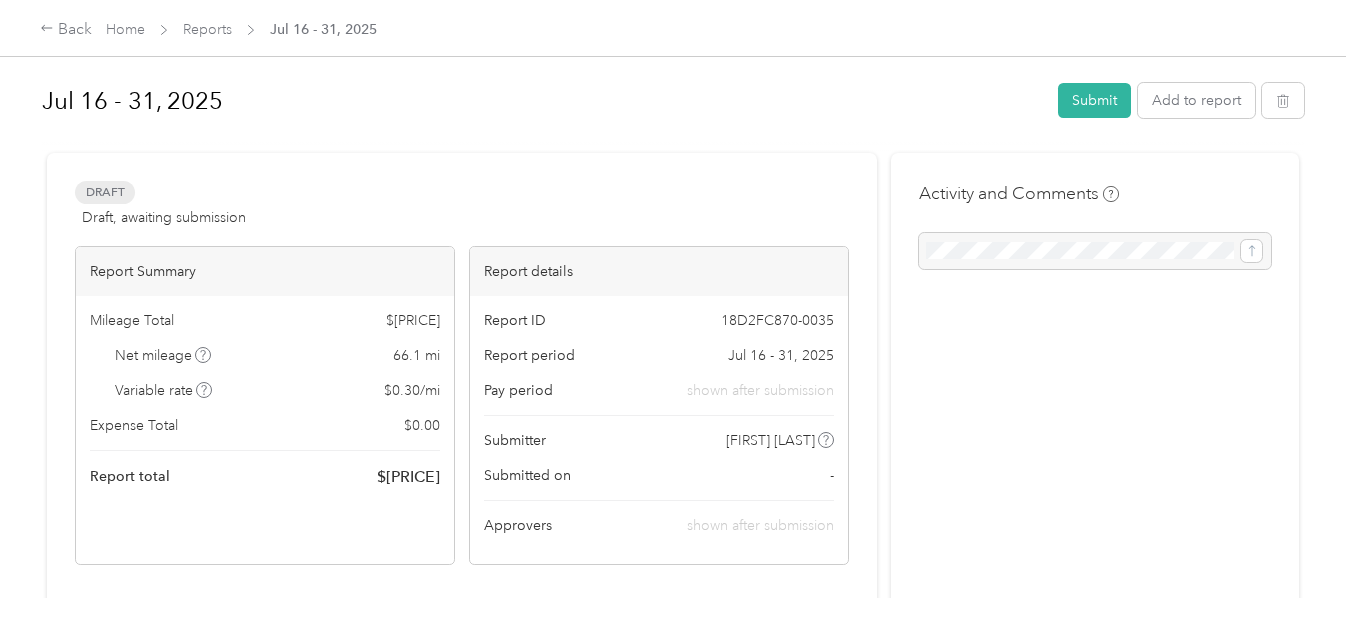 click 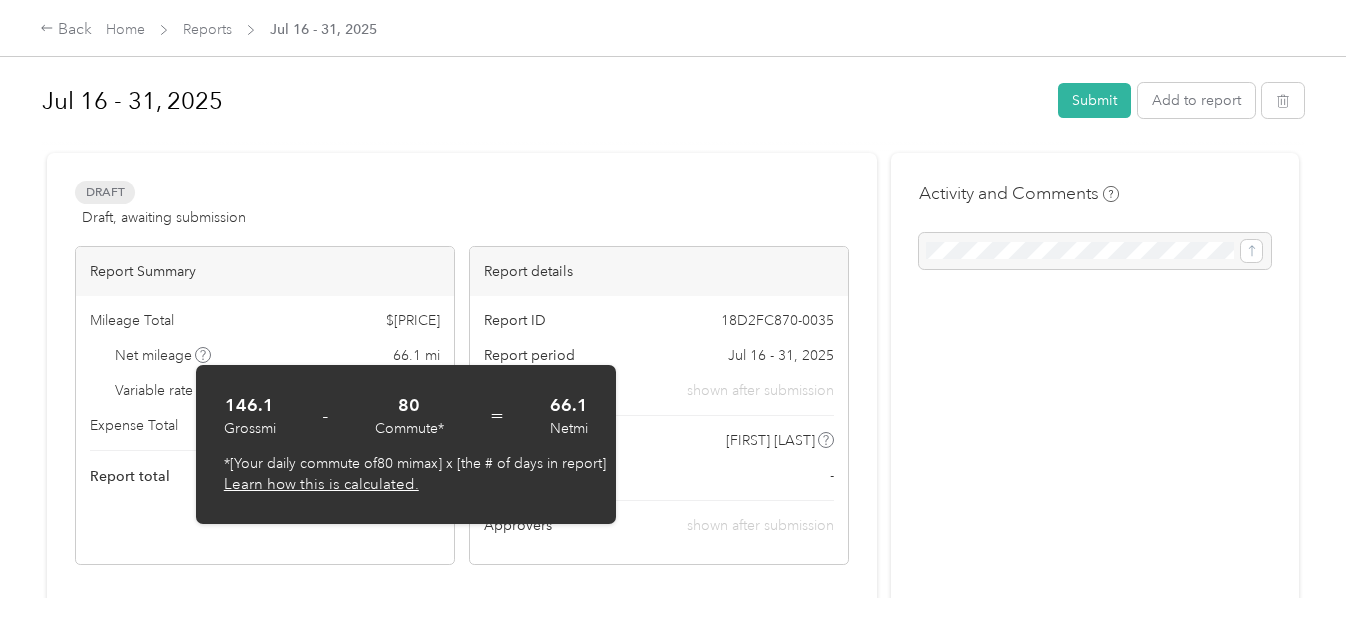 scroll, scrollTop: 2, scrollLeft: 0, axis: vertical 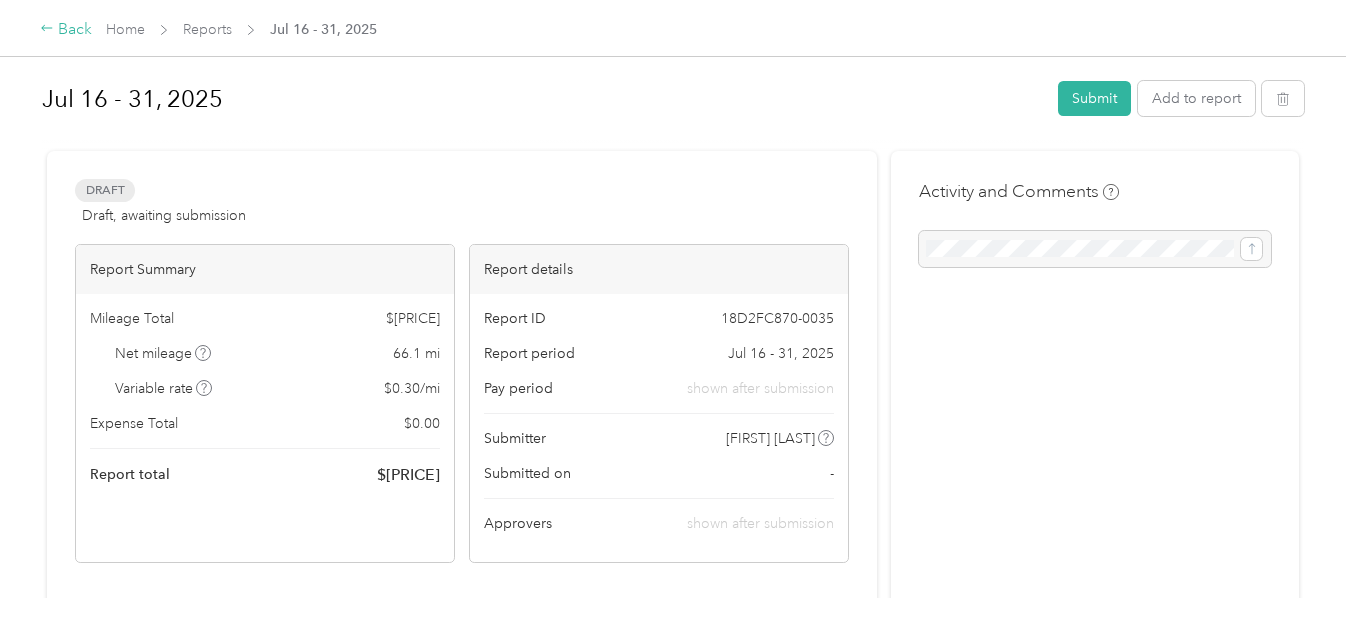 click on "Back" at bounding box center [66, 30] 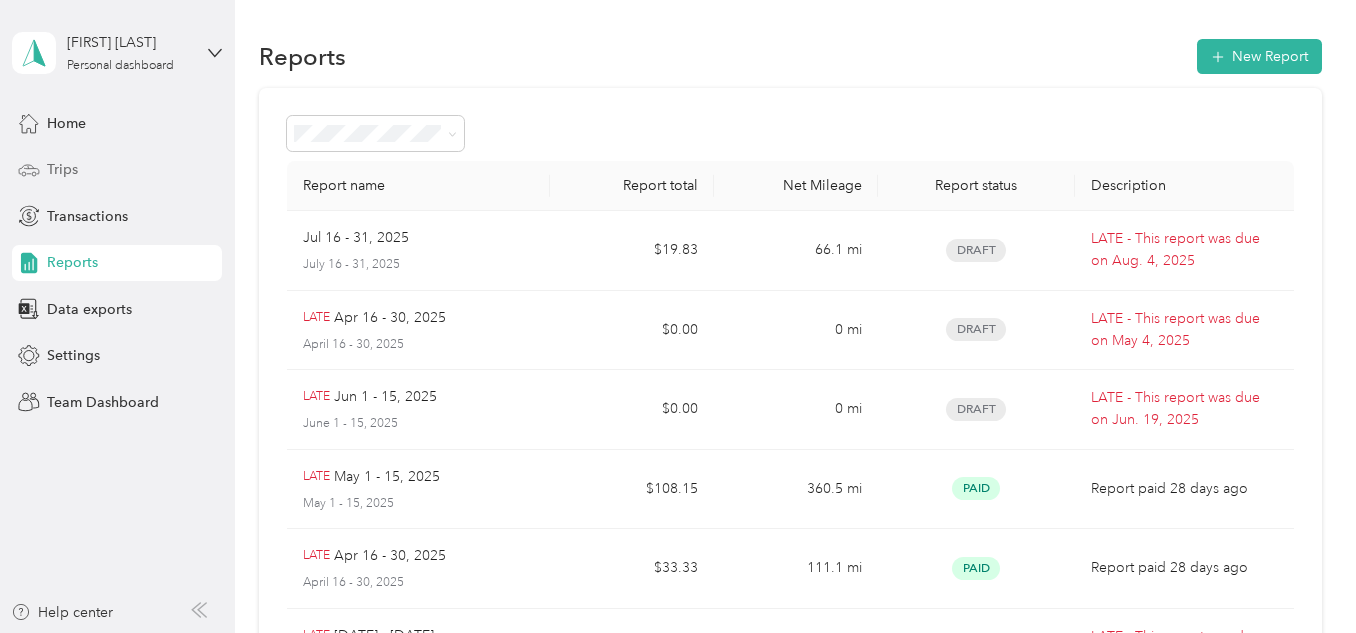 click on "Trips" at bounding box center [62, 169] 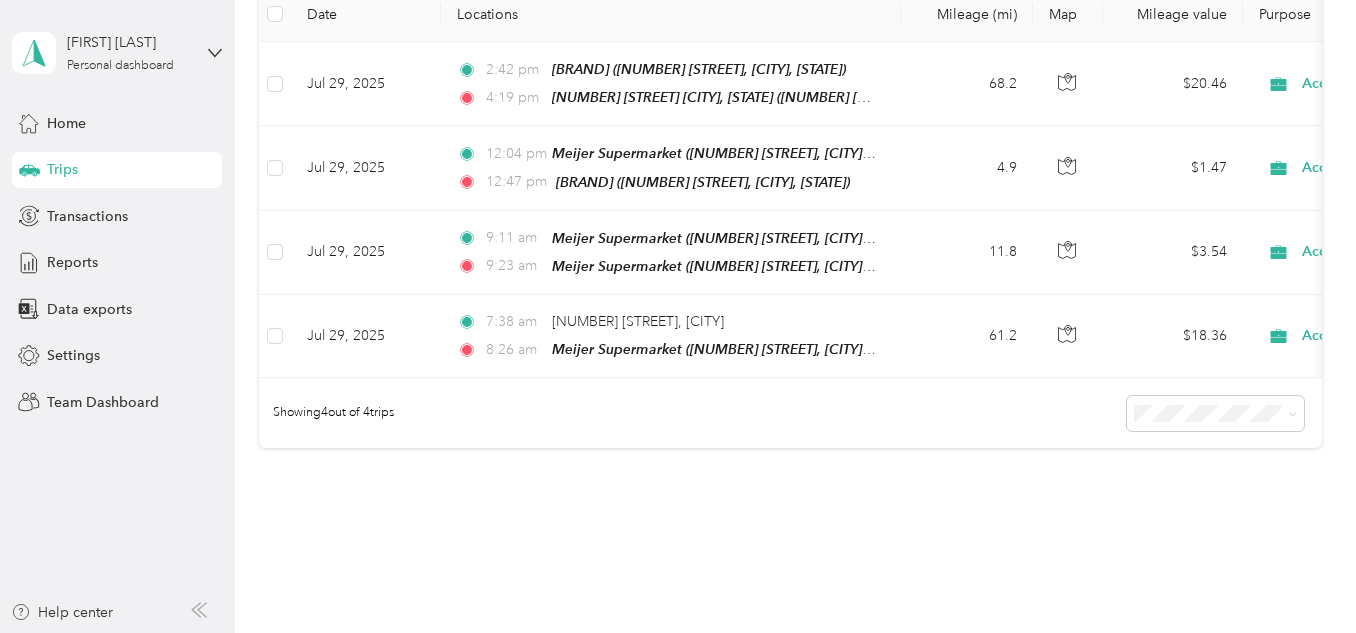 scroll, scrollTop: 340, scrollLeft: 0, axis: vertical 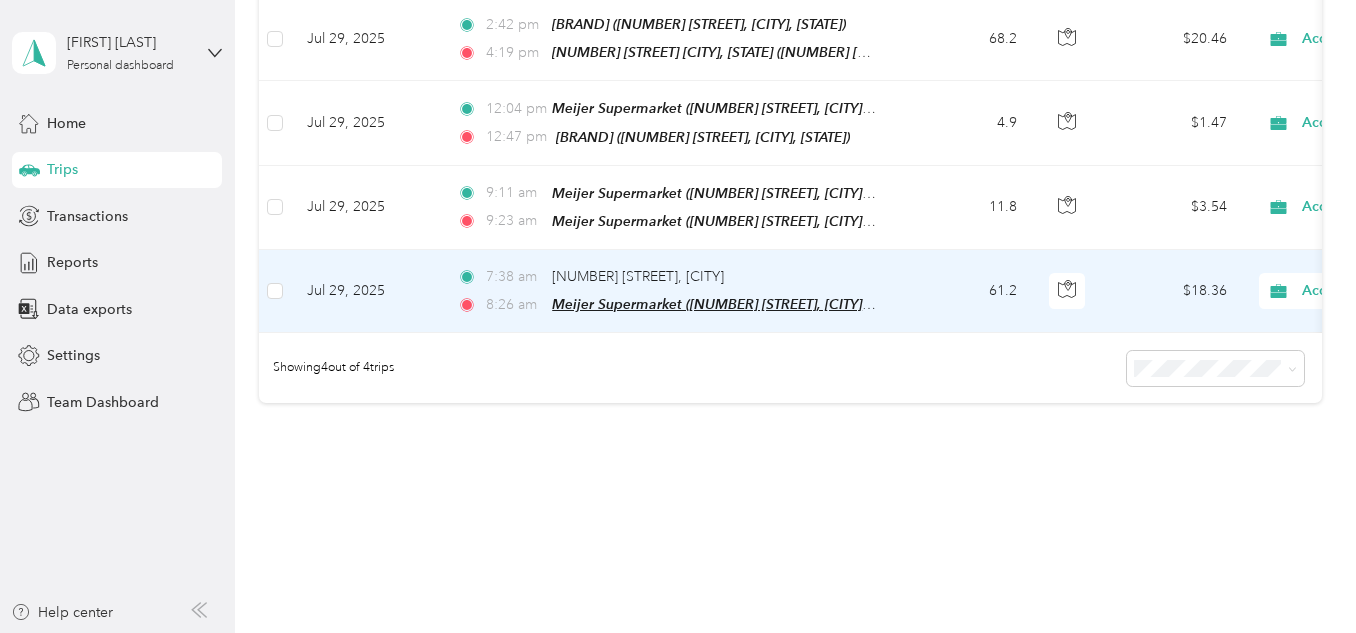 click on "Meijer Supermarket ([NUMBER] [STREET], [CITY], [STATE])" at bounding box center (735, 304) 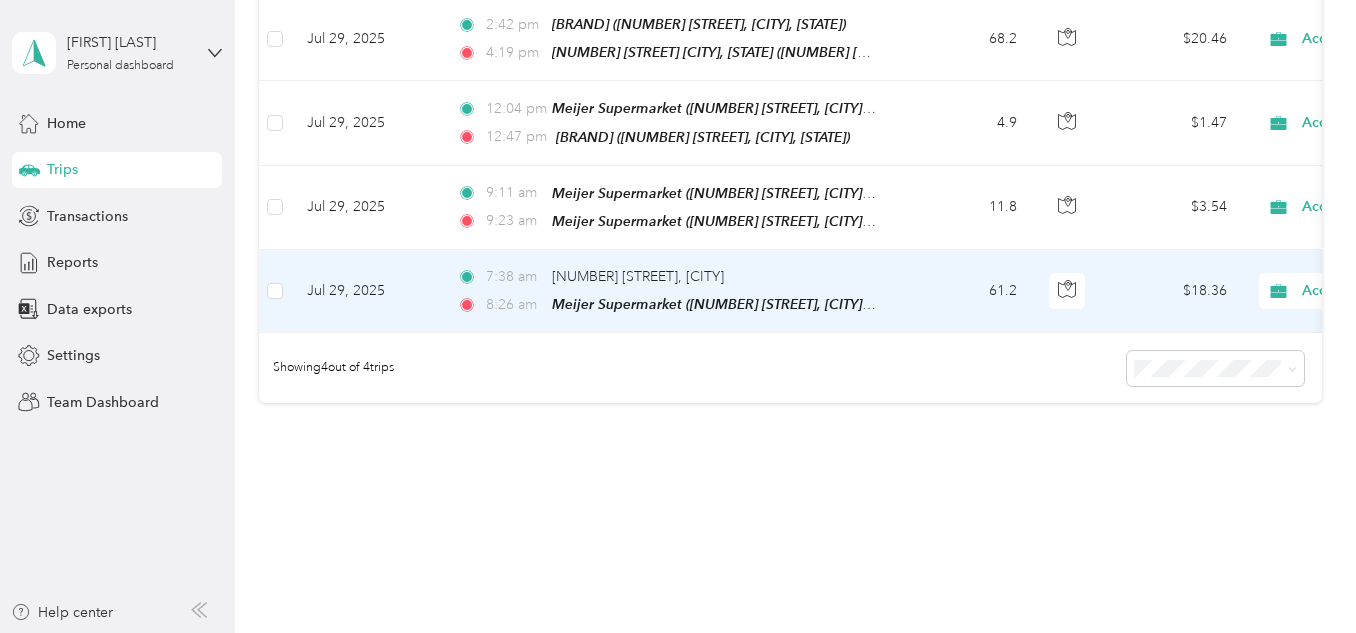 click on "[TIME] [NUMBER] [STREET], [CITY] [TIME] Meijer Supermarket ([NUMBER] [STREET], [CITY], [STATE])" at bounding box center (671, 291) 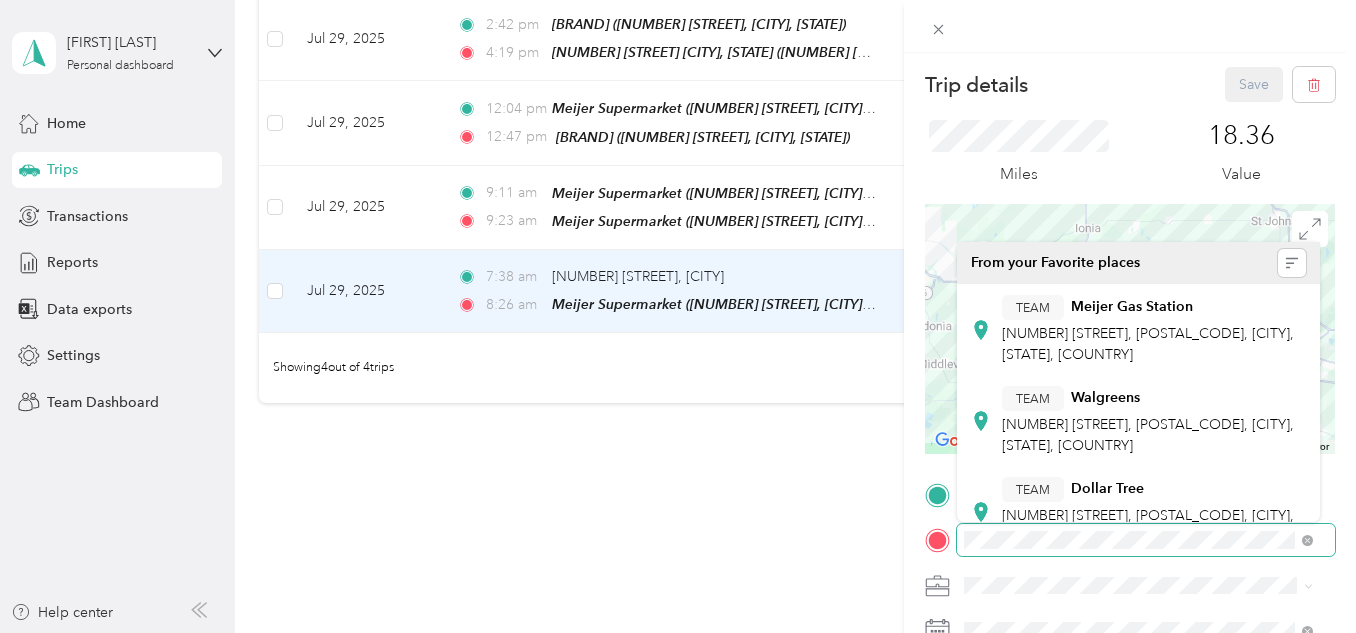 click on "Trip details Save This trip cannot be edited because it is either under review, approved, or paid. Contact your Team Manager to edit it. Miles [NUMBER] Value  ← Move left → Move right ↑ Move up ↓ Move down + Zoom in - Zoom out Home Jump left by [PERCENT]% End Jump right by [PERCENT]% Page Up Jump up by [PERCENT]% Page Down Jump down by [PERCENT]% Map Data Map data ©[DATE] Google Map data ©[DATE] Google [NUMBER] km  Click to toggle between metric and imperial units Terms Report a map error TO Add photo" at bounding box center [678, 316] 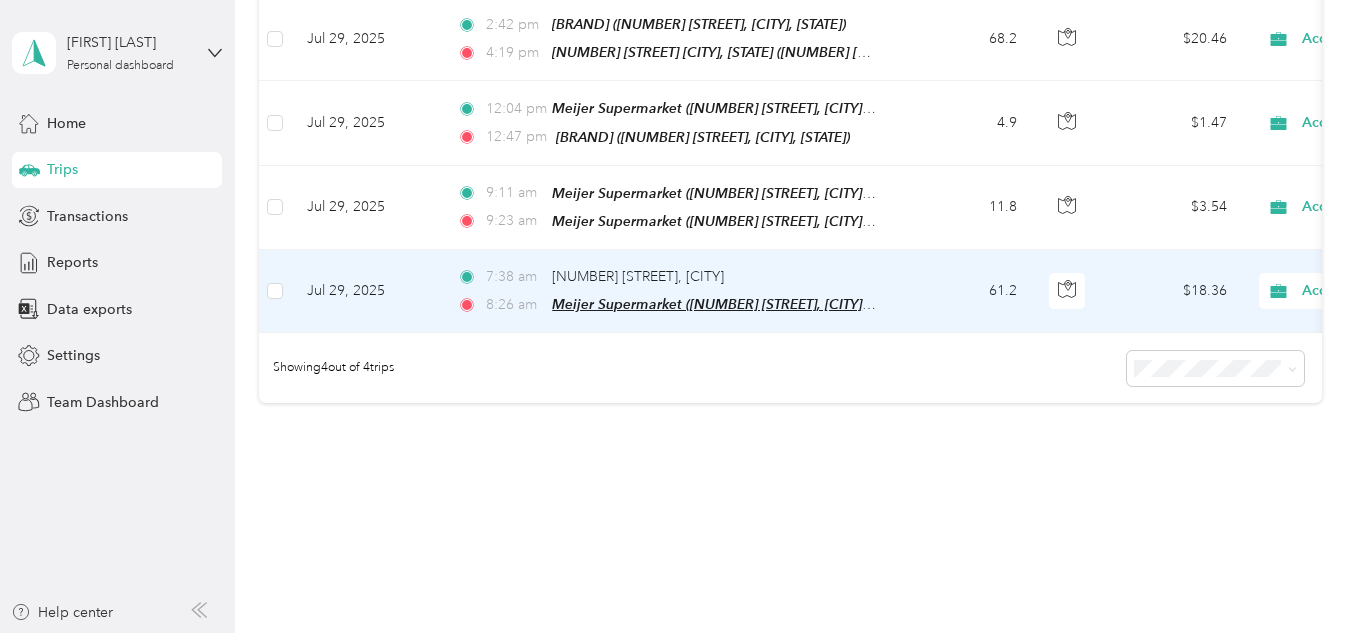 click on "Meijer Supermarket ([NUMBER] [STREET], [CITY], [STATE])" at bounding box center (735, 304) 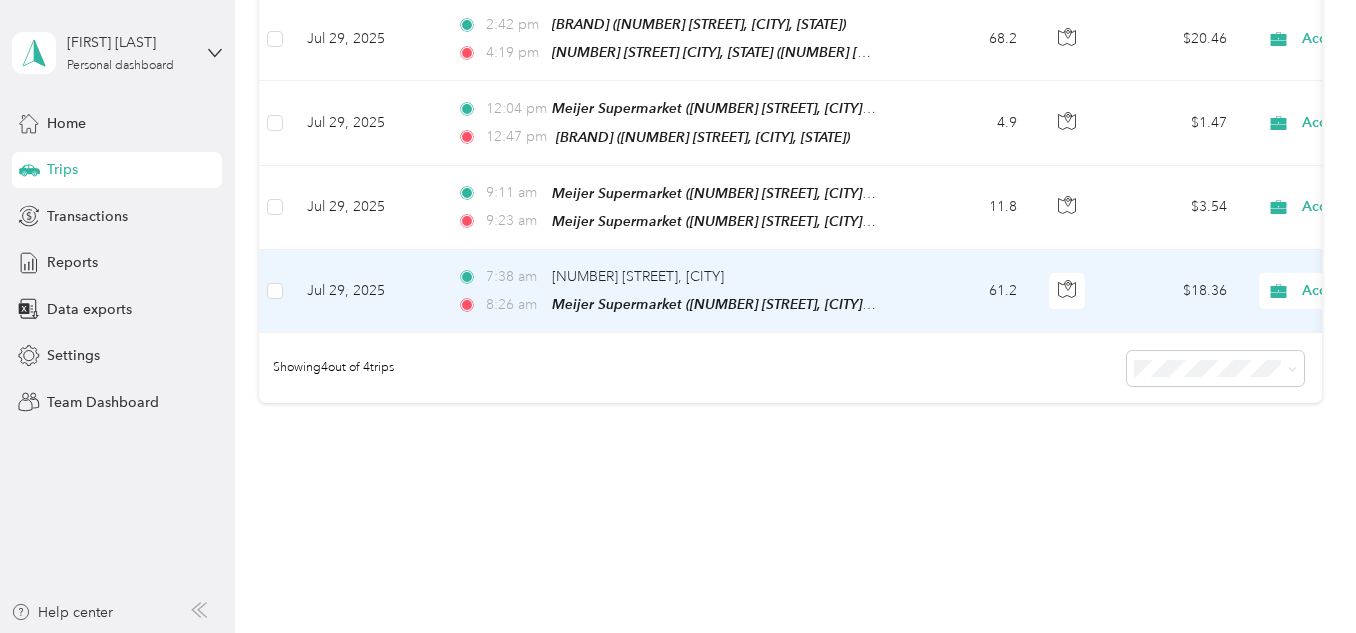 click on "Edit Place" at bounding box center (615, 249) 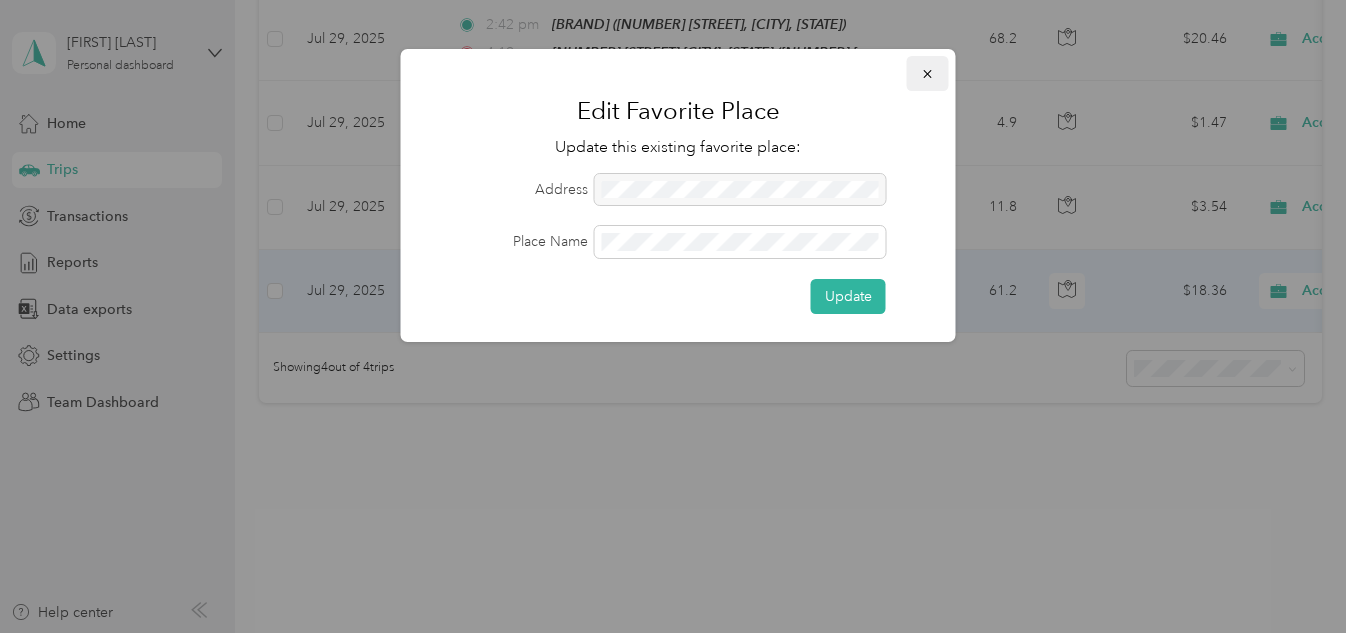 click 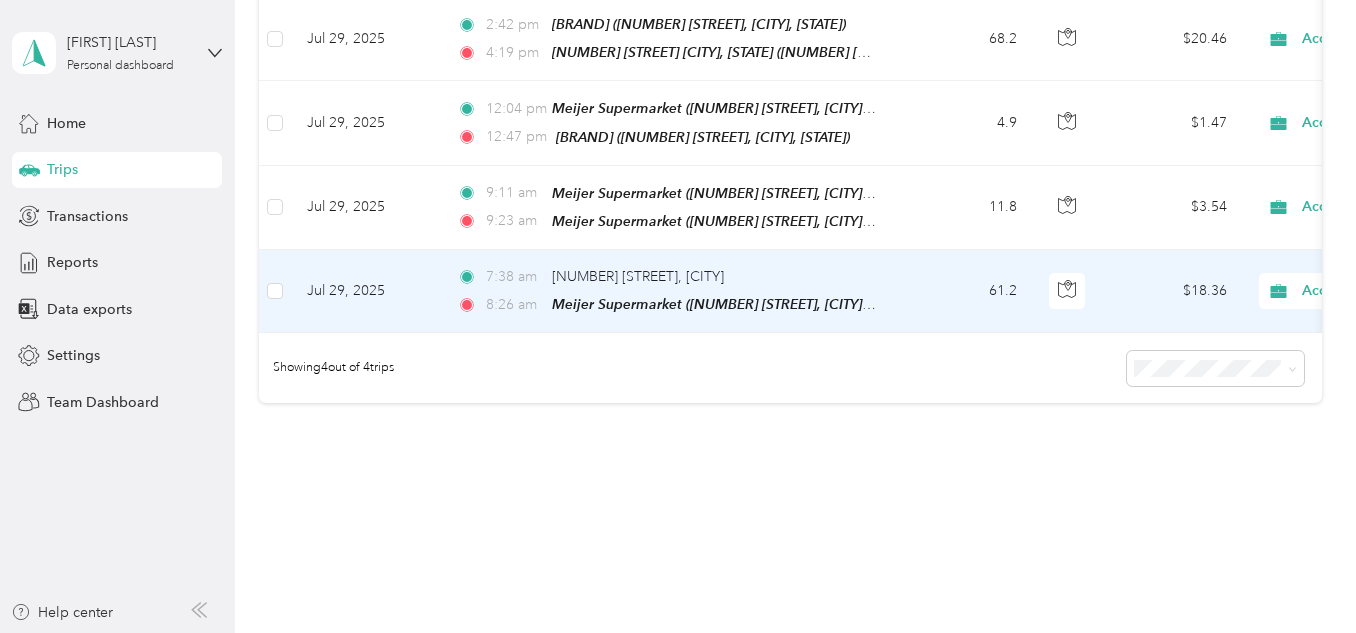 click on "[TIME] [NUMBER] [STREET], [CITY] [TIME] Meijer Supermarket ([NUMBER] [STREET], [CITY], [STATE])" at bounding box center (671, 291) 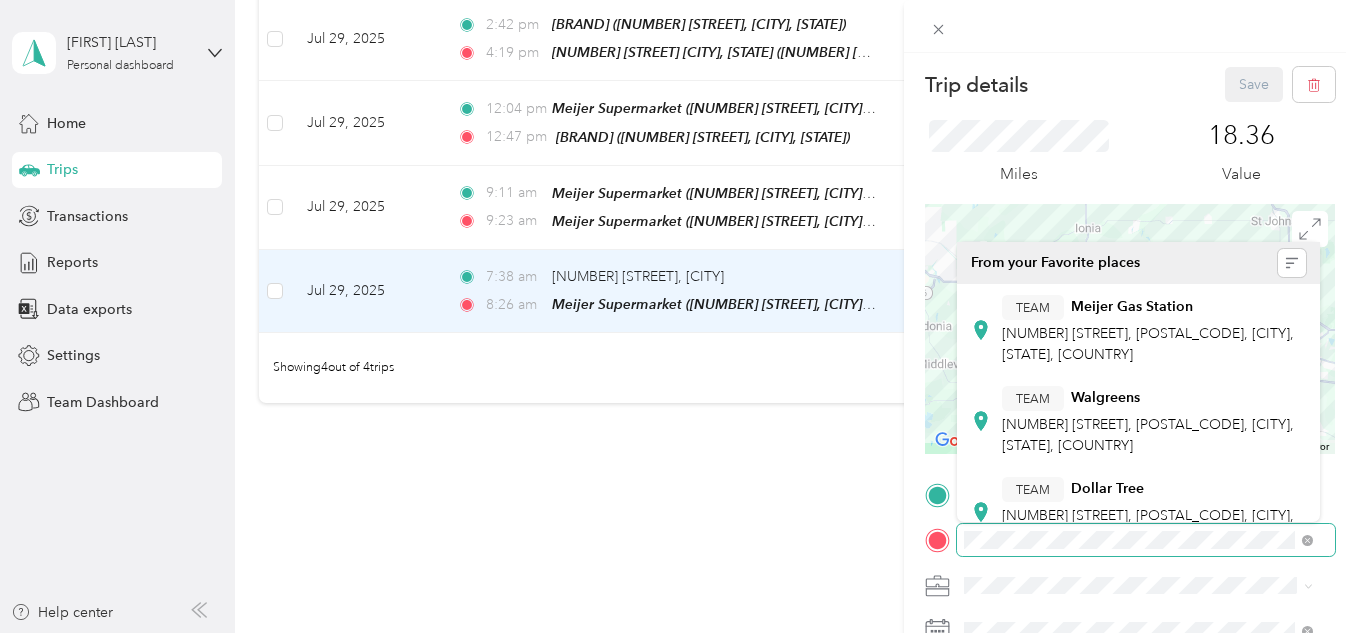 scroll, scrollTop: 0, scrollLeft: 6, axis: horizontal 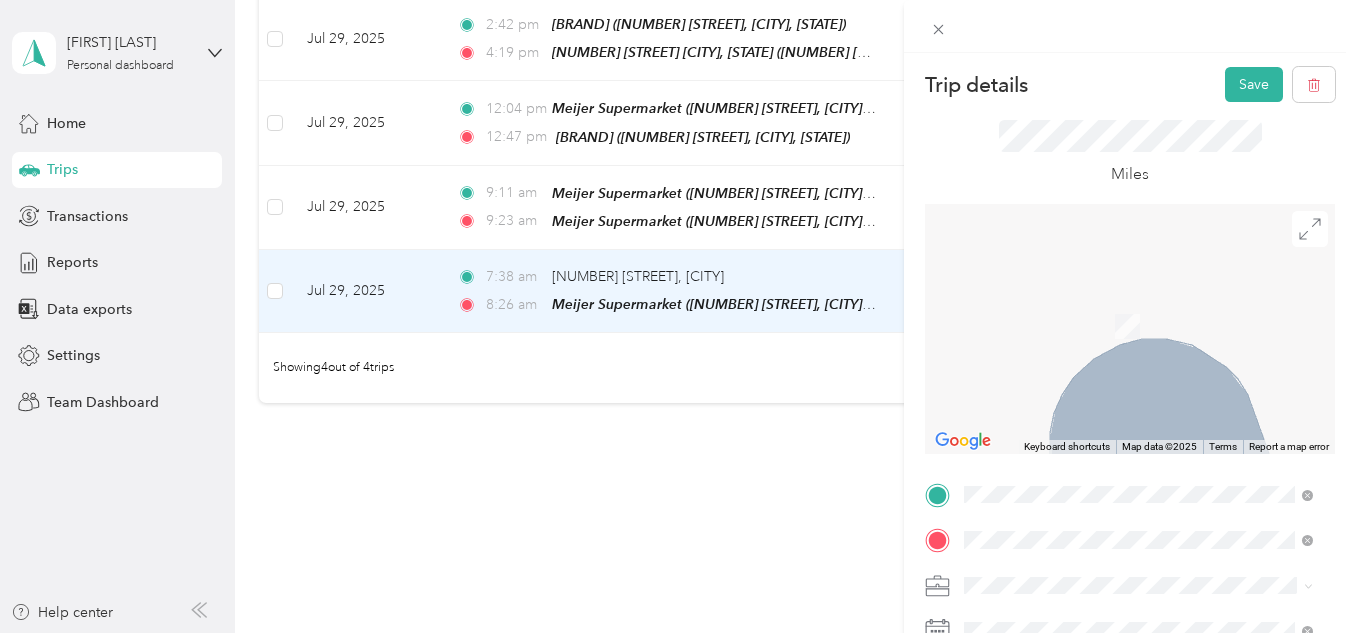 click on "[NUMBER] [STREET], [POSTAL_CODE], [CITY], [STATE], [COUNTRY]" at bounding box center [1148, 344] 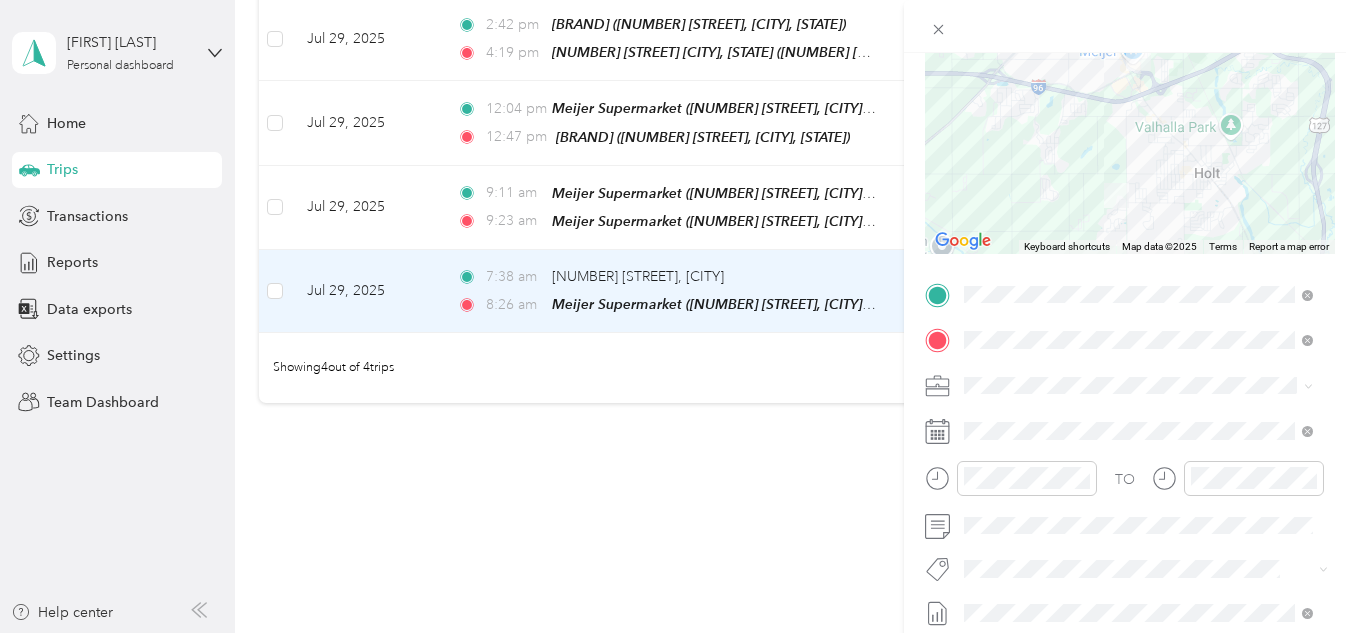 scroll, scrollTop: 228, scrollLeft: 0, axis: vertical 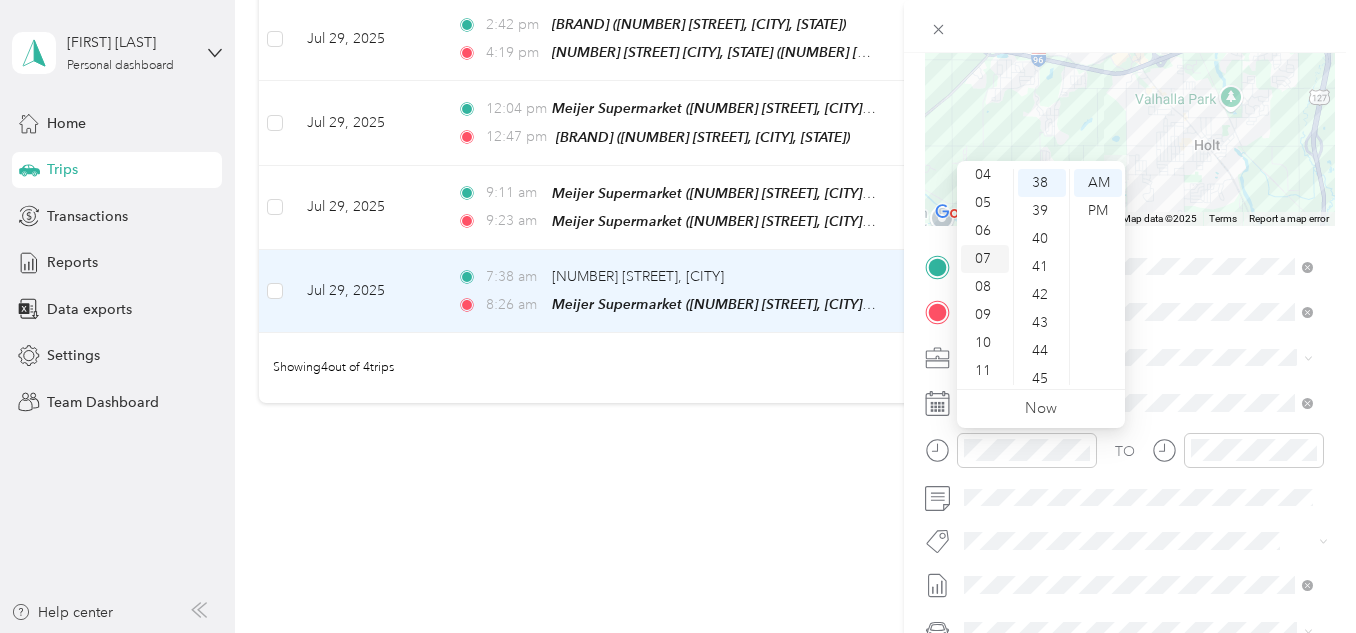 click on "07" at bounding box center [985, 259] 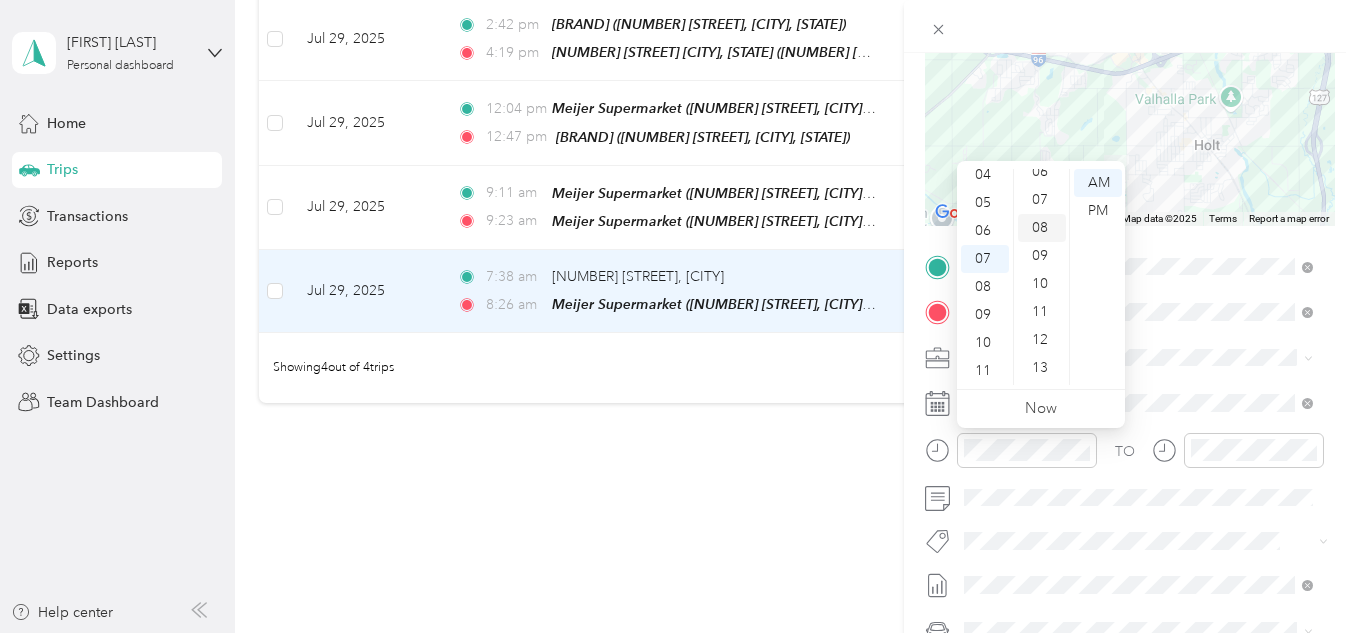 click on "08" at bounding box center [1042, 228] 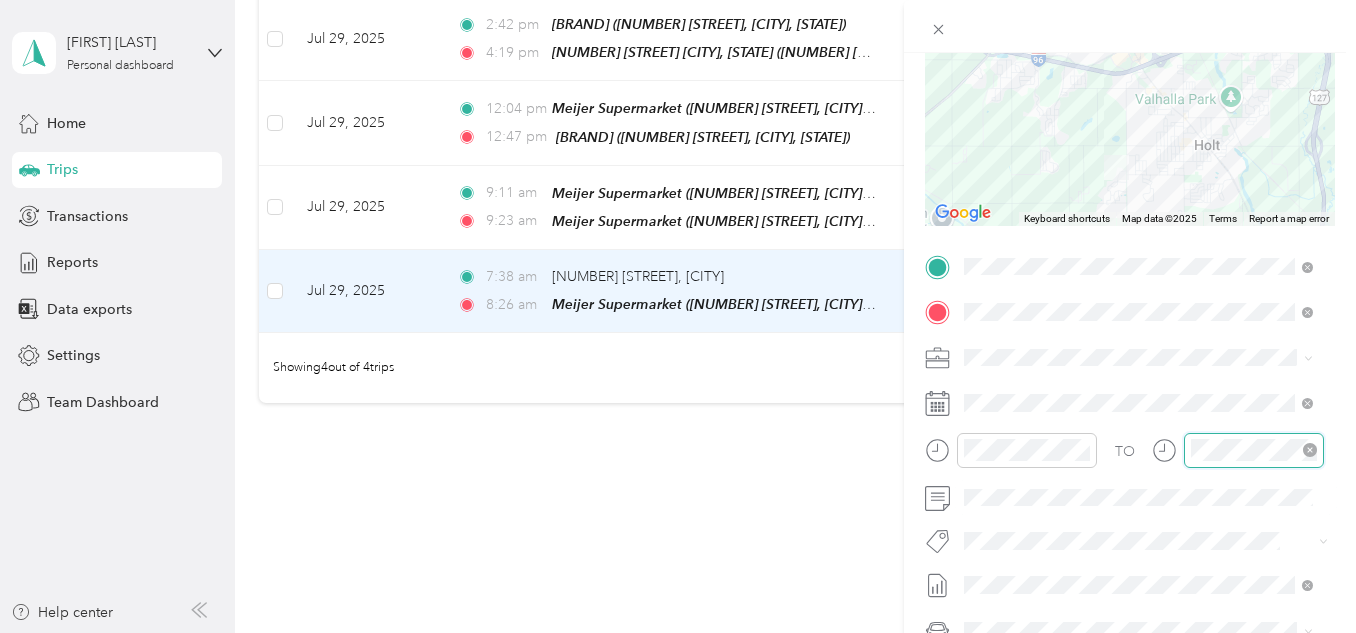 scroll, scrollTop: 728, scrollLeft: 0, axis: vertical 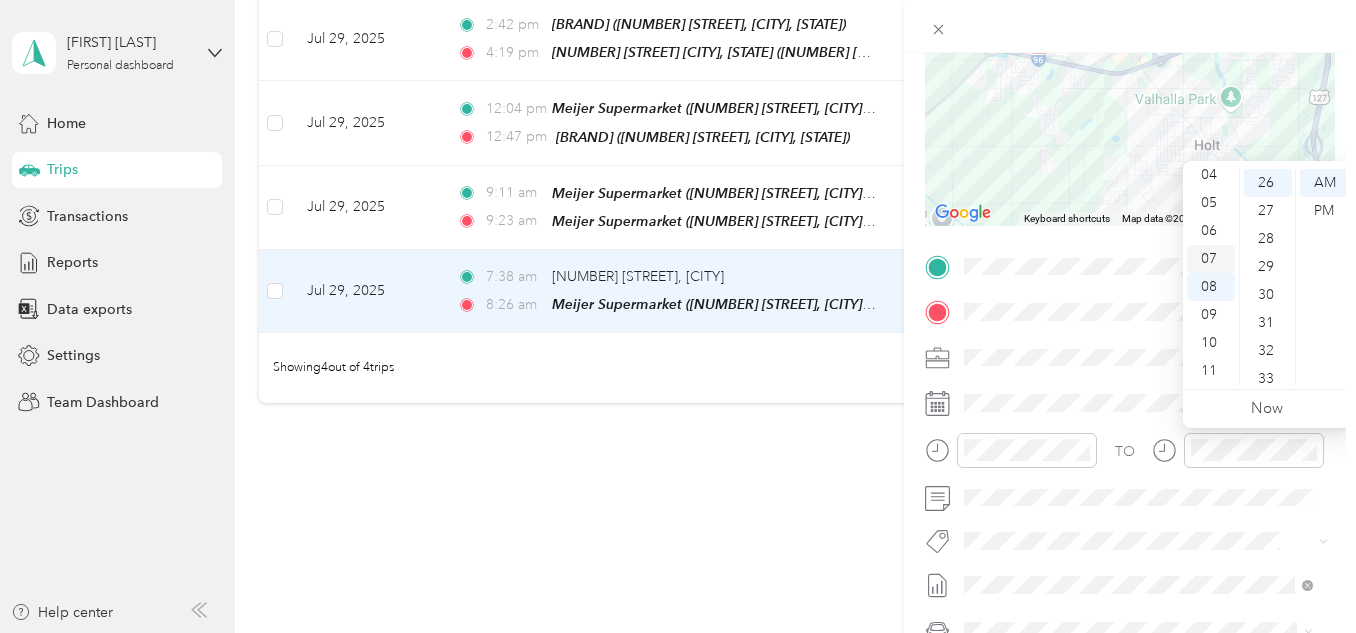 click on "07" at bounding box center [1211, 259] 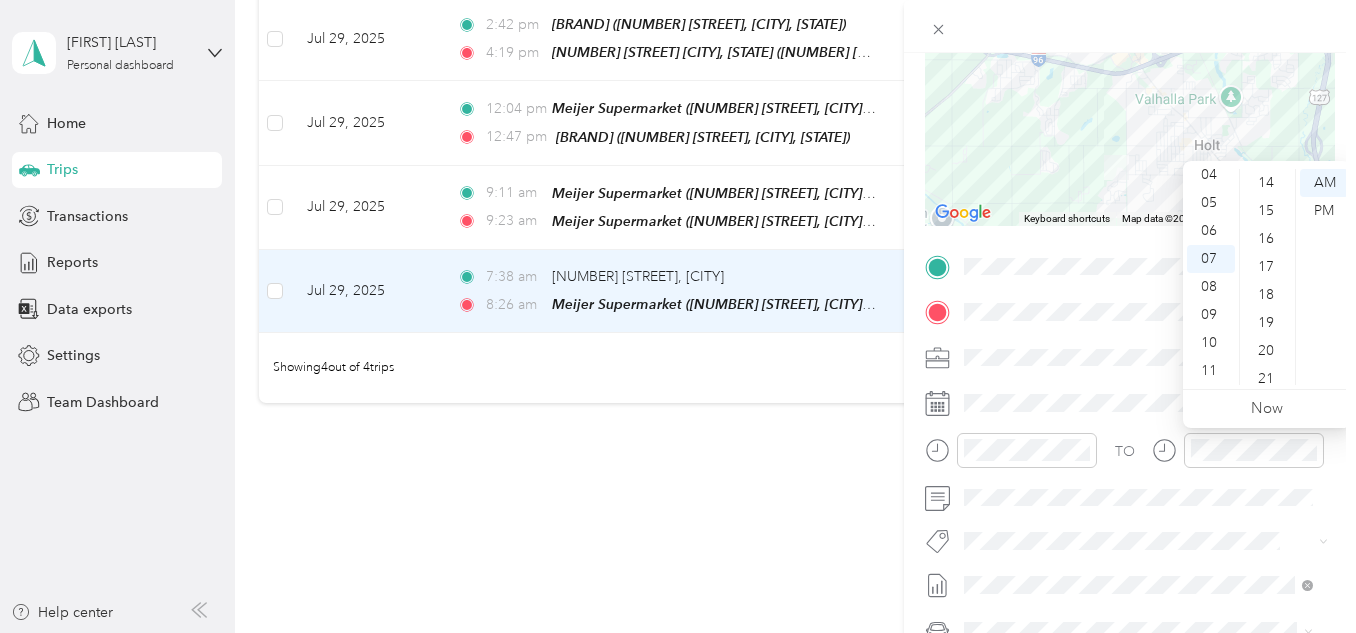 scroll, scrollTop: 419, scrollLeft: 0, axis: vertical 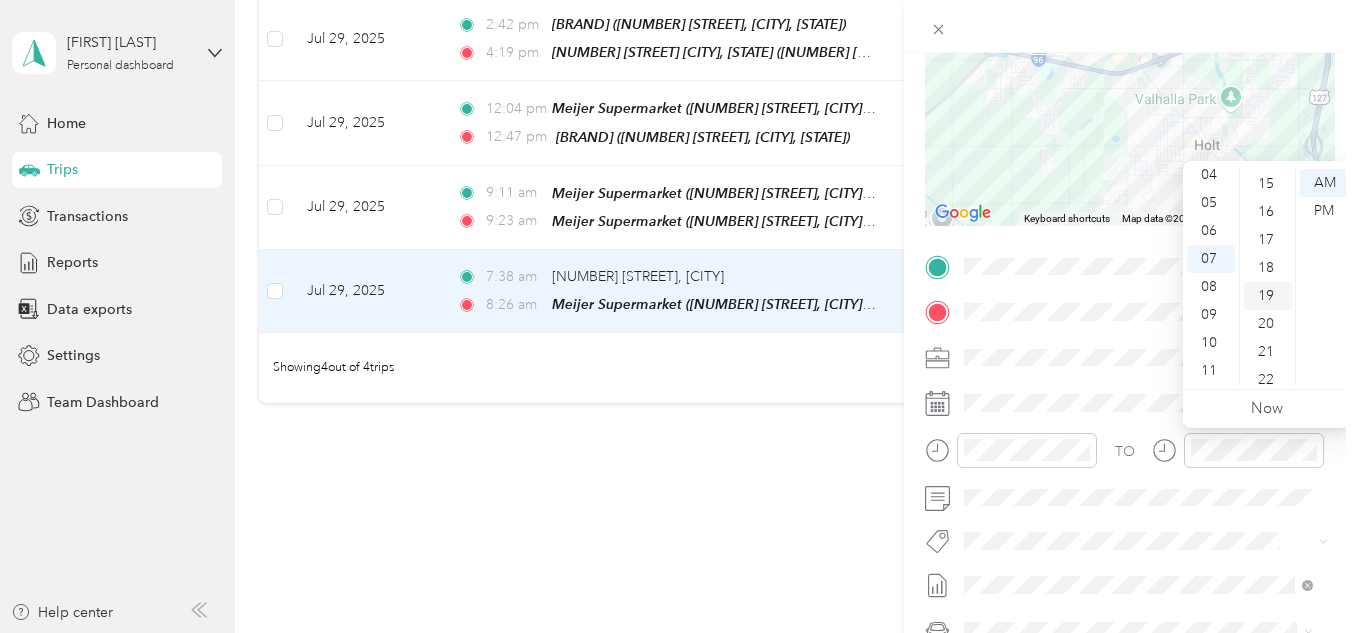 click on "19" at bounding box center (1268, 296) 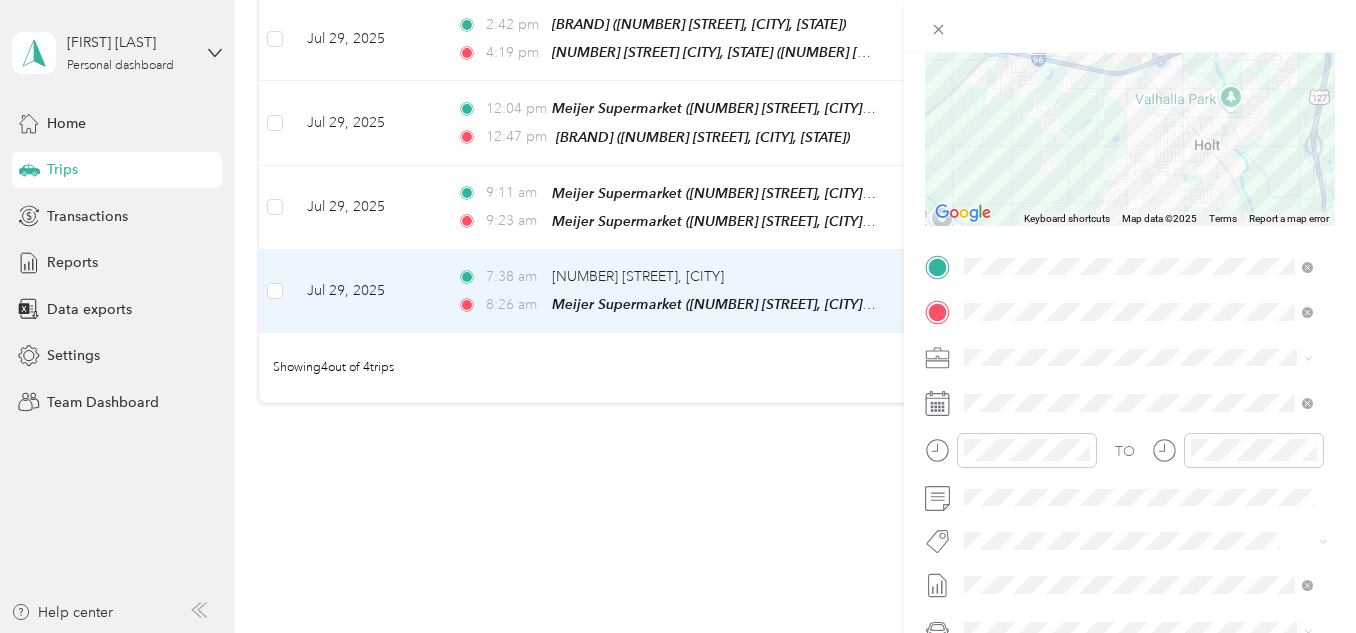 click on "Trip details Save This trip cannot be edited because it is either under review, approved, or paid. Contact your Team Manager to edit it. Miles ← Move left → Move right ↑ Move up ↓ Move down + Zoom in - Zoom out Home Jump left by 75% End Jump right by 75% Page Up Jump up by 75% Page Down Jump down by 75% Keyboard shortcuts Map Data Map data ©2025 Map data ©2025 2 km  Click to toggle between metric and imperial units Terms Report a map error TO Add photo" at bounding box center [678, 316] 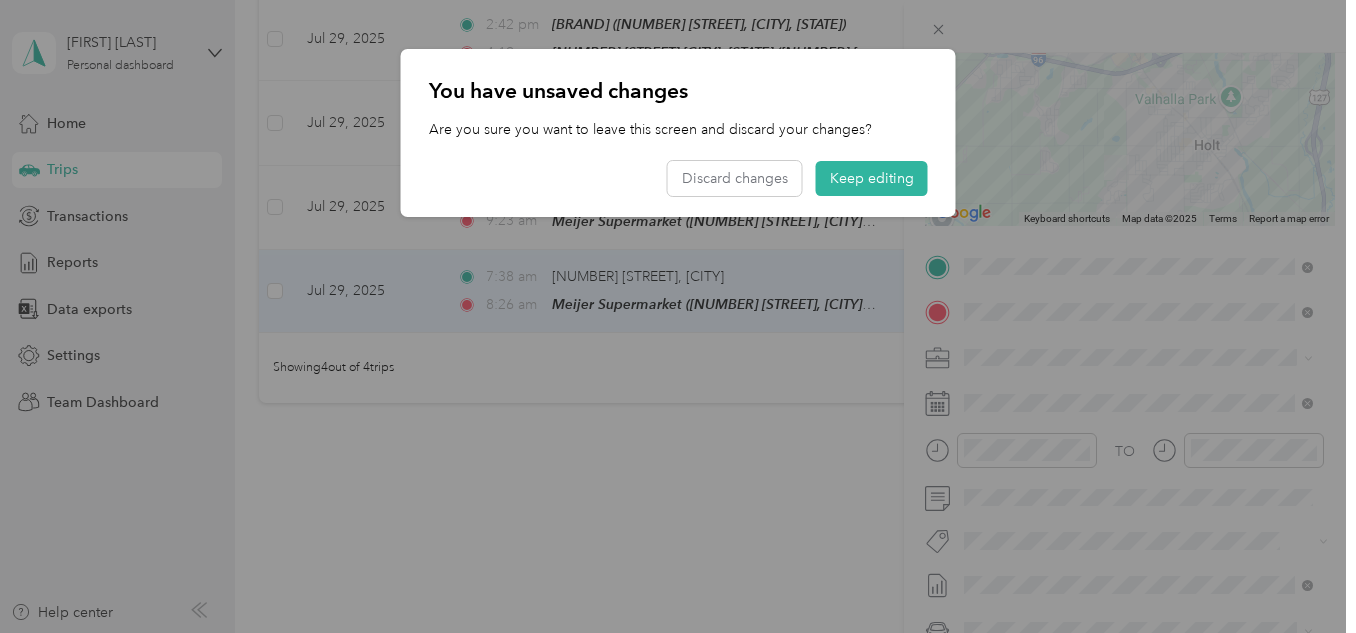 click at bounding box center (678, 316) 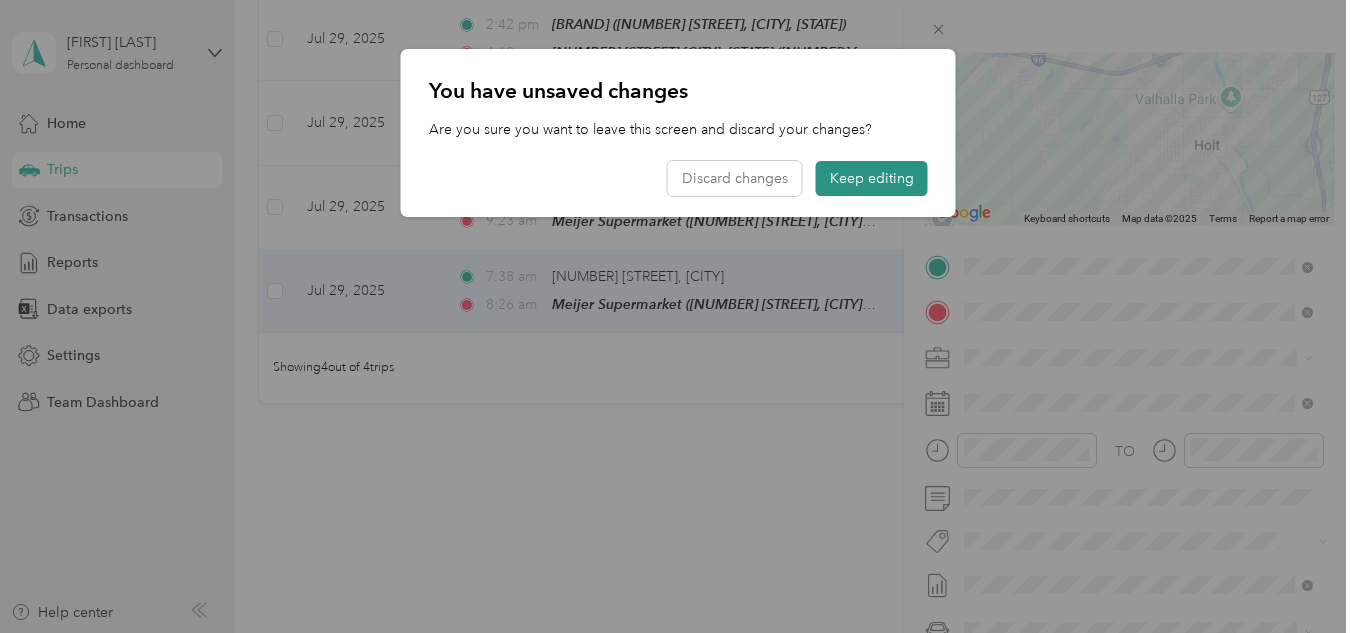 click on "Keep editing" at bounding box center (872, 178) 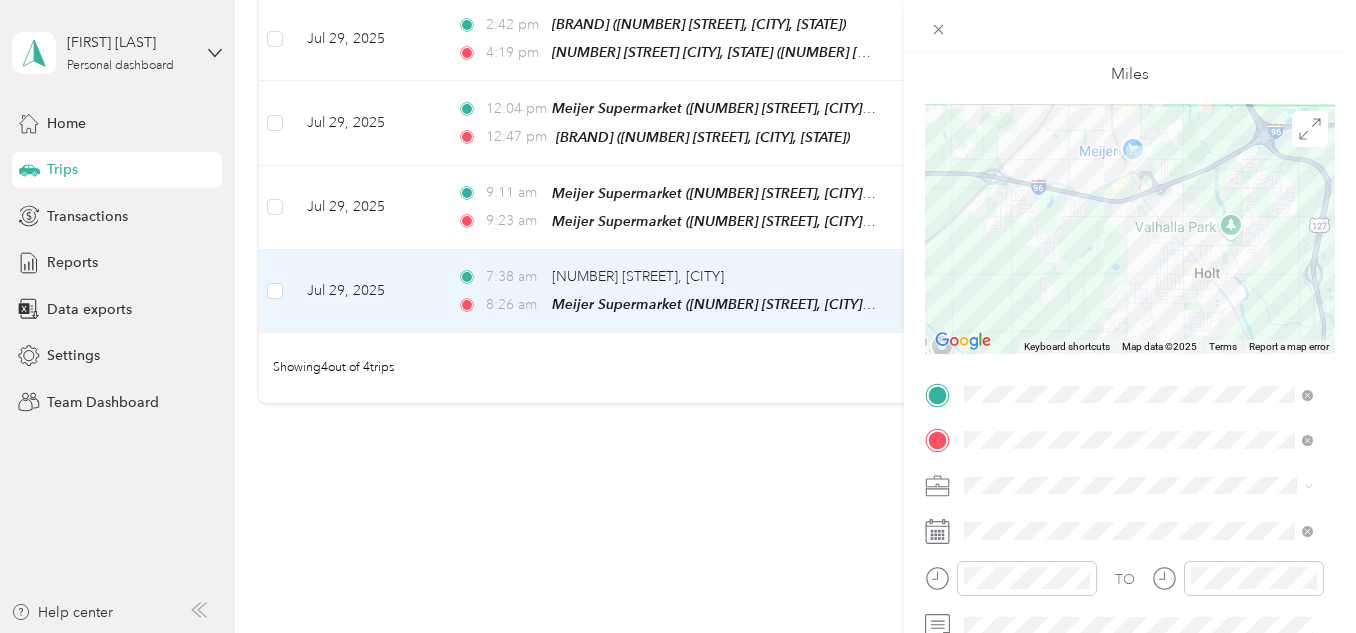 scroll, scrollTop: 0, scrollLeft: 0, axis: both 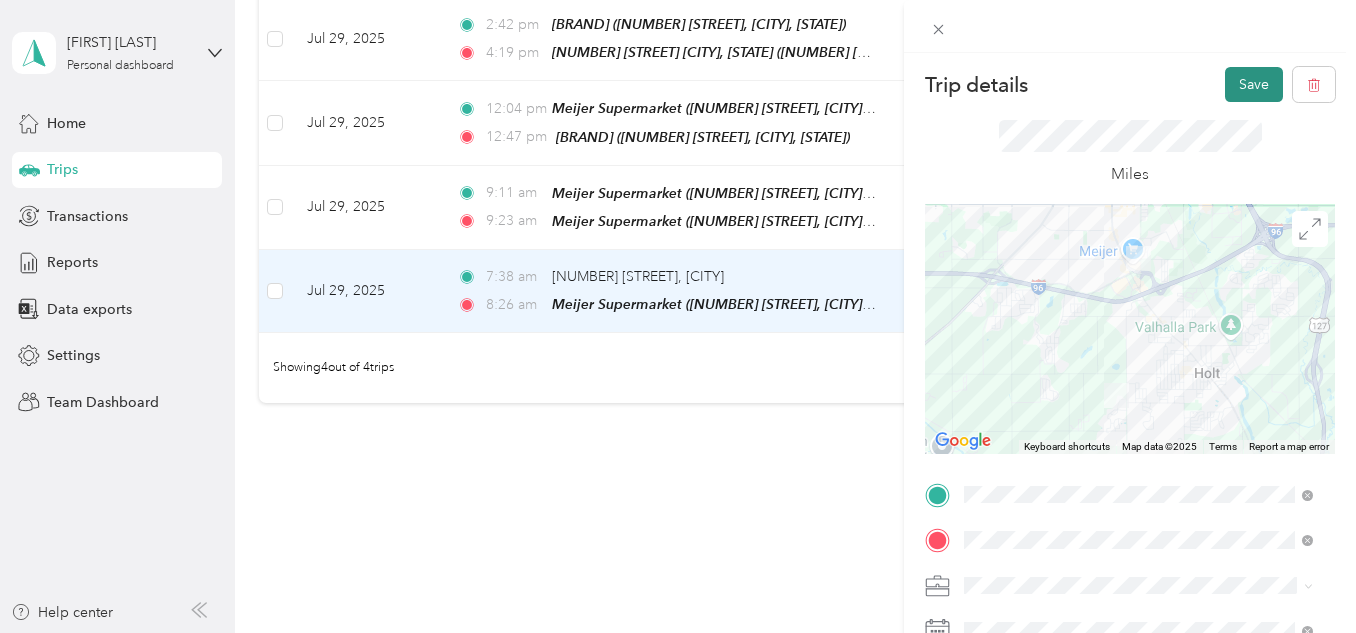 click on "Save" at bounding box center (1254, 84) 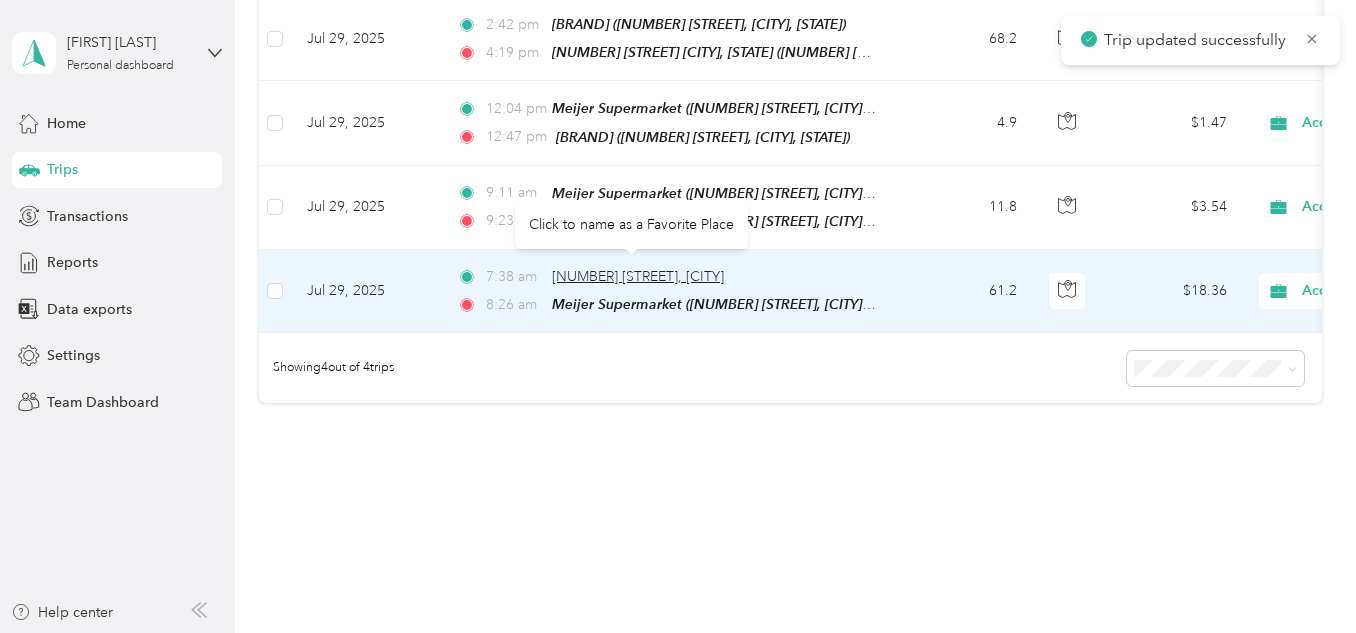 click on "[NUMBER] [STREET], [CITY]" at bounding box center (638, 276) 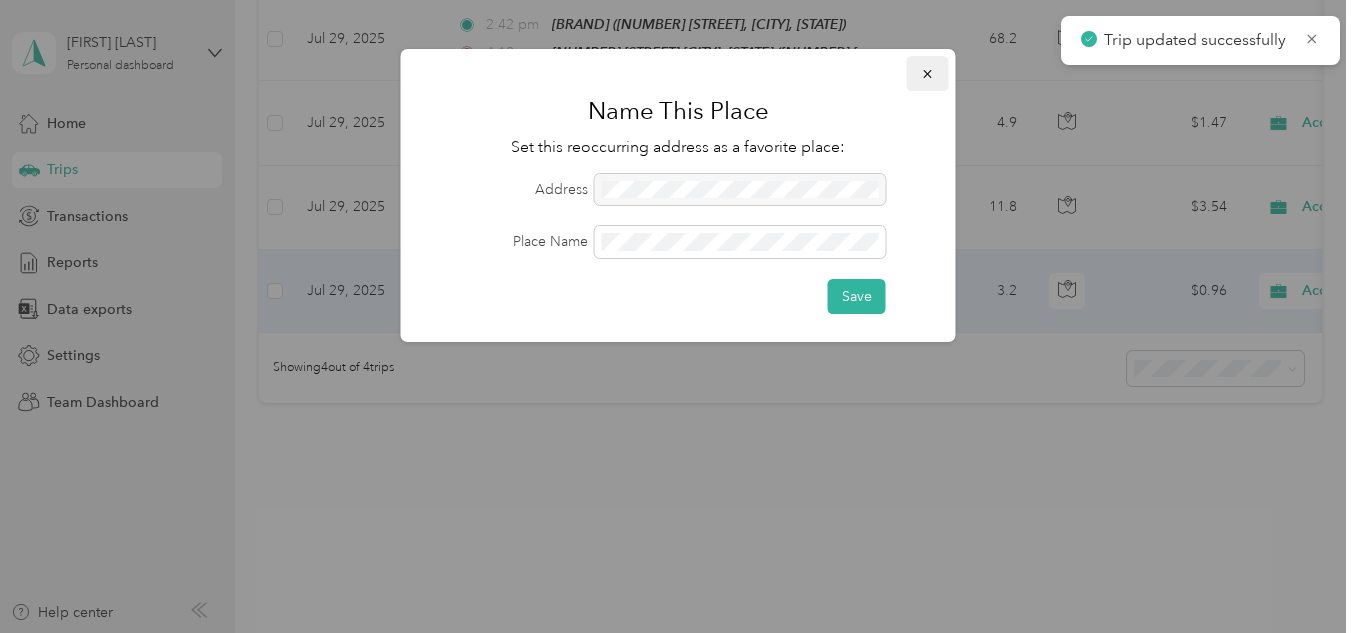click 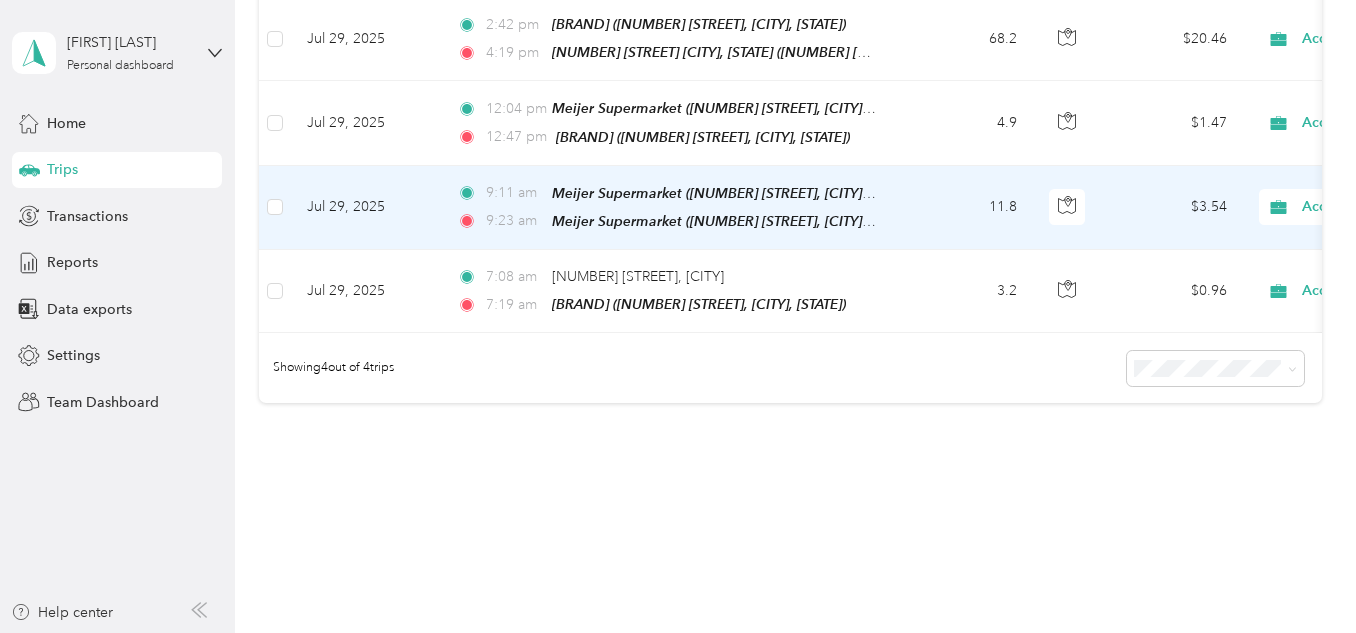 click on "[TIME] Meijer Supermarket ([NUMBER] [STREET], [CITY], [STATE]) [TIME] Meijer Supermarket ([NUMBER] [STREET], [CITY], [STATE])" at bounding box center [667, 207] 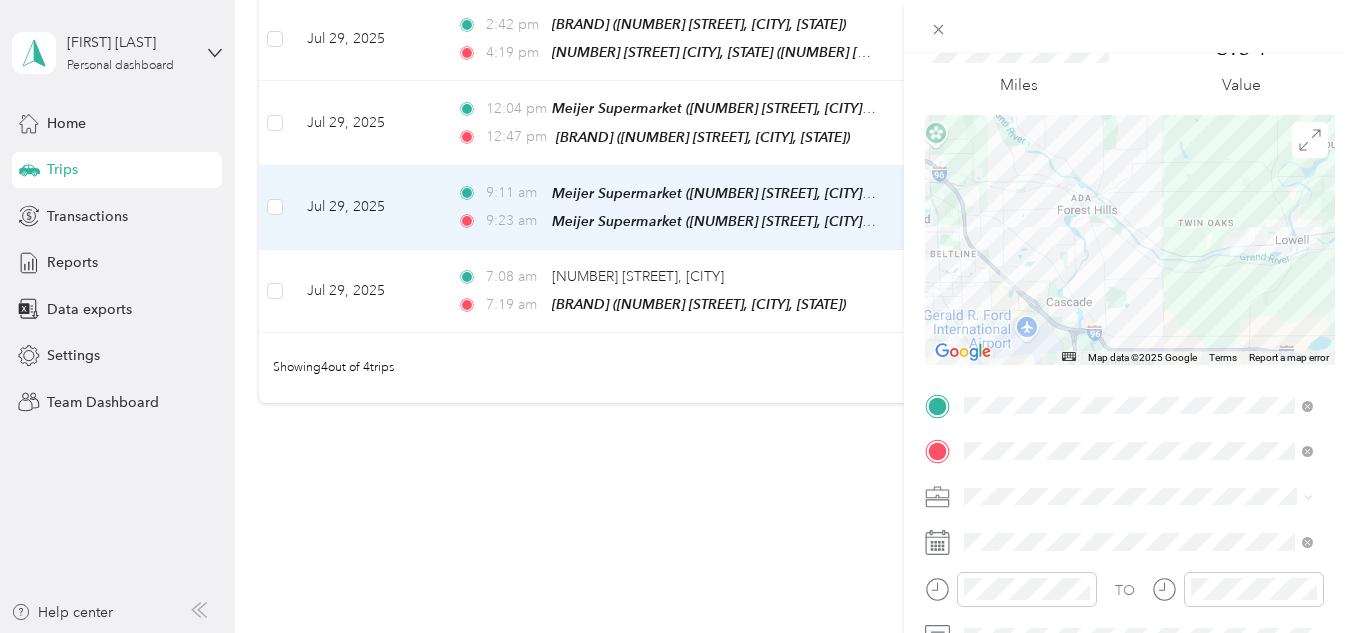 scroll, scrollTop: 93, scrollLeft: 0, axis: vertical 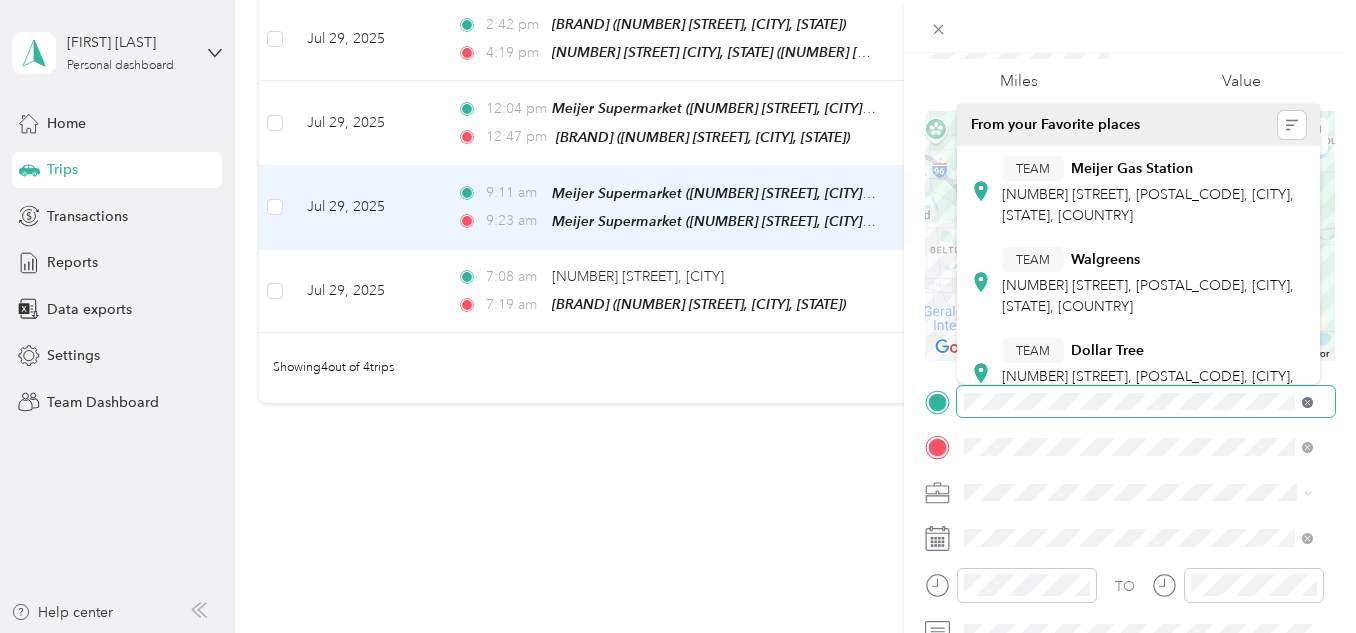 click at bounding box center (1146, 402) 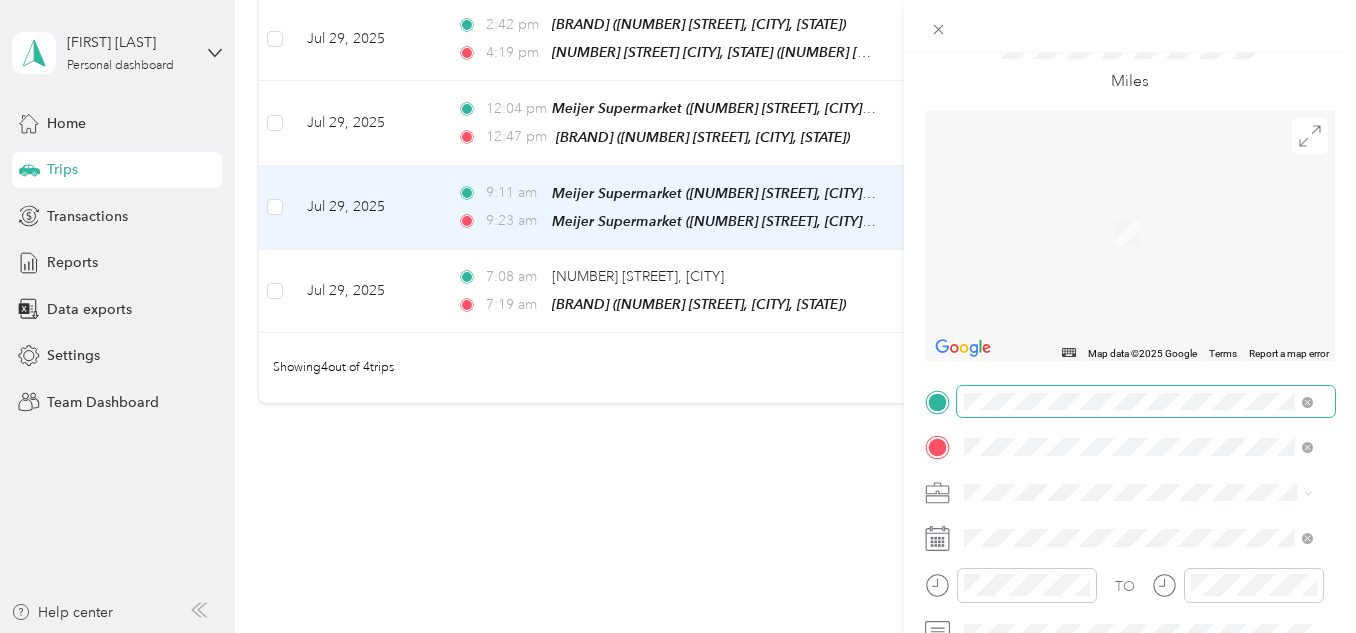 click at bounding box center (1130, 26) 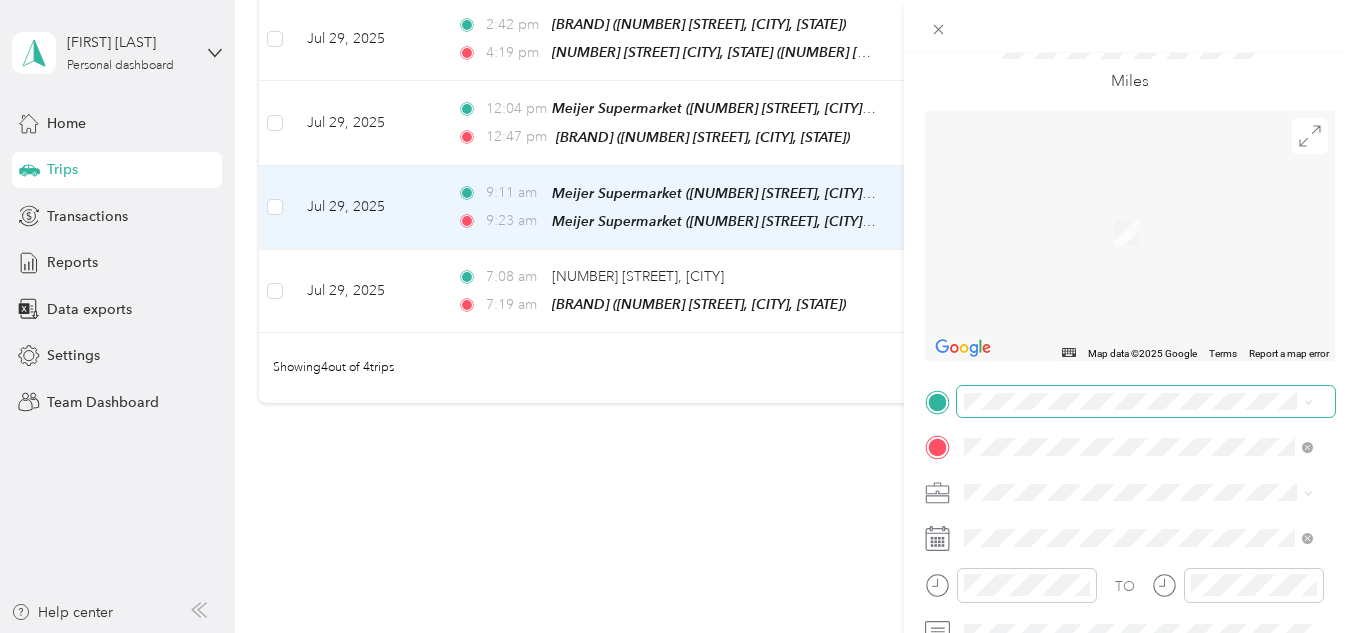 click on "Trip details Save This trip cannot be edited because it is either under review, approved, or paid. Contact your Team Manager to edit it. Miles ← Move left → Move right ↑ Move up ↓ Move down + Zoom in - Zoom out Home Jump left by 75% End Jump right by 75% Page Up Jump up by 75% Page Down Jump down by 75% Map Data Map data ©[YEAR] Google Map data ©[YEAR] Google 2 m  Click to toggle between metric and imperial units Terms Report a map error TO Add photo" at bounding box center (678, 316) 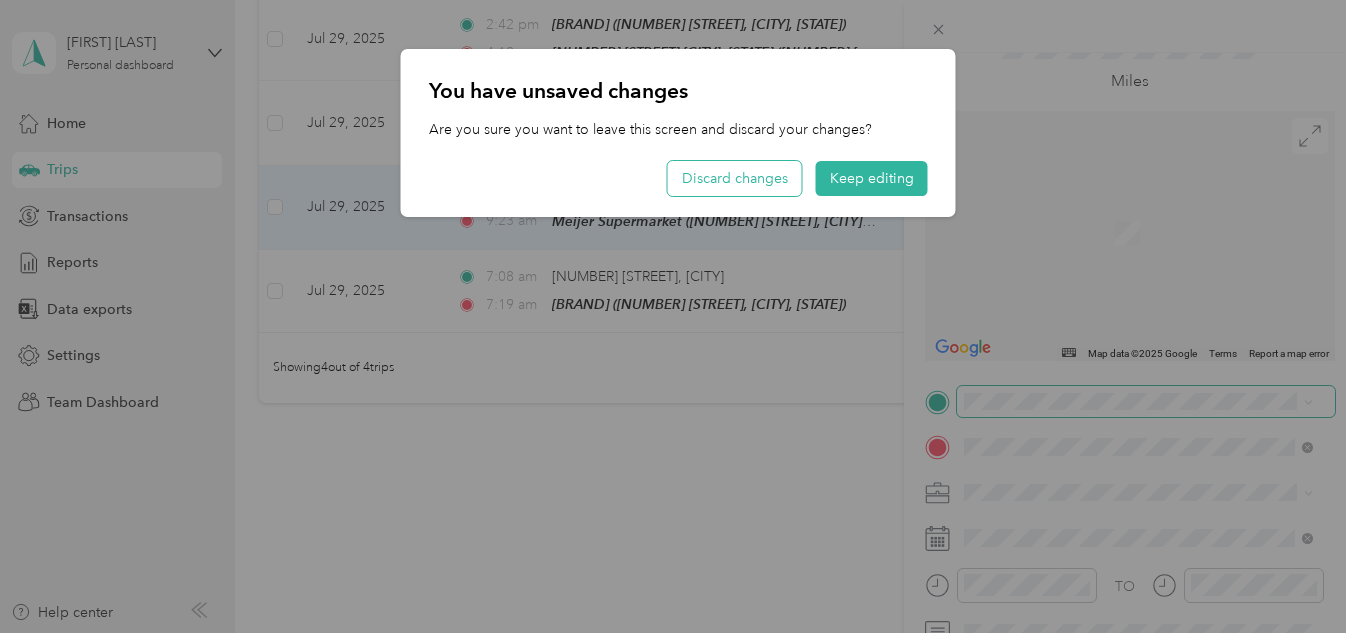 click on "Discard changes" at bounding box center [735, 178] 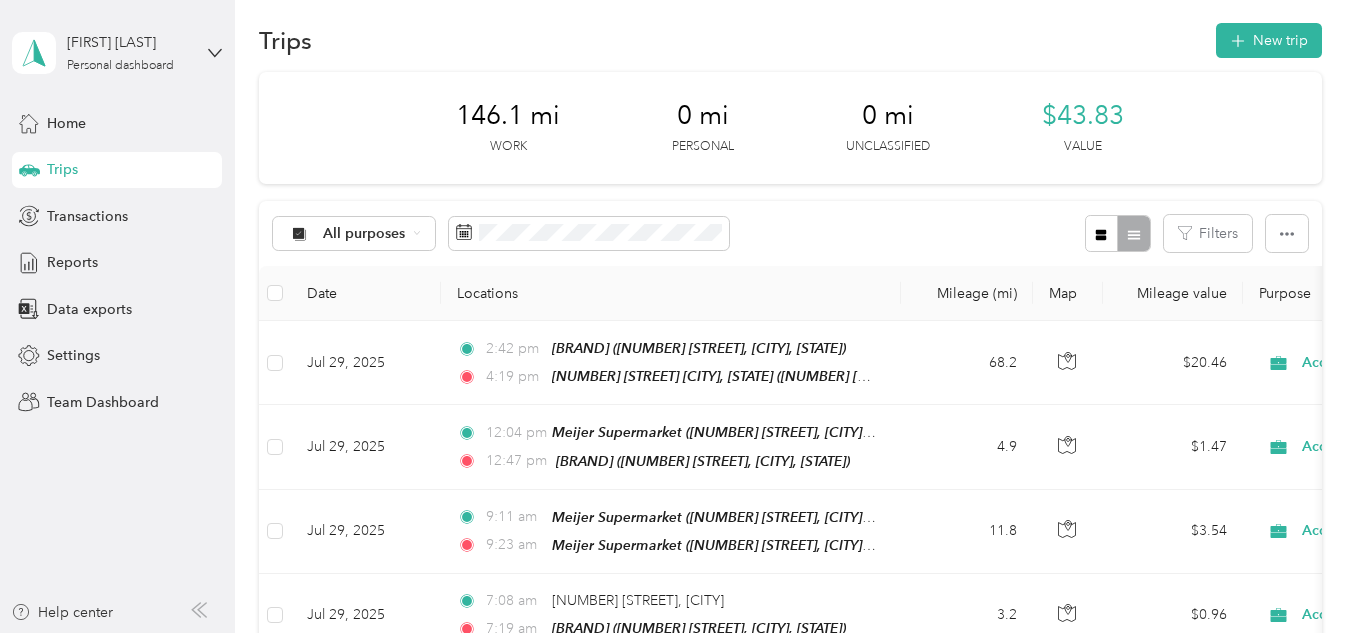 scroll, scrollTop: 0, scrollLeft: 0, axis: both 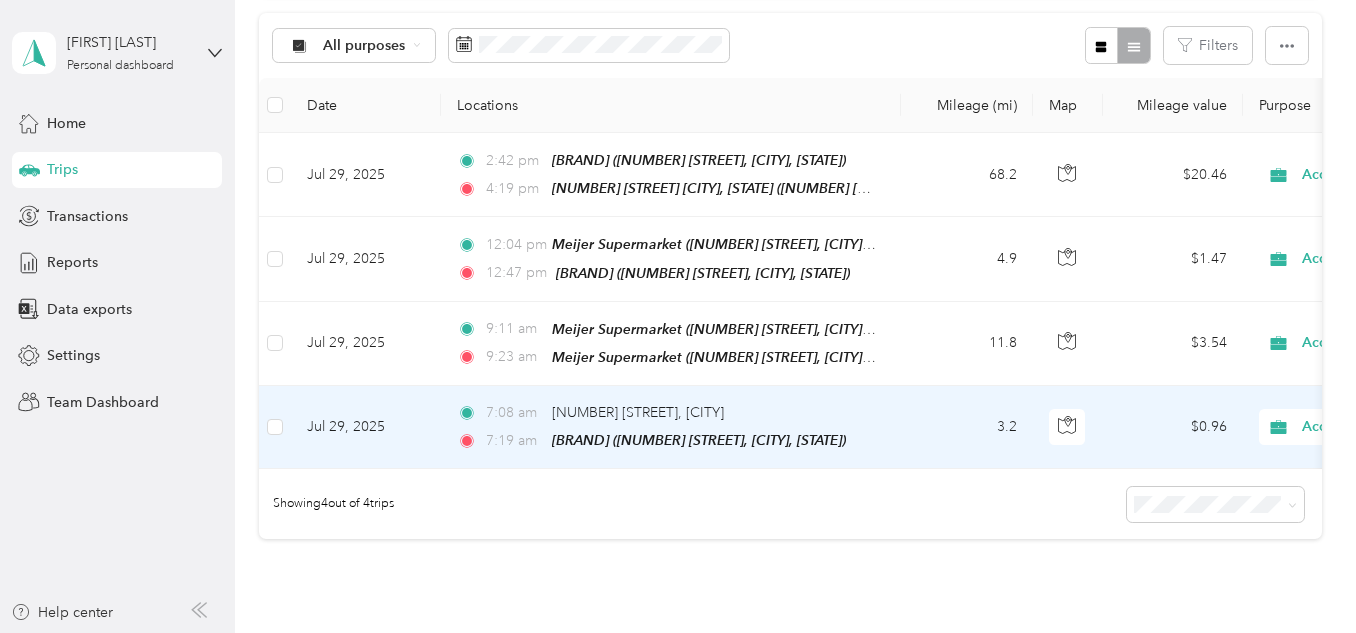 click on "[TIME] [NUMBER] [STREET], [CITY]" at bounding box center [667, 413] 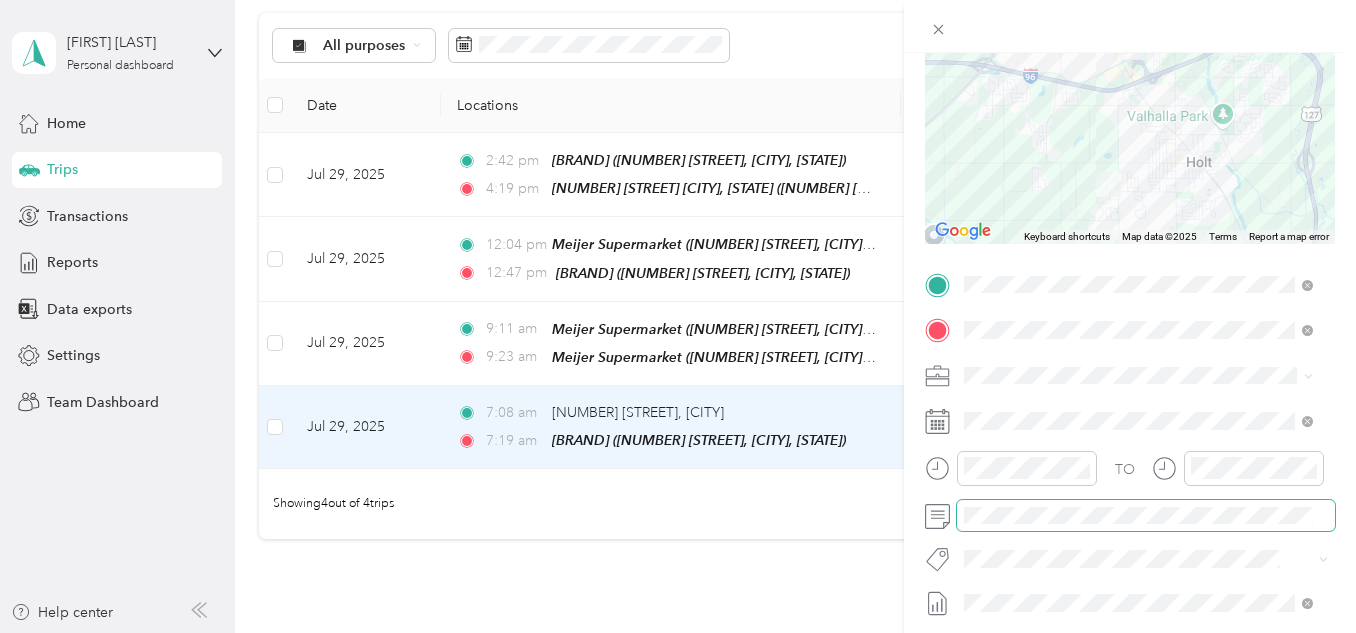 scroll, scrollTop: 223, scrollLeft: 0, axis: vertical 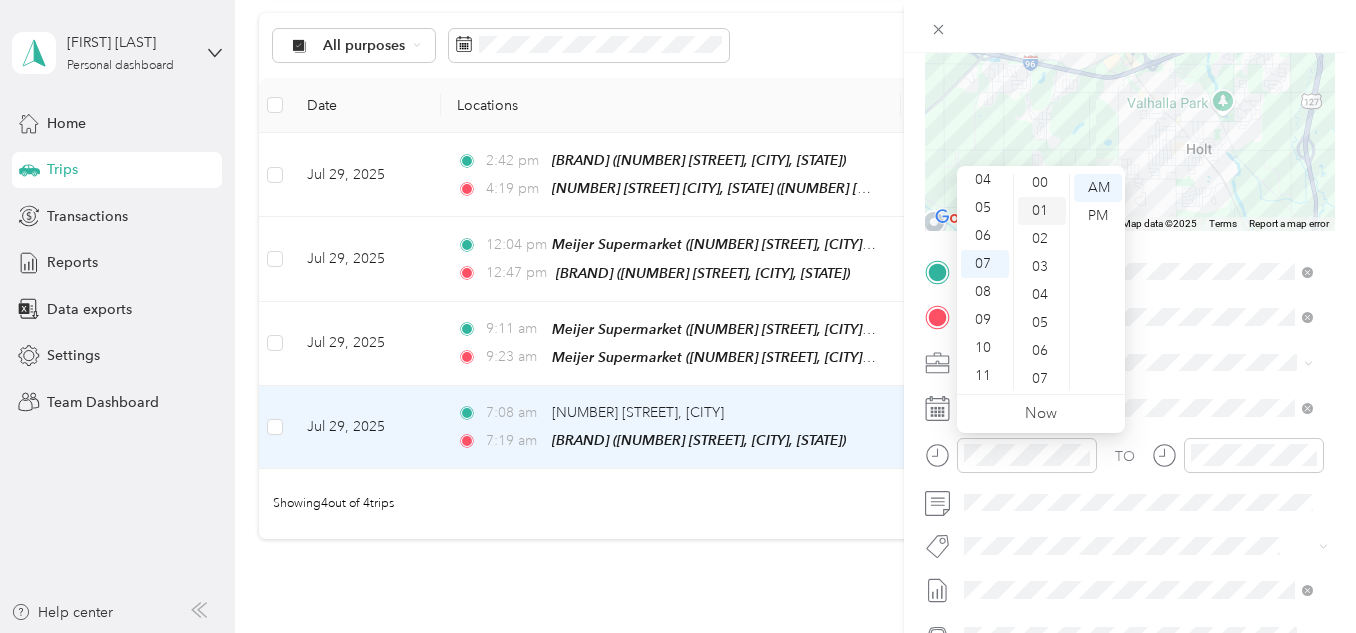 click on "01" at bounding box center [1042, 211] 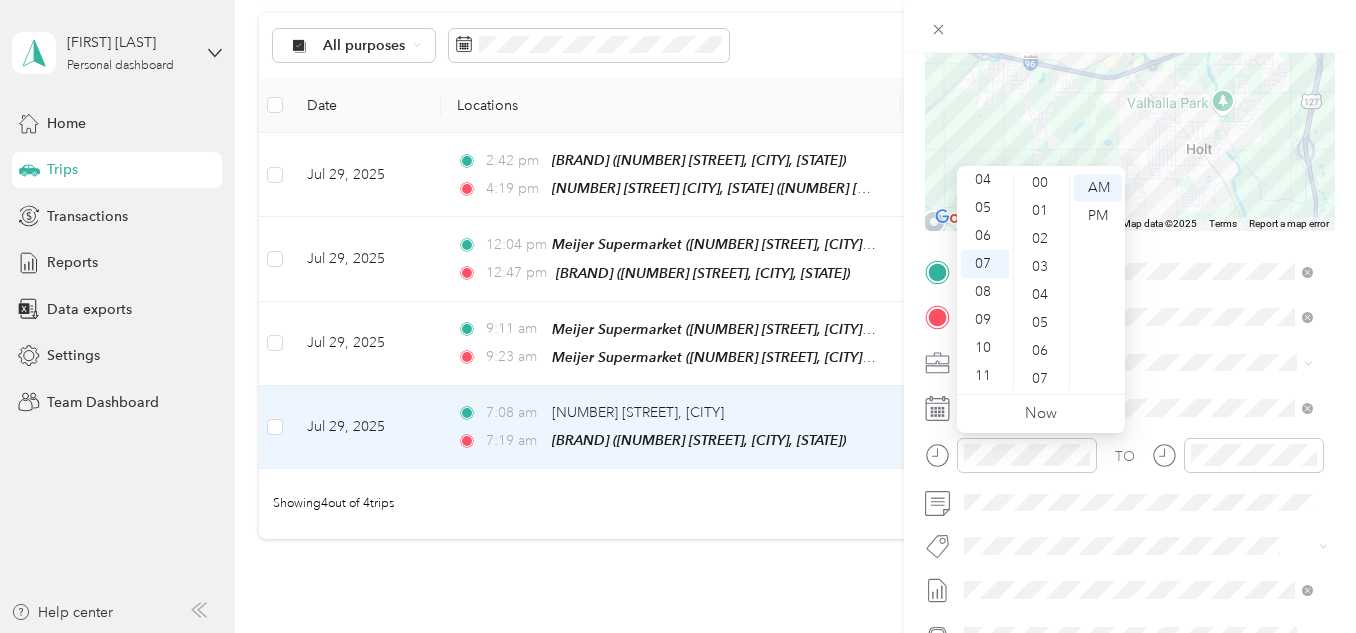 scroll, scrollTop: 28, scrollLeft: 0, axis: vertical 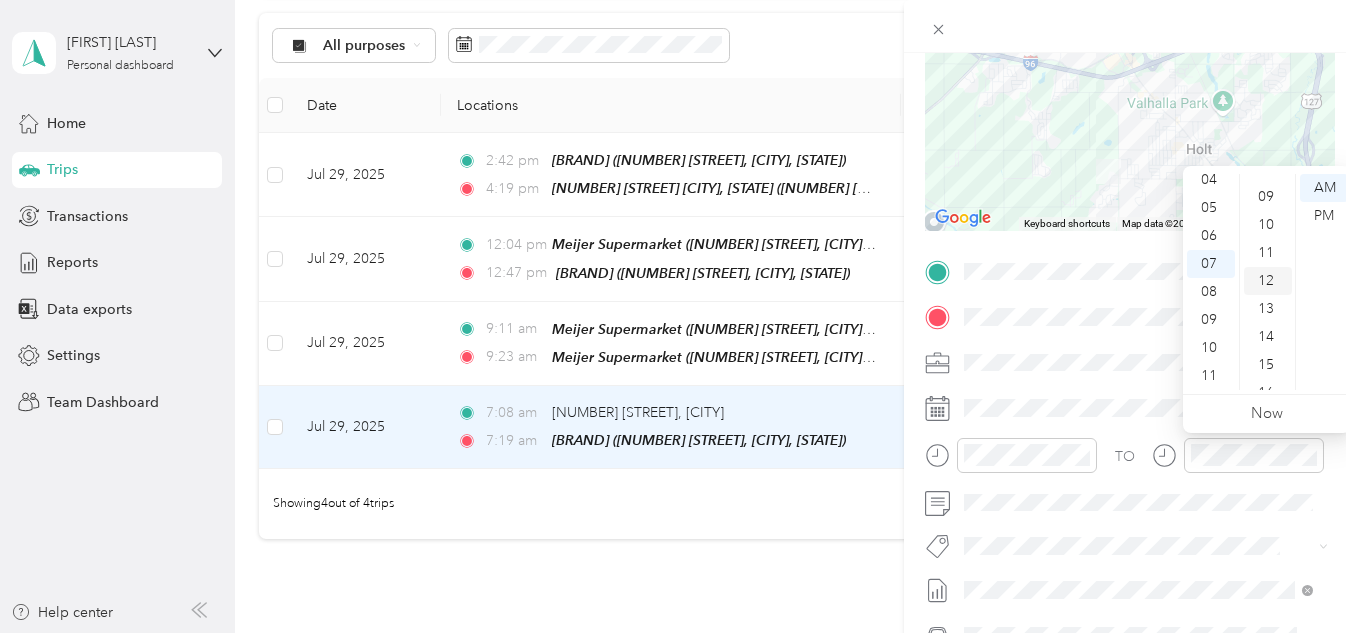 click on "12" at bounding box center [1268, 281] 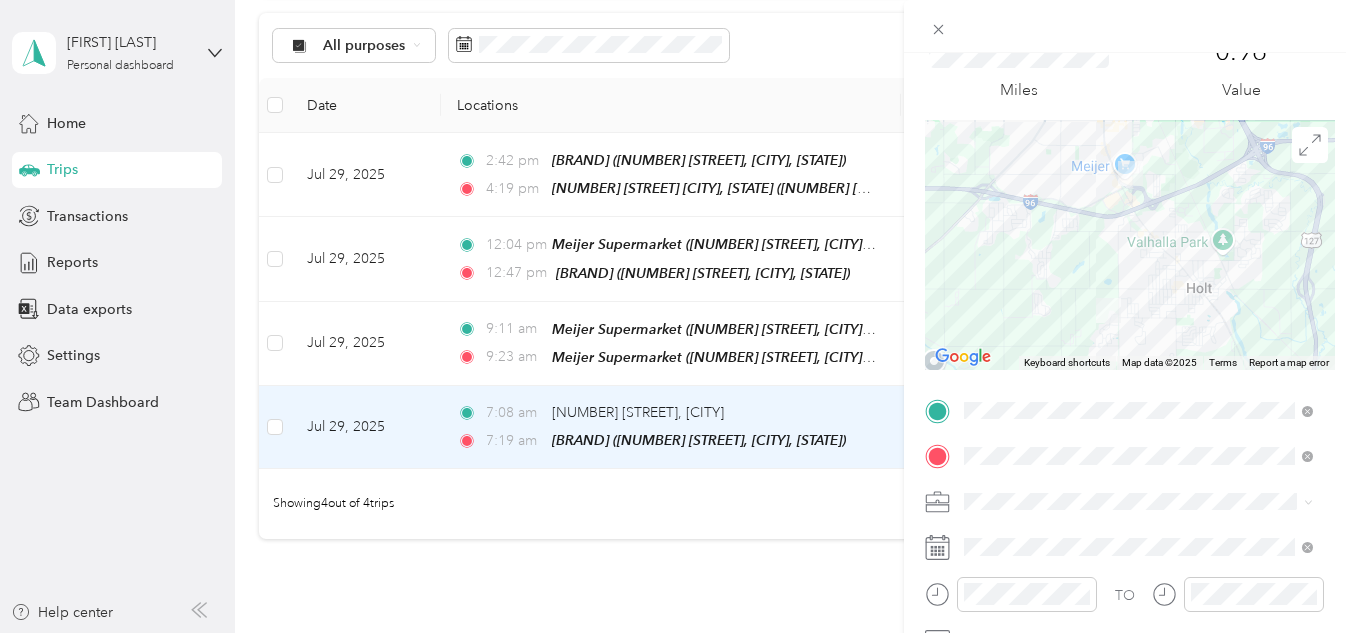 scroll, scrollTop: 0, scrollLeft: 0, axis: both 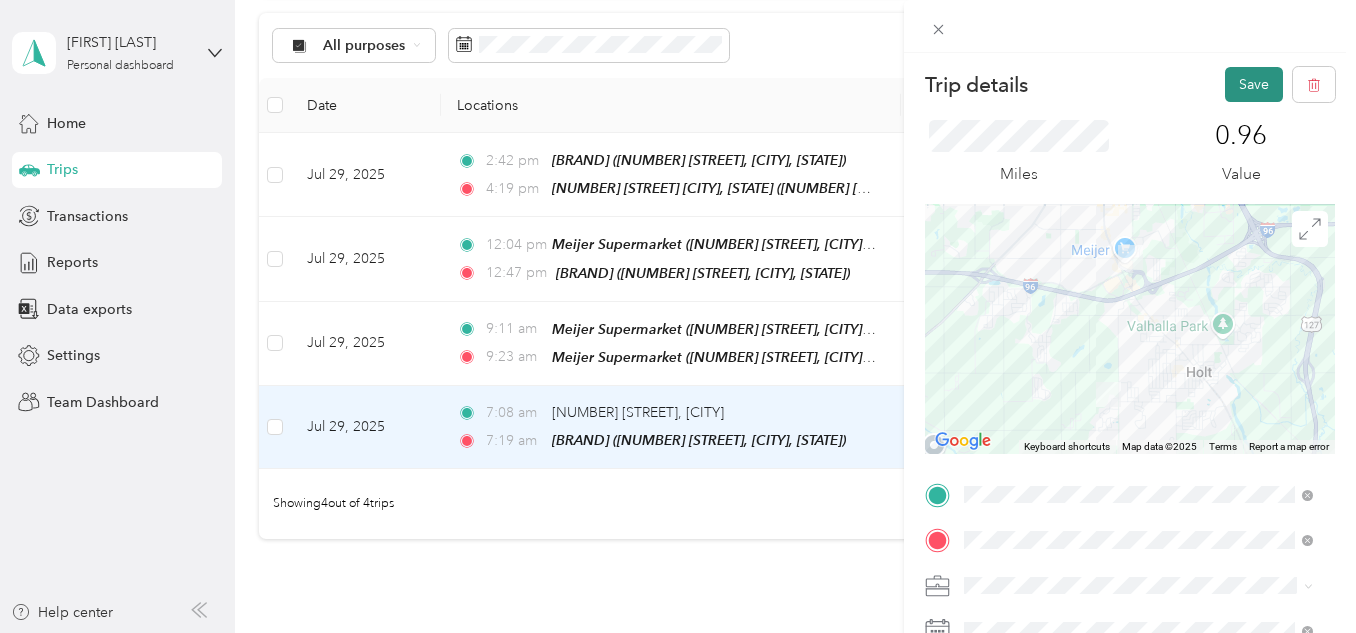 click on "Save" at bounding box center [1254, 84] 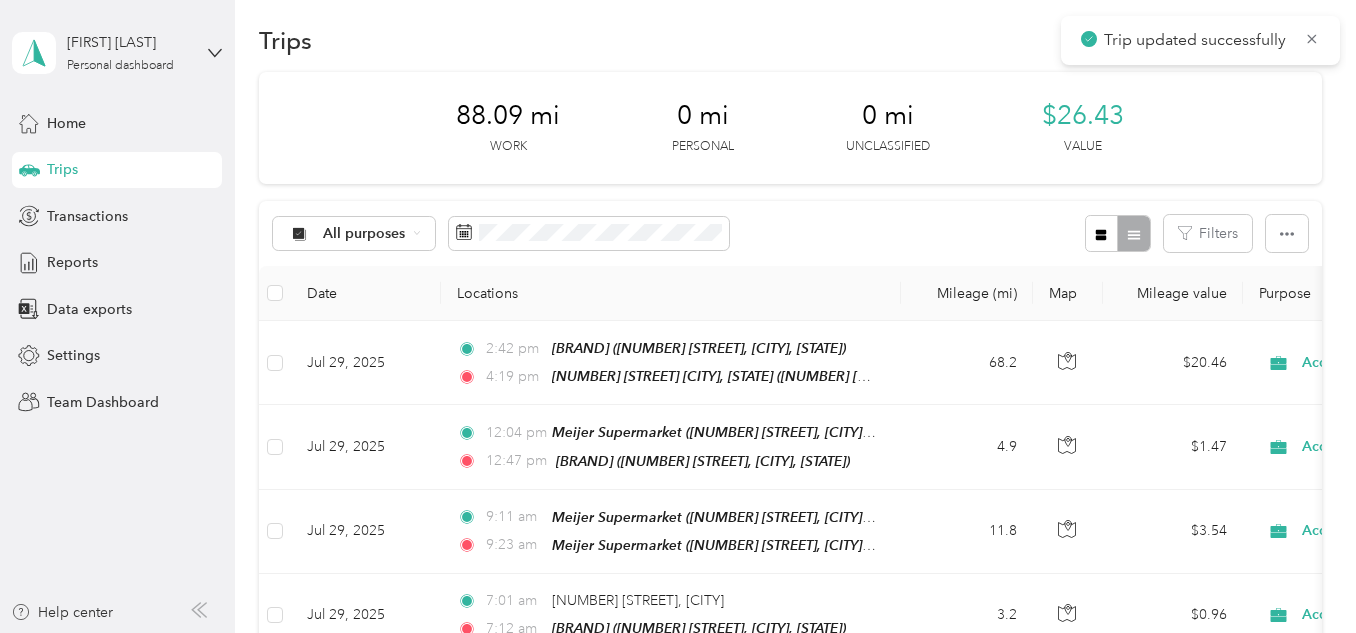 scroll, scrollTop: 0, scrollLeft: 0, axis: both 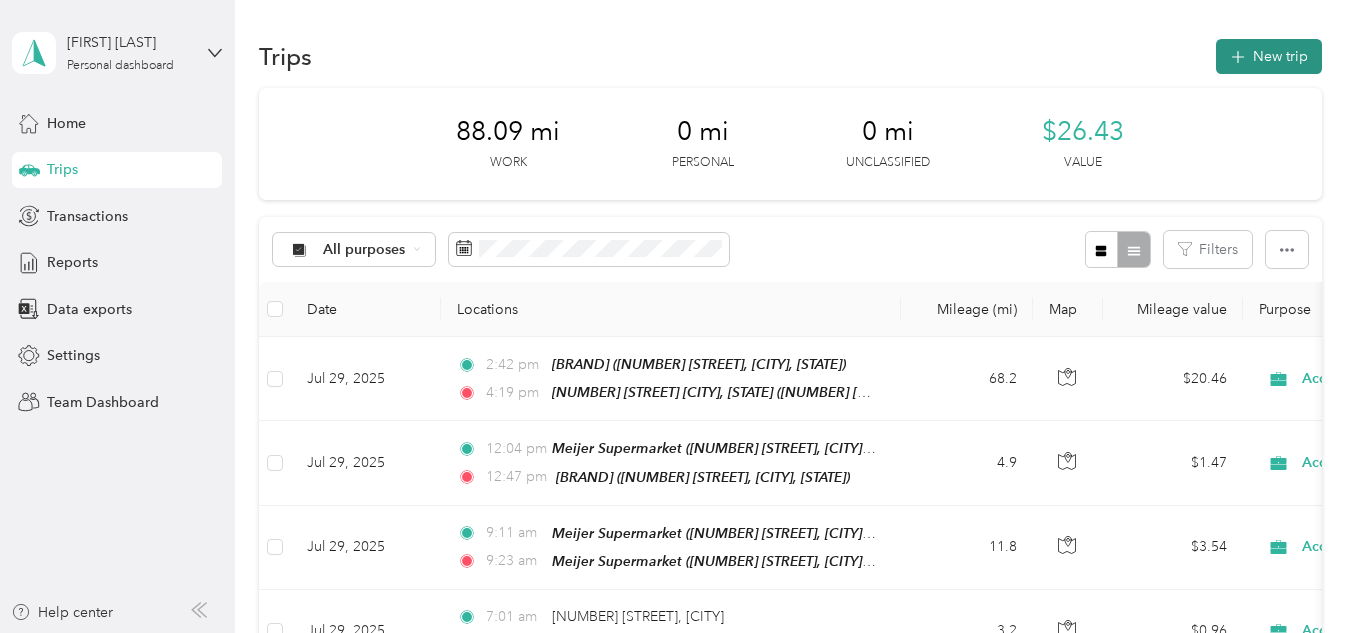 click on "New trip" at bounding box center (1269, 56) 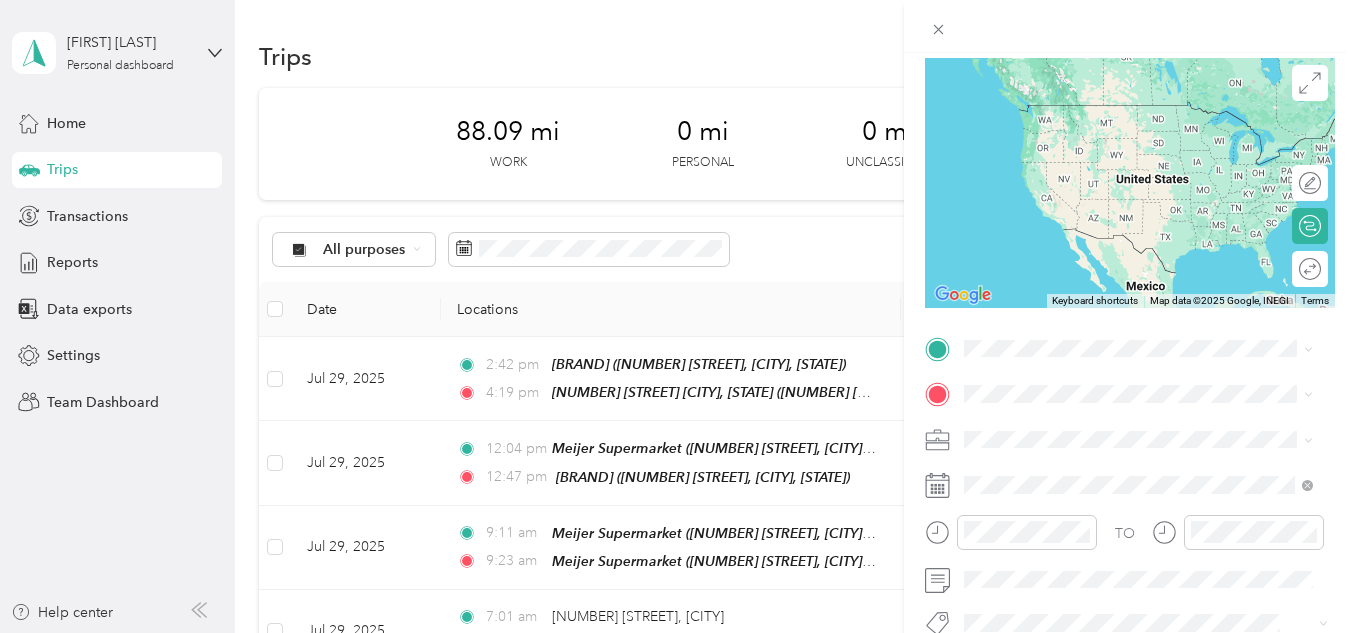 scroll, scrollTop: 150, scrollLeft: 0, axis: vertical 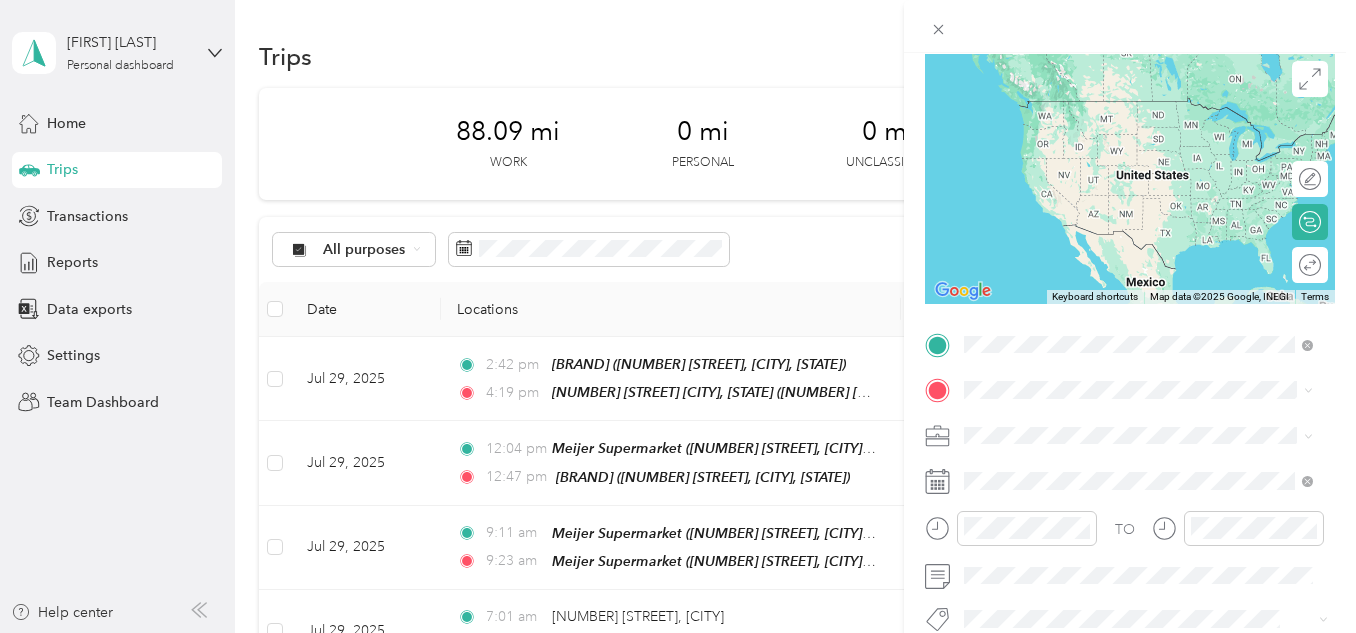 click on "Meijer Supermarket" at bounding box center (1136, 203) 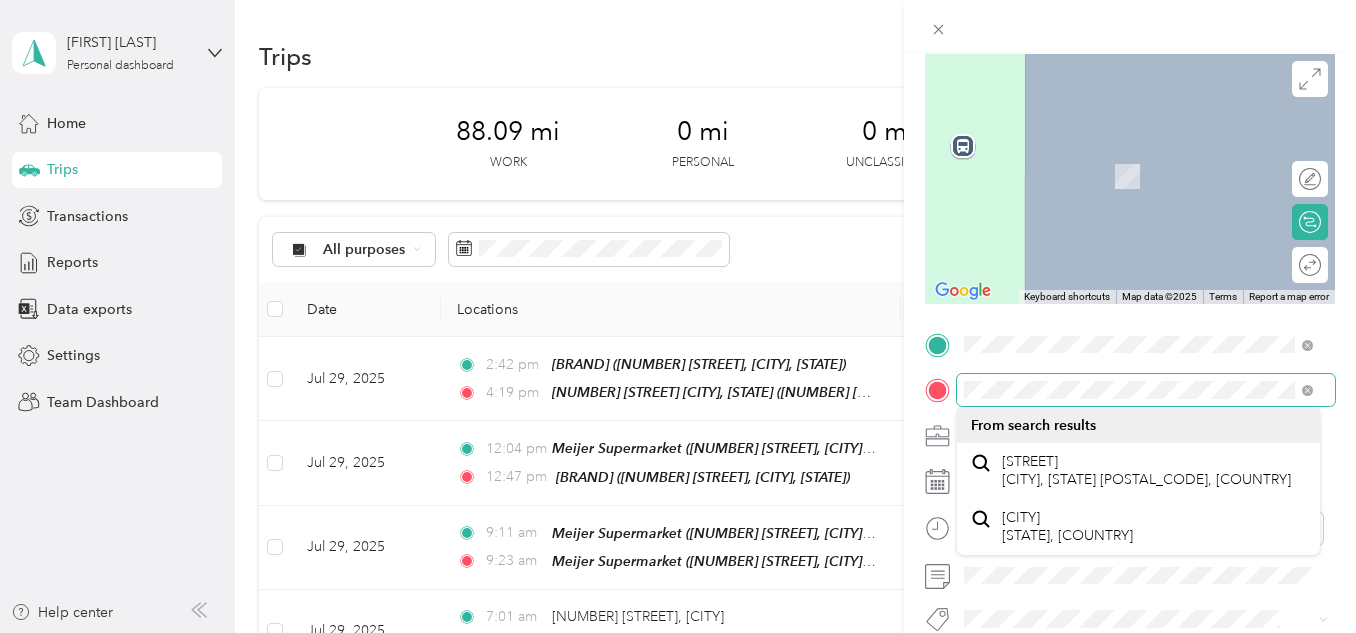 click at bounding box center (1130, 390) 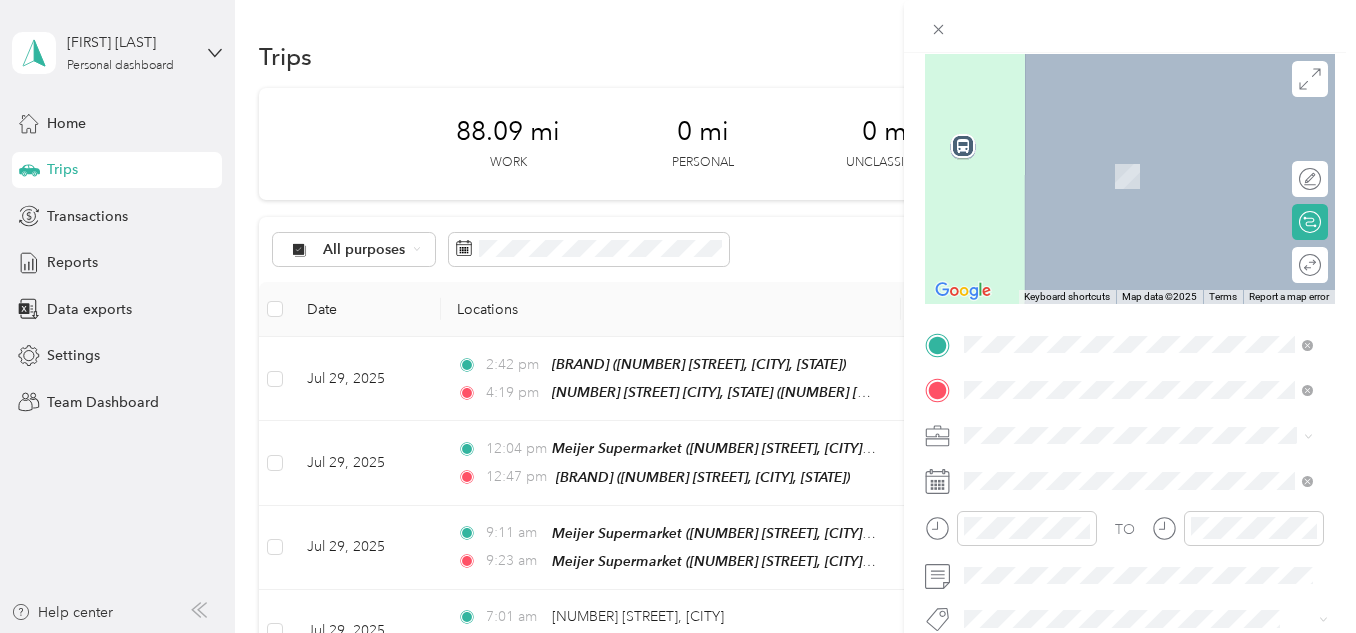 click on "TEAM [BRAND] [NUMBER] [STREET], [POSTAL_CODE], [CITY], [STATE], [COUNTRY]" at bounding box center [1154, 180] 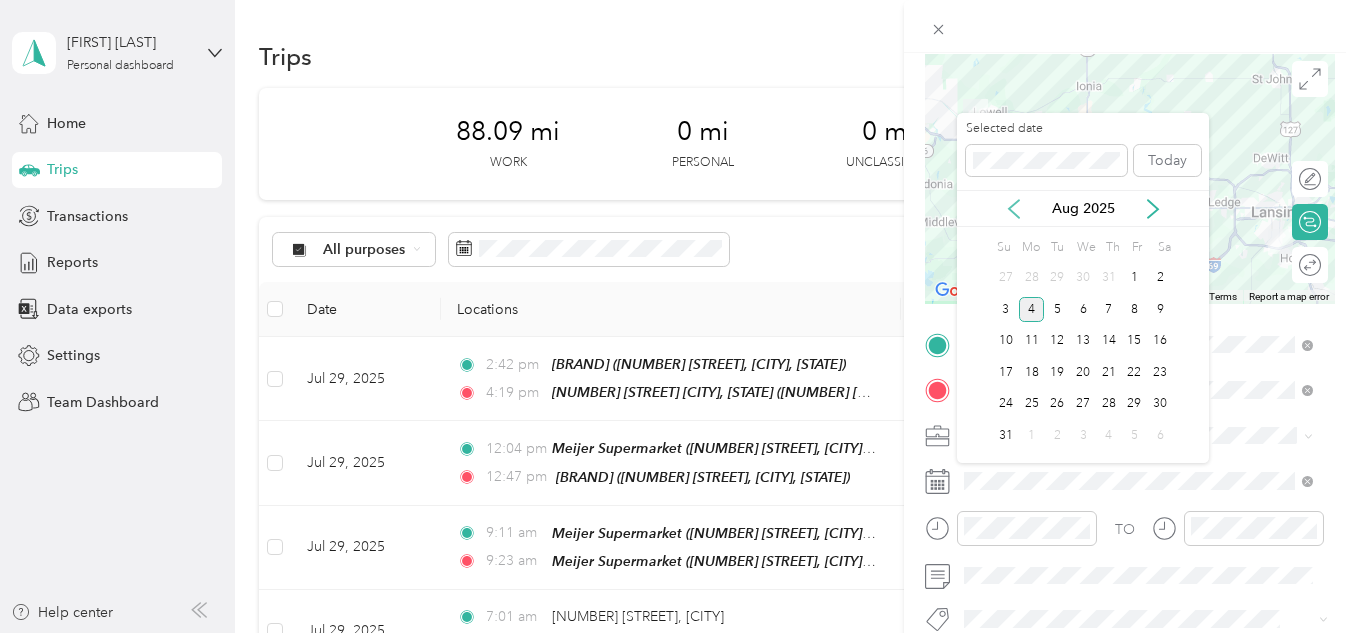 click 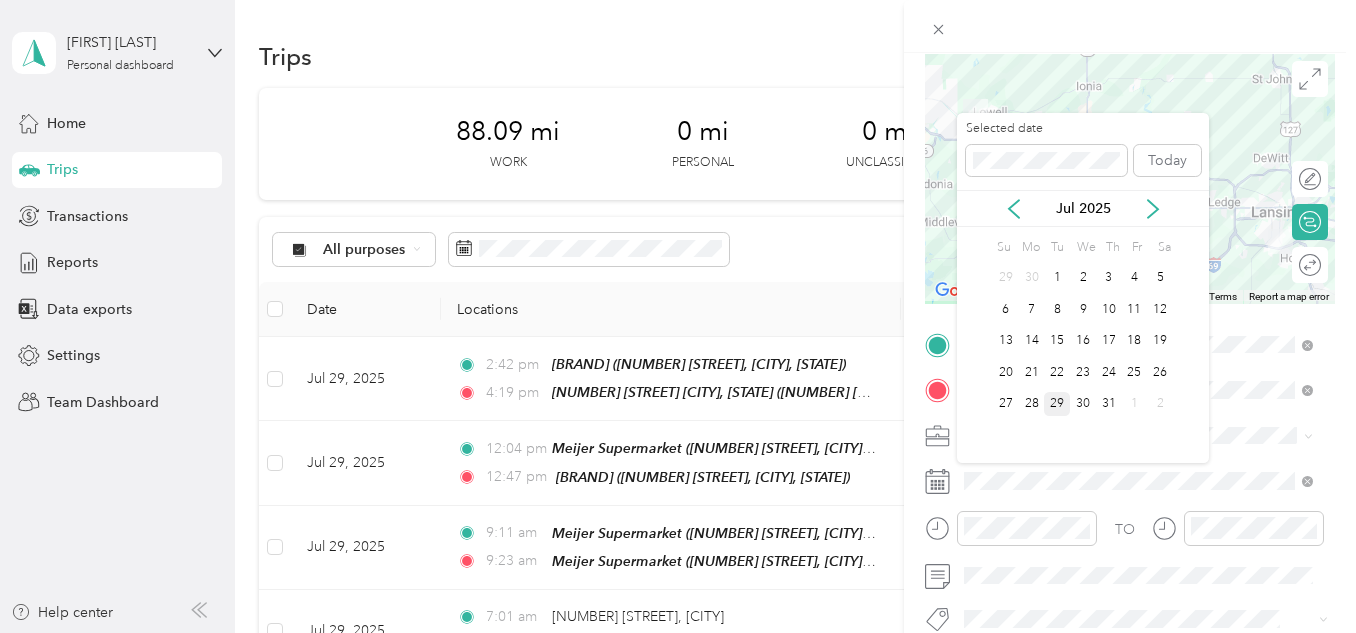 click on "29" at bounding box center (1057, 404) 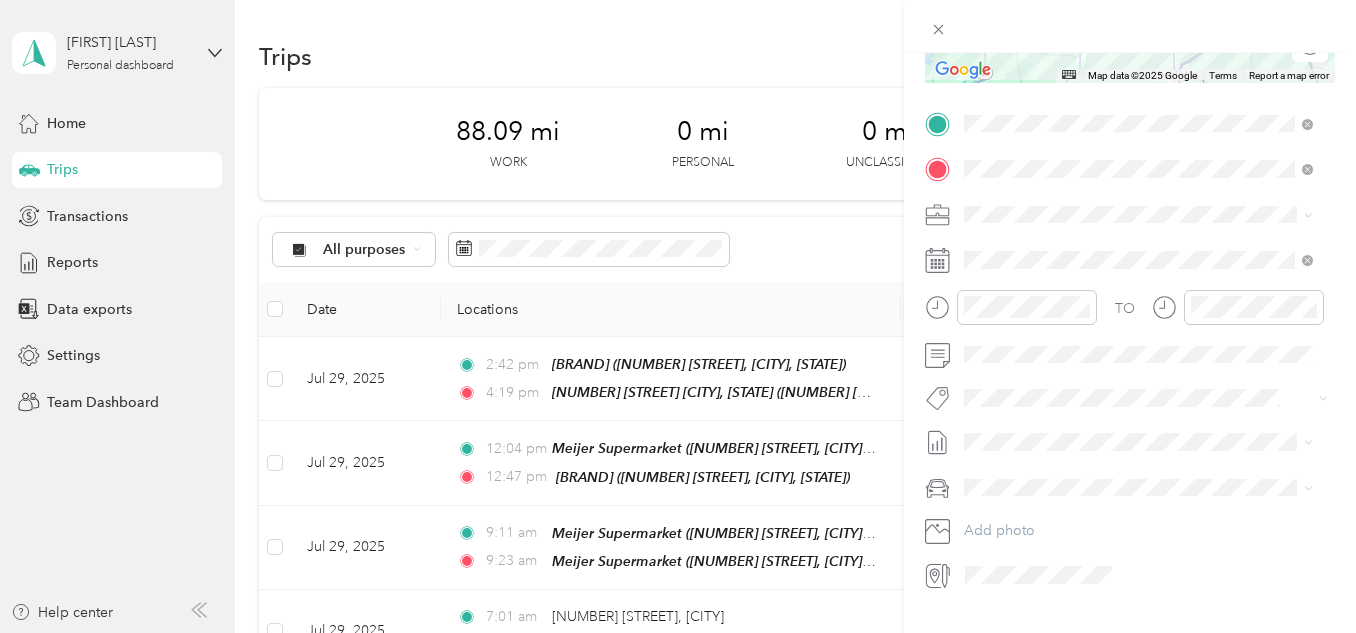 scroll, scrollTop: 372, scrollLeft: 0, axis: vertical 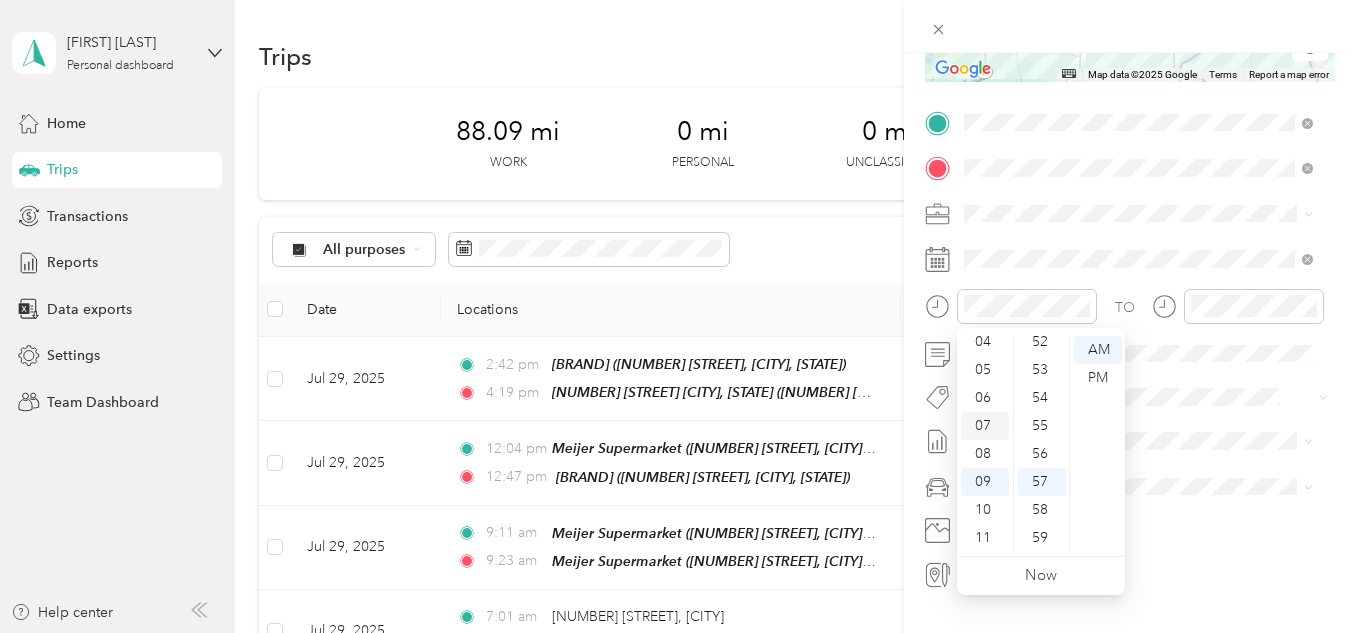 click on "07" at bounding box center [985, 426] 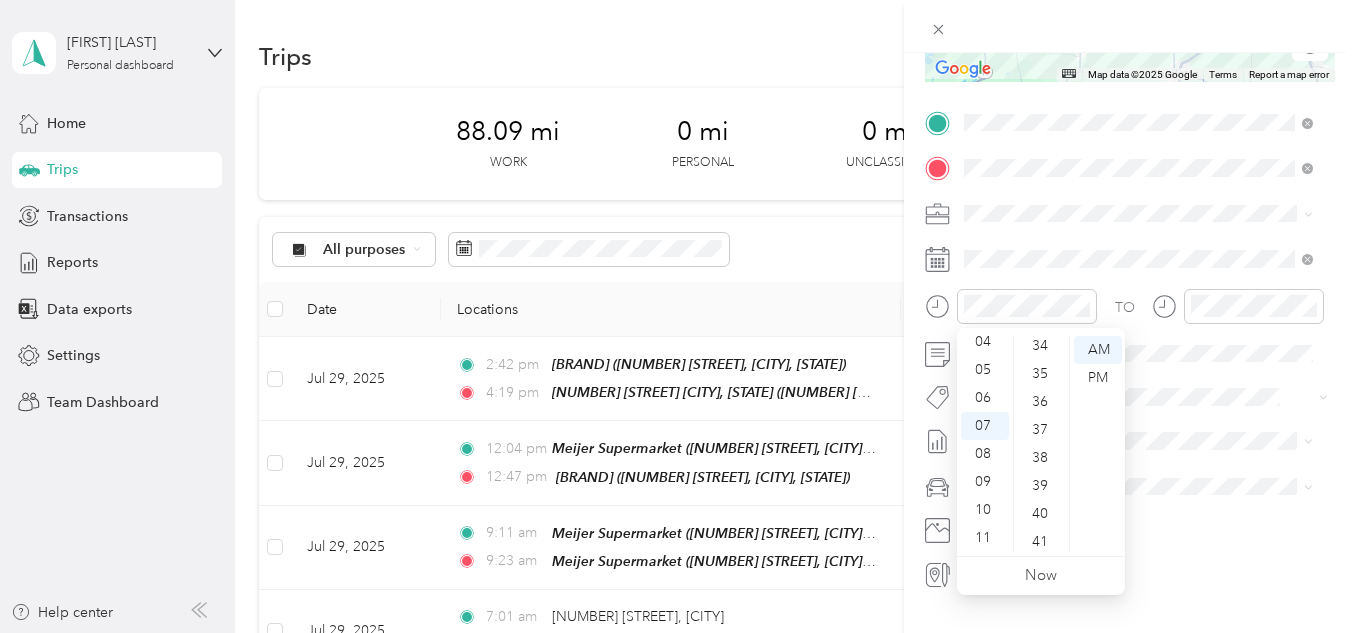 scroll, scrollTop: 868, scrollLeft: 0, axis: vertical 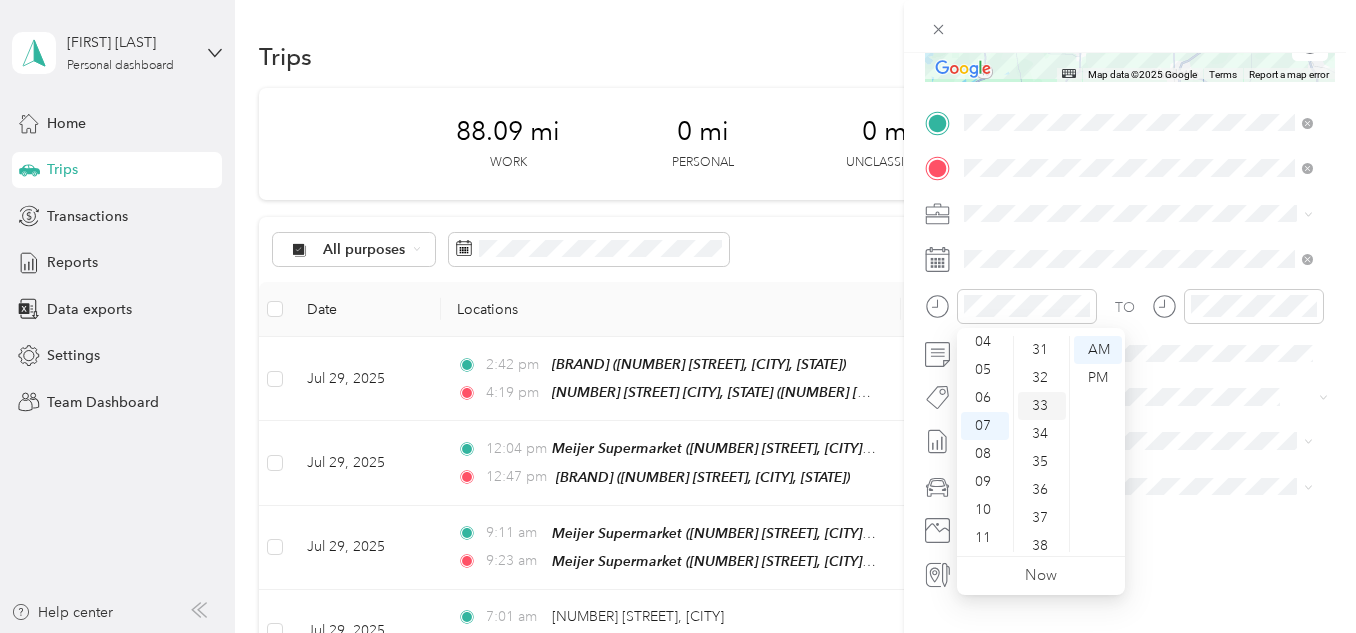click on "33" at bounding box center (1042, 406) 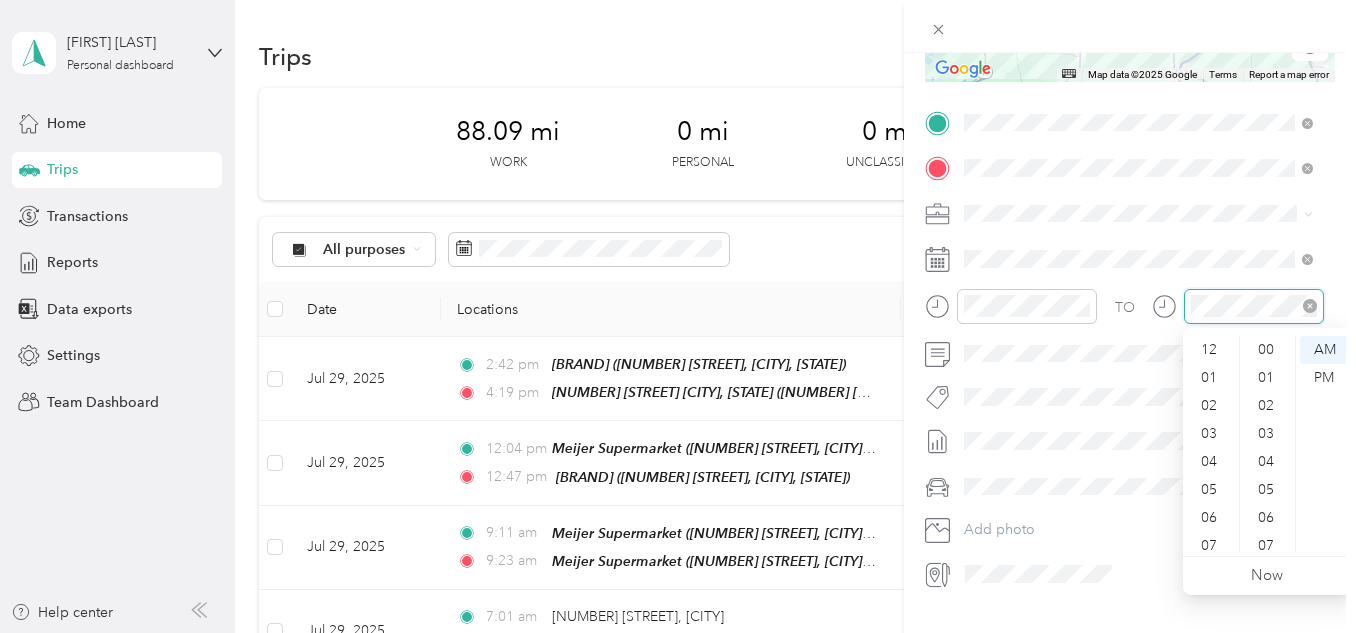 scroll, scrollTop: 1464, scrollLeft: 0, axis: vertical 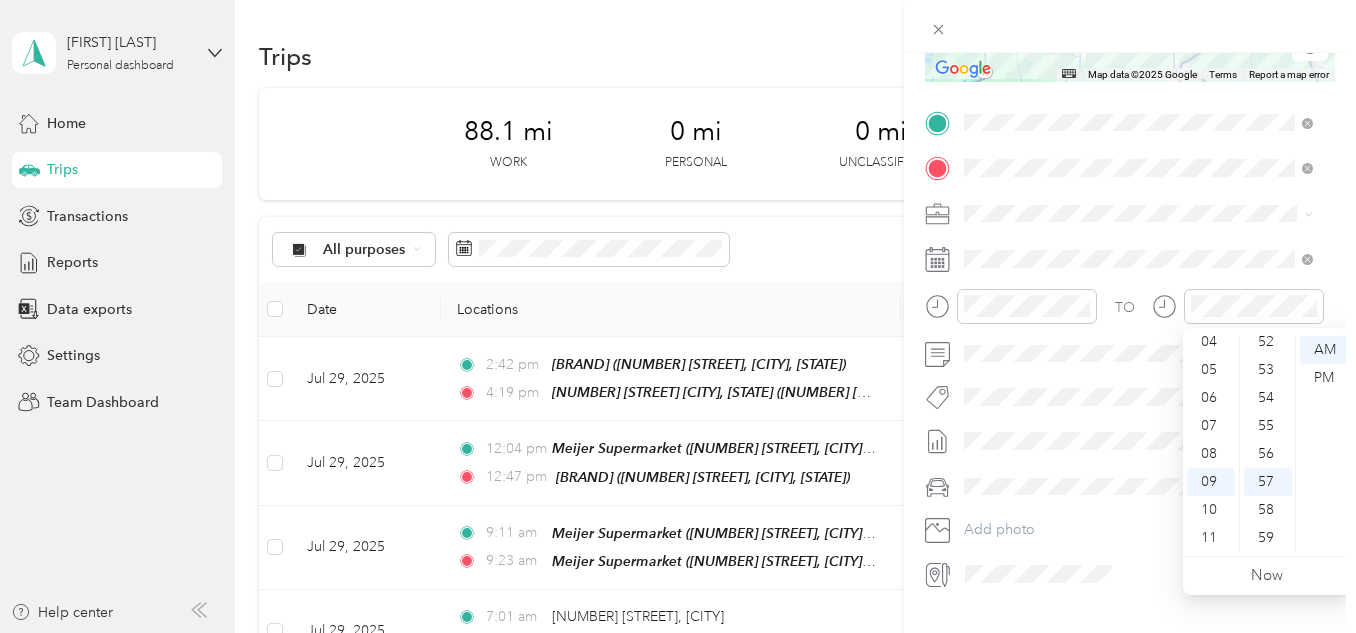 click on "AM PM" at bounding box center (1323, 444) 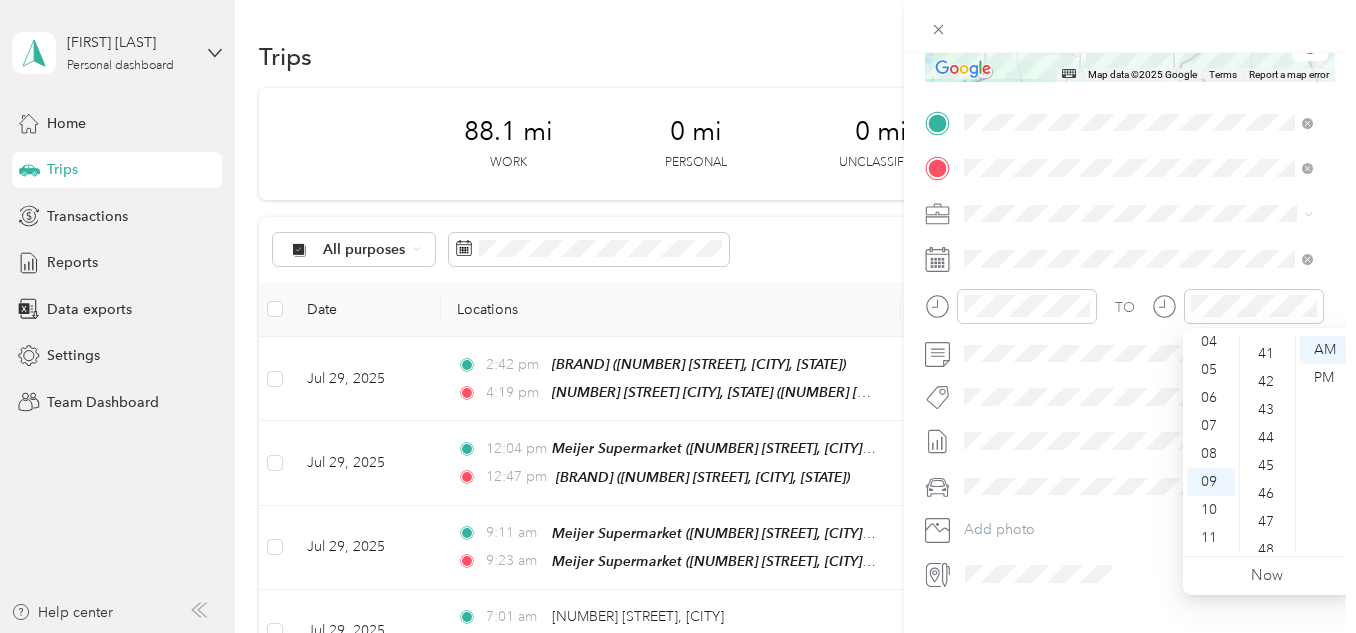 scroll, scrollTop: 1104, scrollLeft: 0, axis: vertical 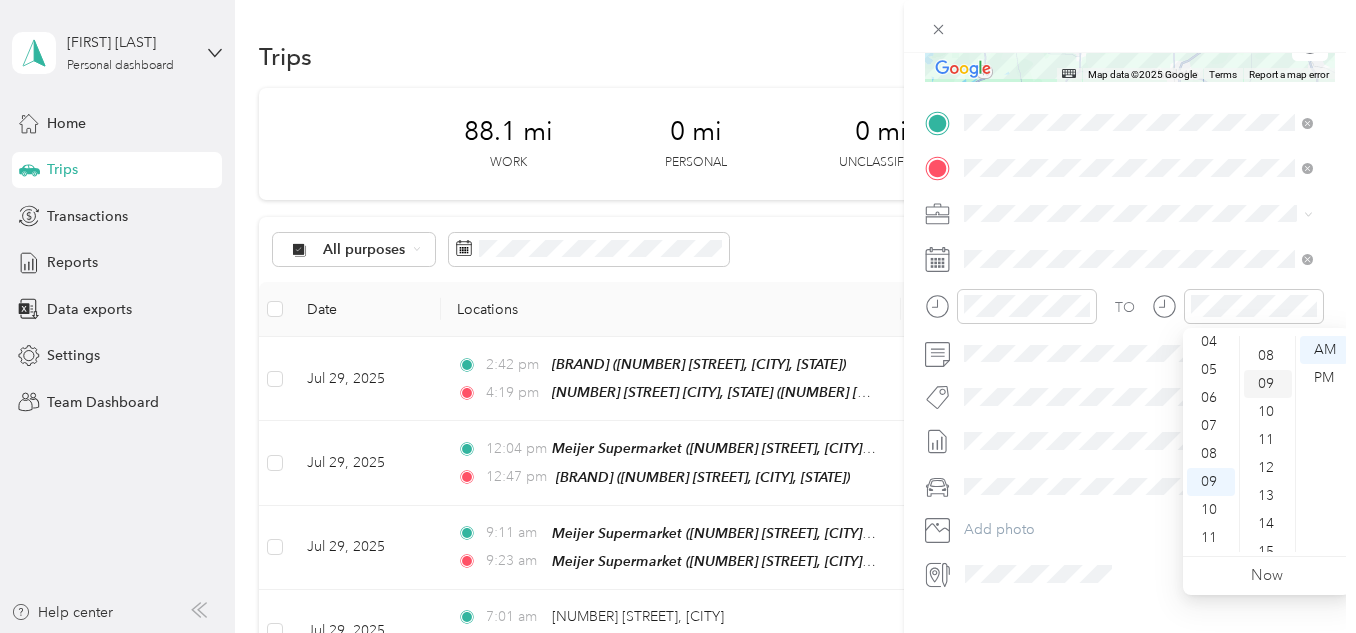 click on "09" at bounding box center [1268, 384] 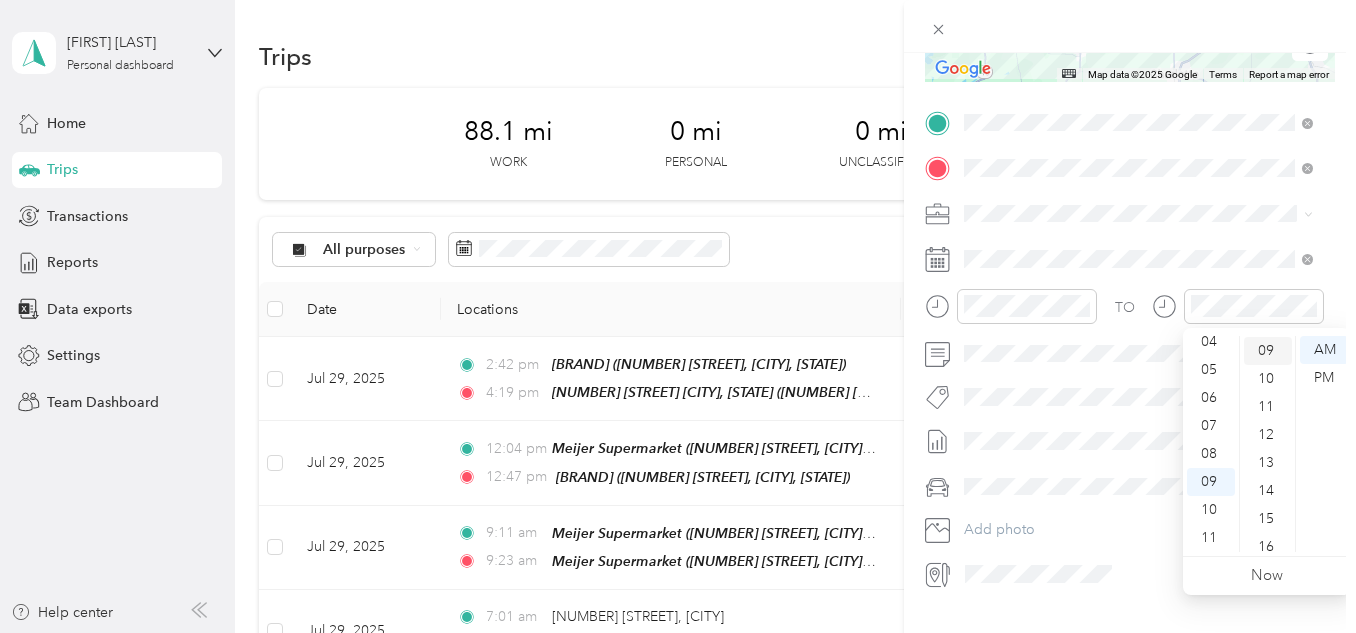 scroll, scrollTop: 252, scrollLeft: 0, axis: vertical 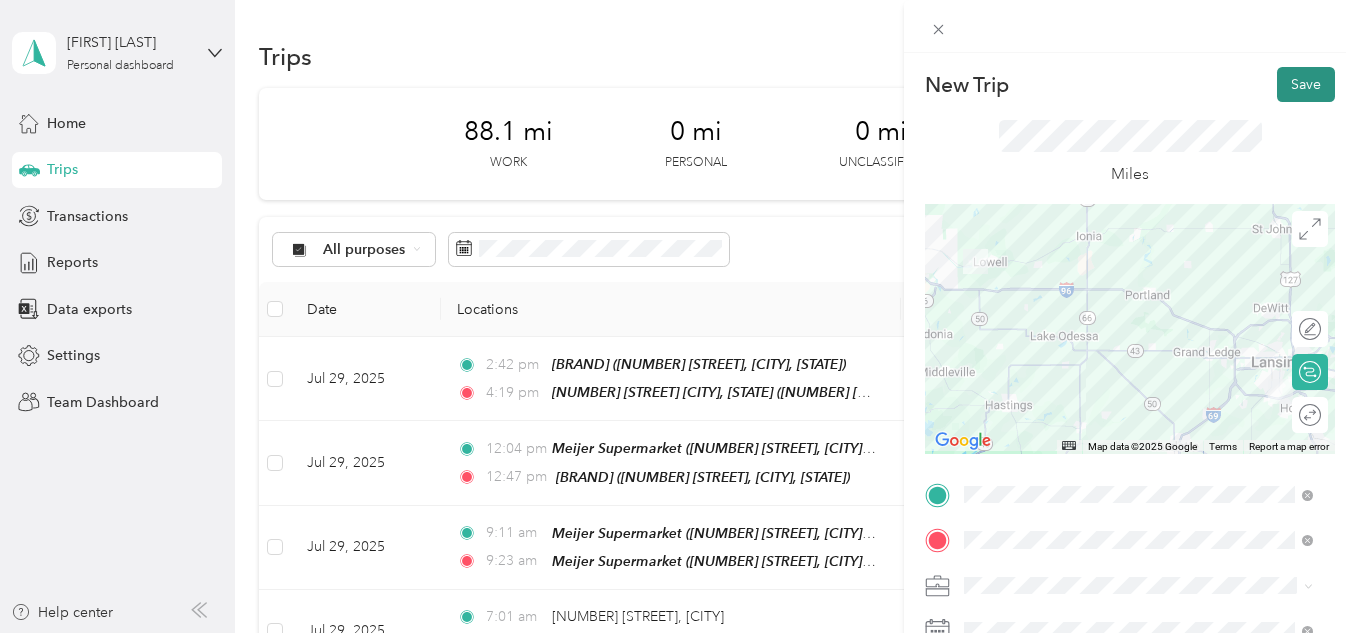 click on "Save" at bounding box center (1306, 84) 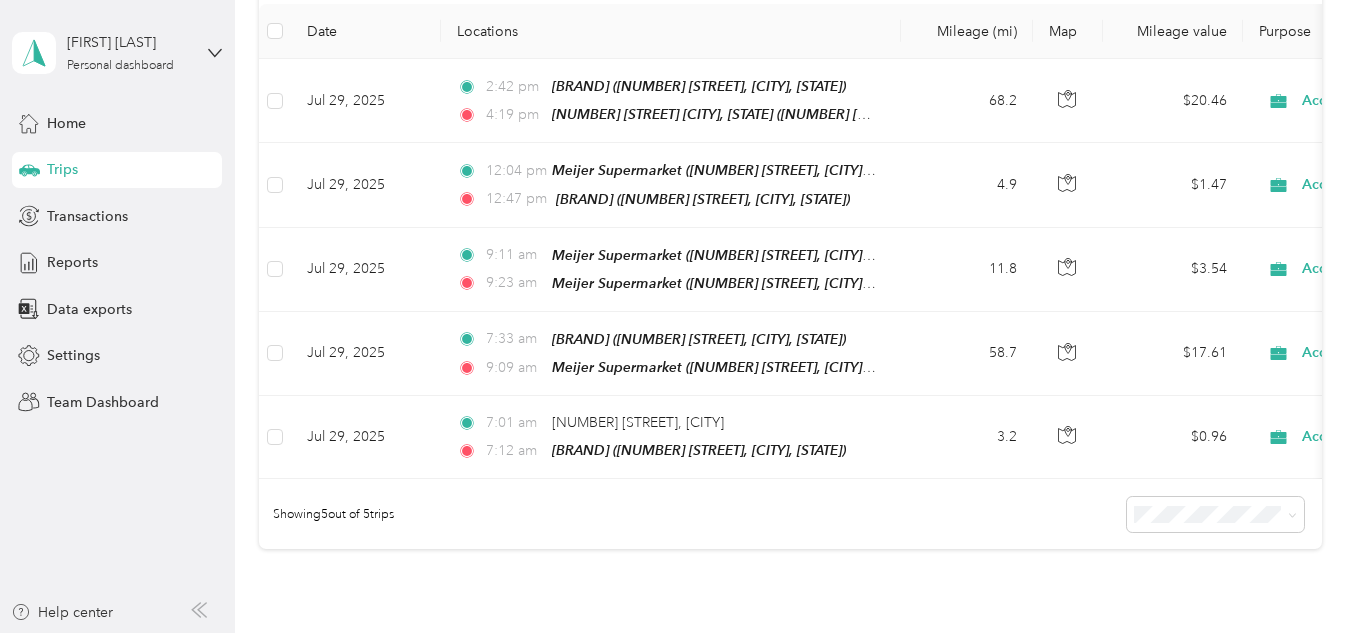 scroll, scrollTop: 286, scrollLeft: 0, axis: vertical 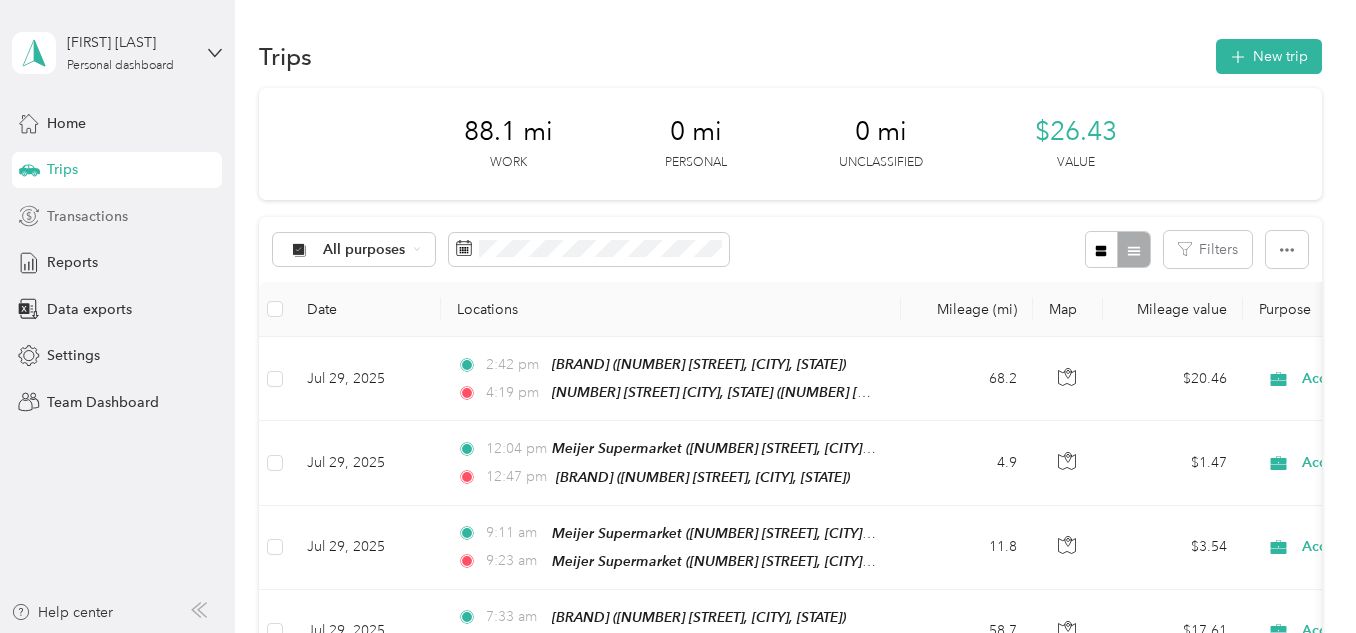 click on "Transactions" at bounding box center (87, 216) 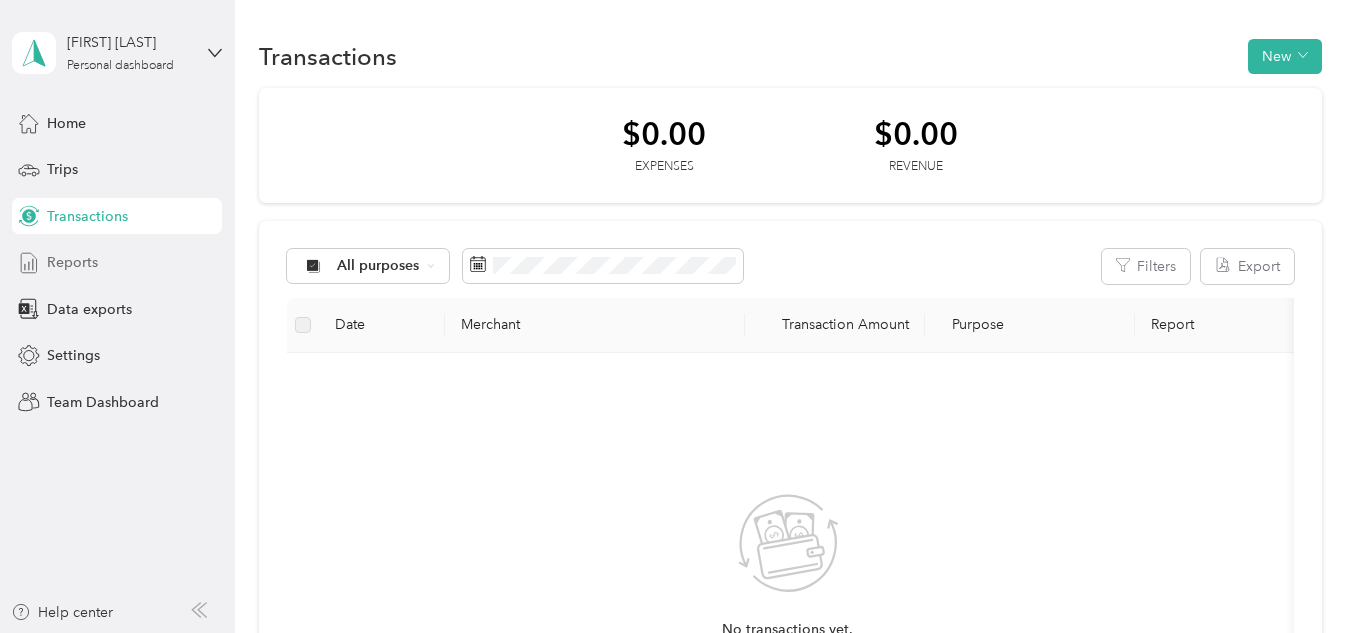 click on "Reports" at bounding box center (117, 263) 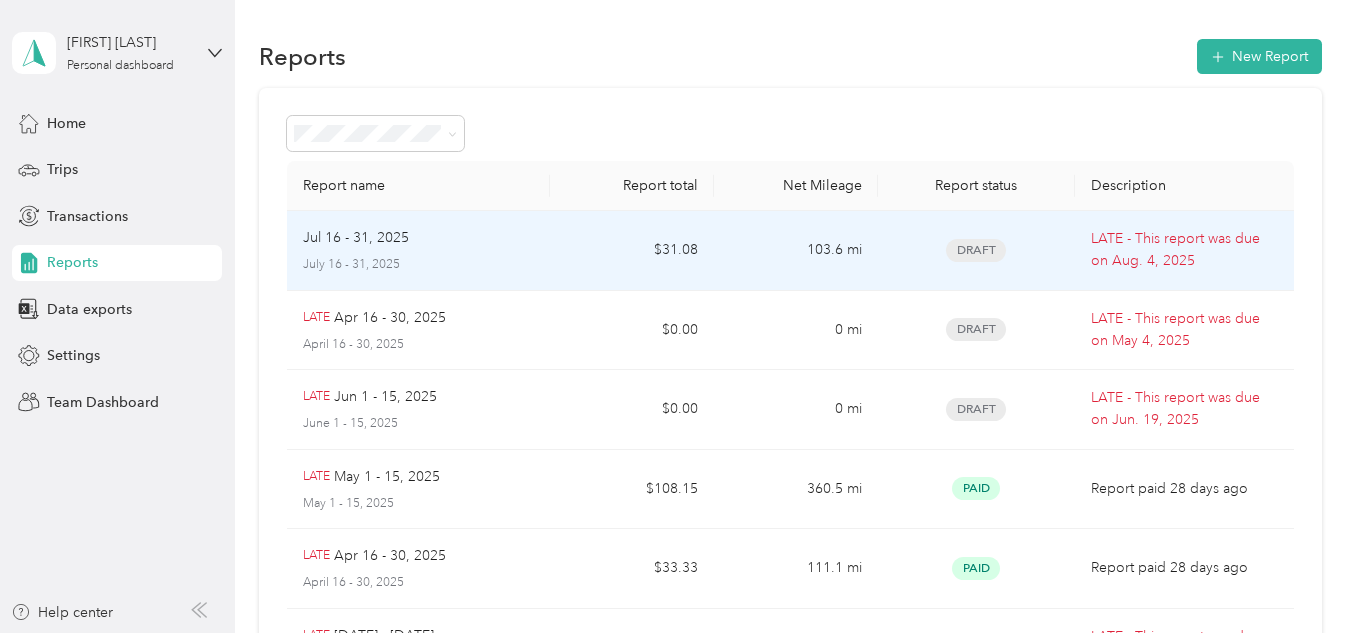 click on "LATE - This report was due on   [MONTH]. [DATE], [YEAR]" at bounding box center [1184, 250] 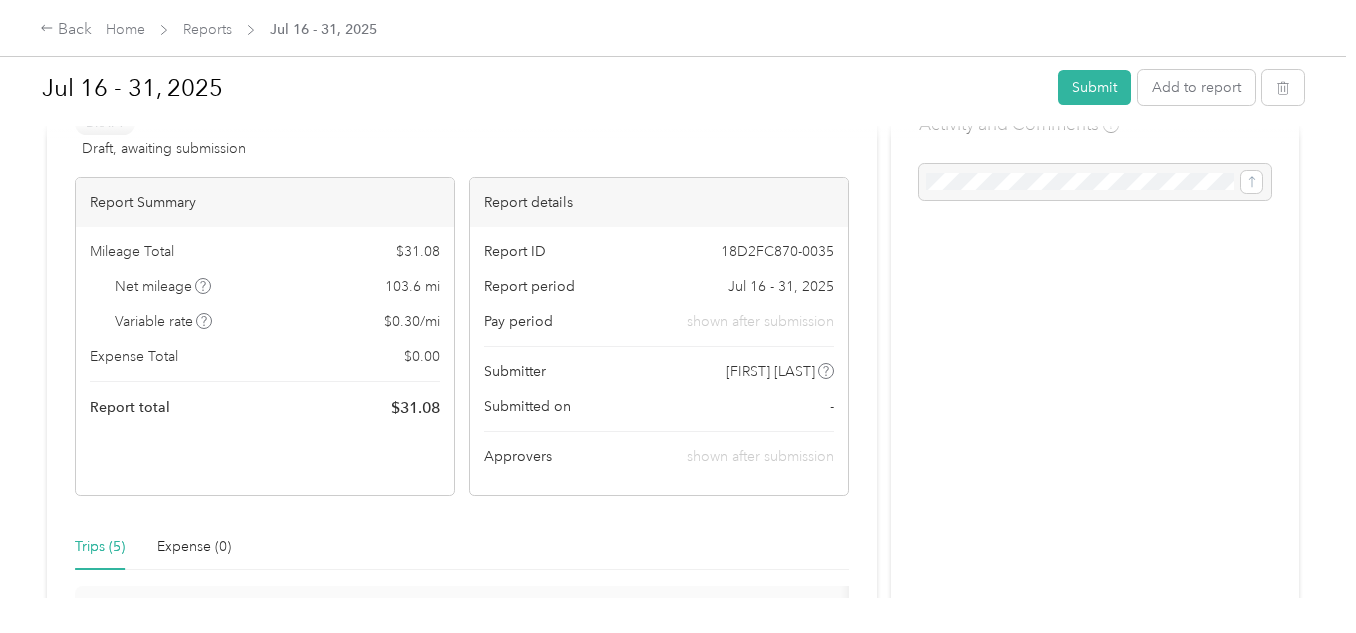 scroll, scrollTop: 129, scrollLeft: 0, axis: vertical 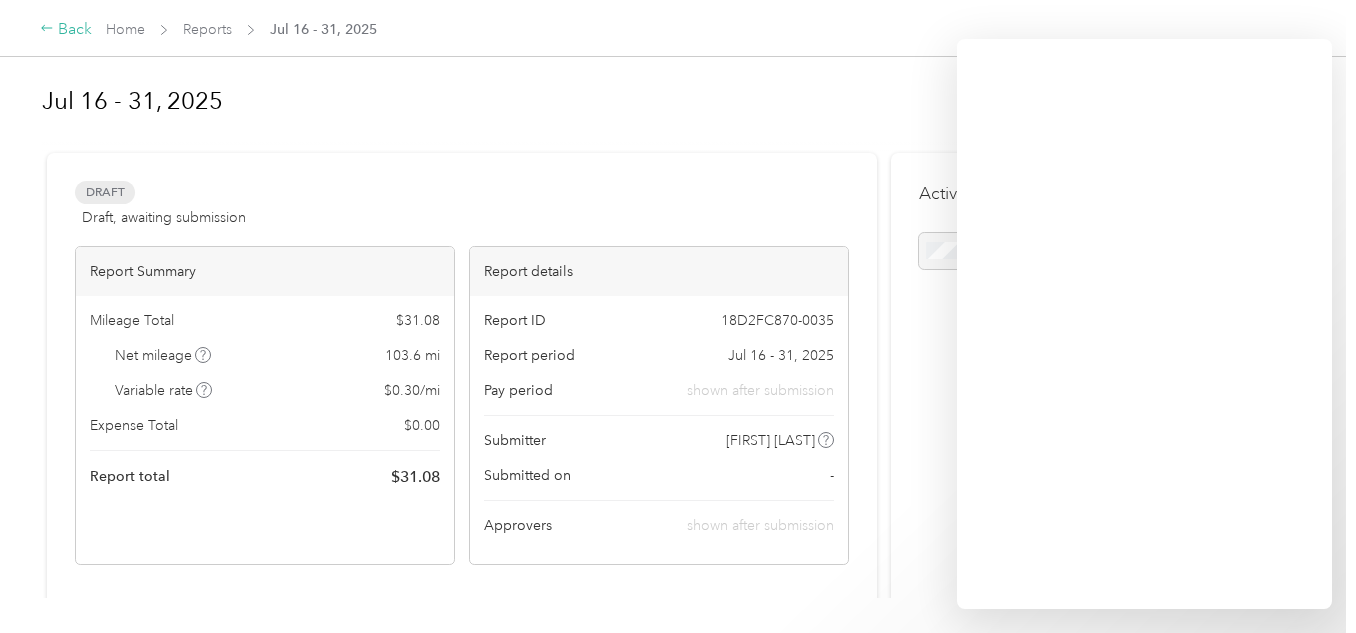 click on "Back" at bounding box center [66, 30] 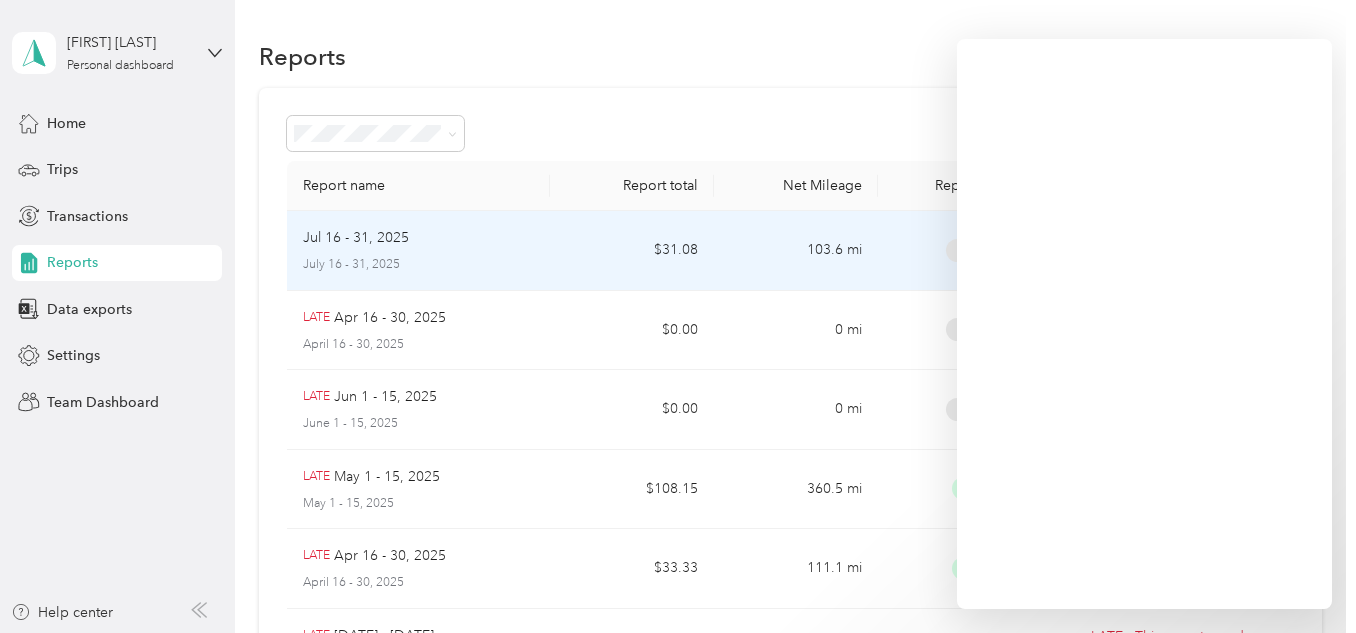 click on "$31.08" at bounding box center (632, 251) 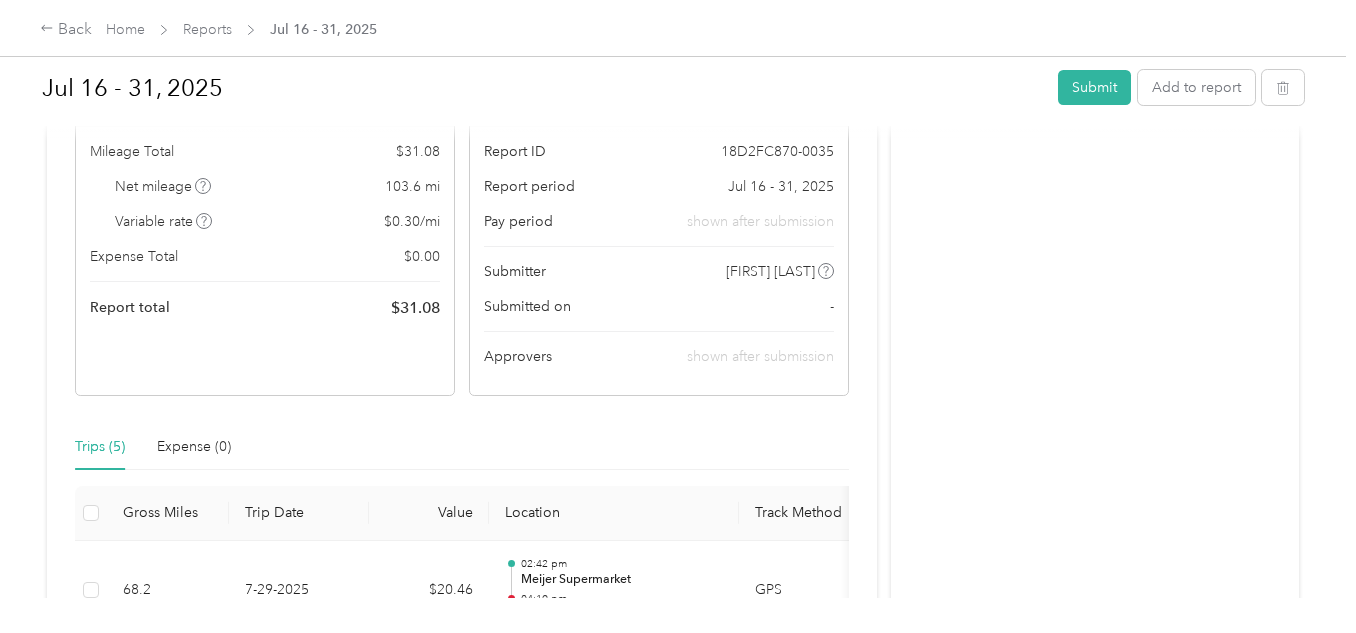 scroll, scrollTop: 72, scrollLeft: 0, axis: vertical 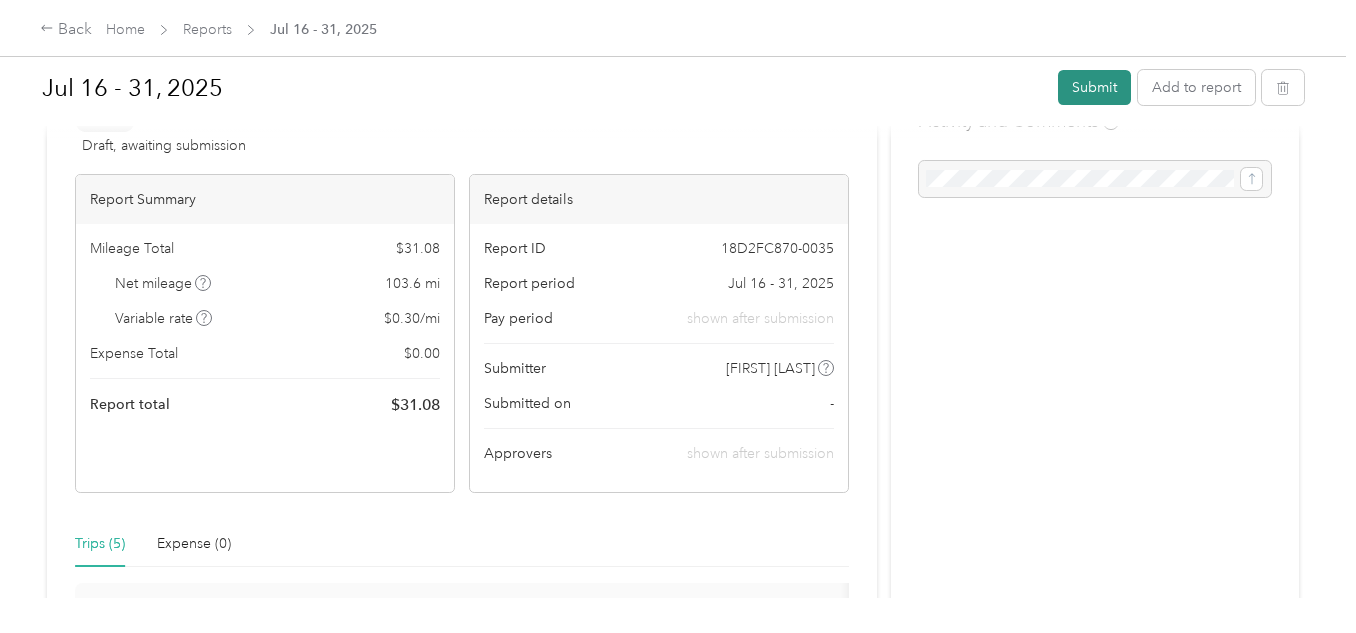 click on "Submit" at bounding box center [1094, 87] 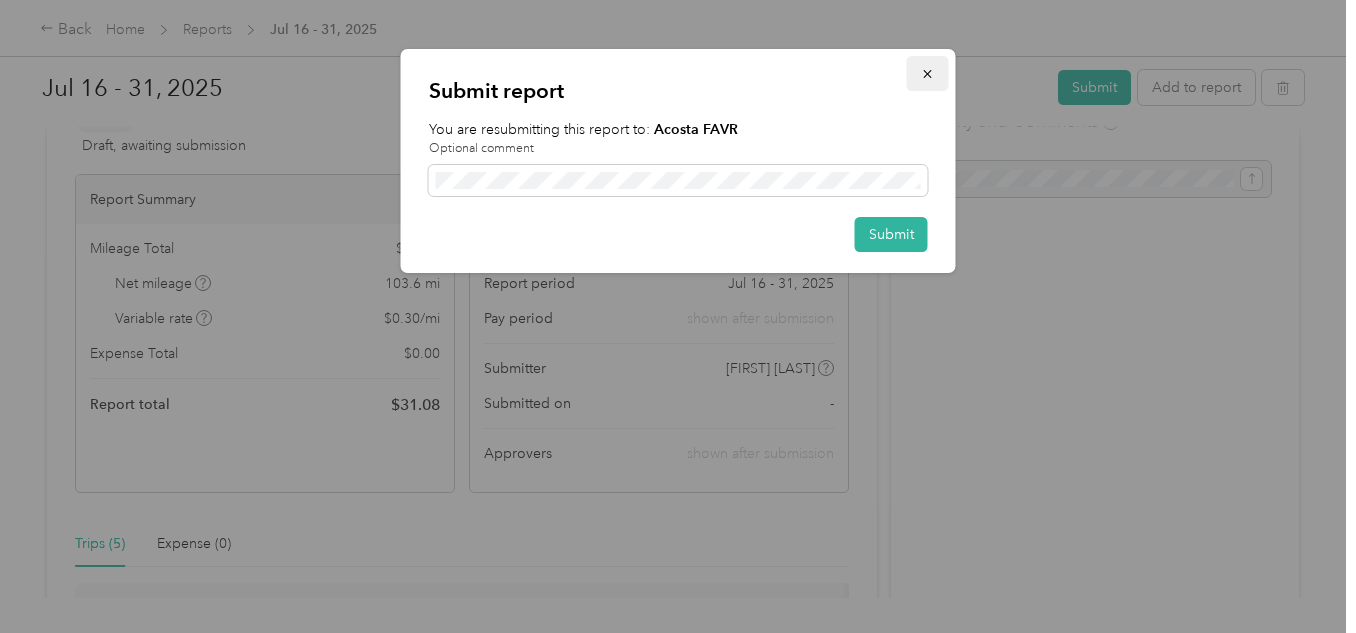 click at bounding box center [928, 73] 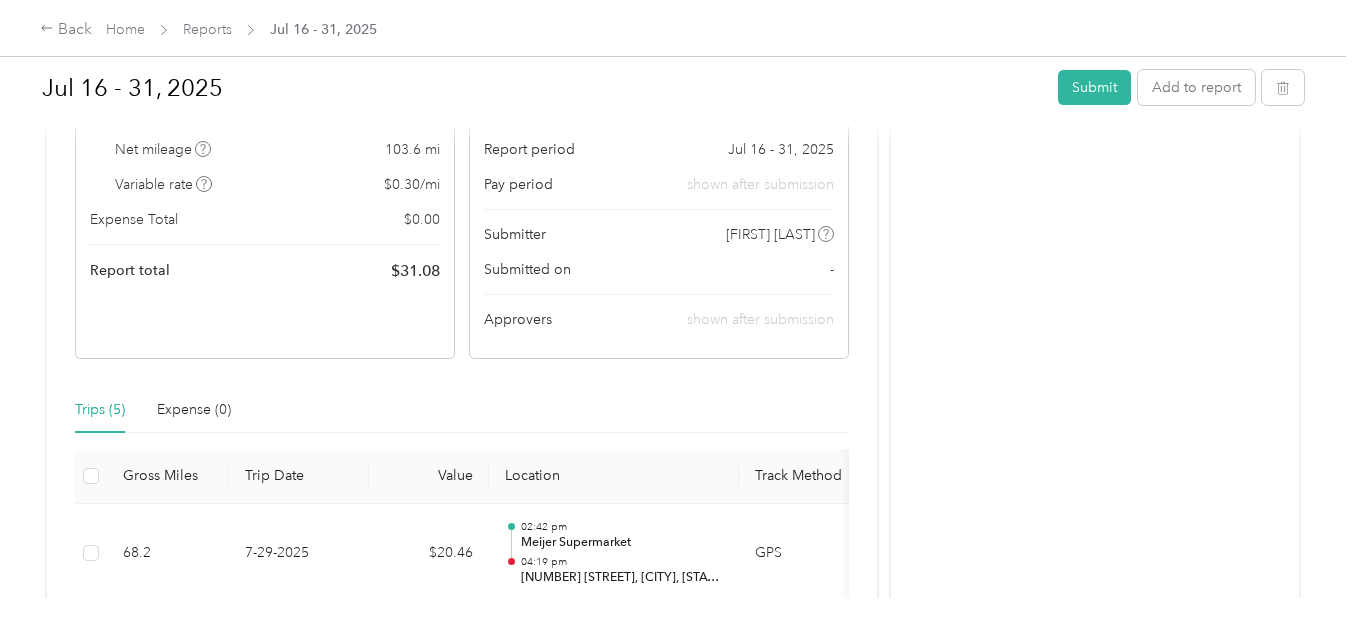 scroll, scrollTop: 0, scrollLeft: 0, axis: both 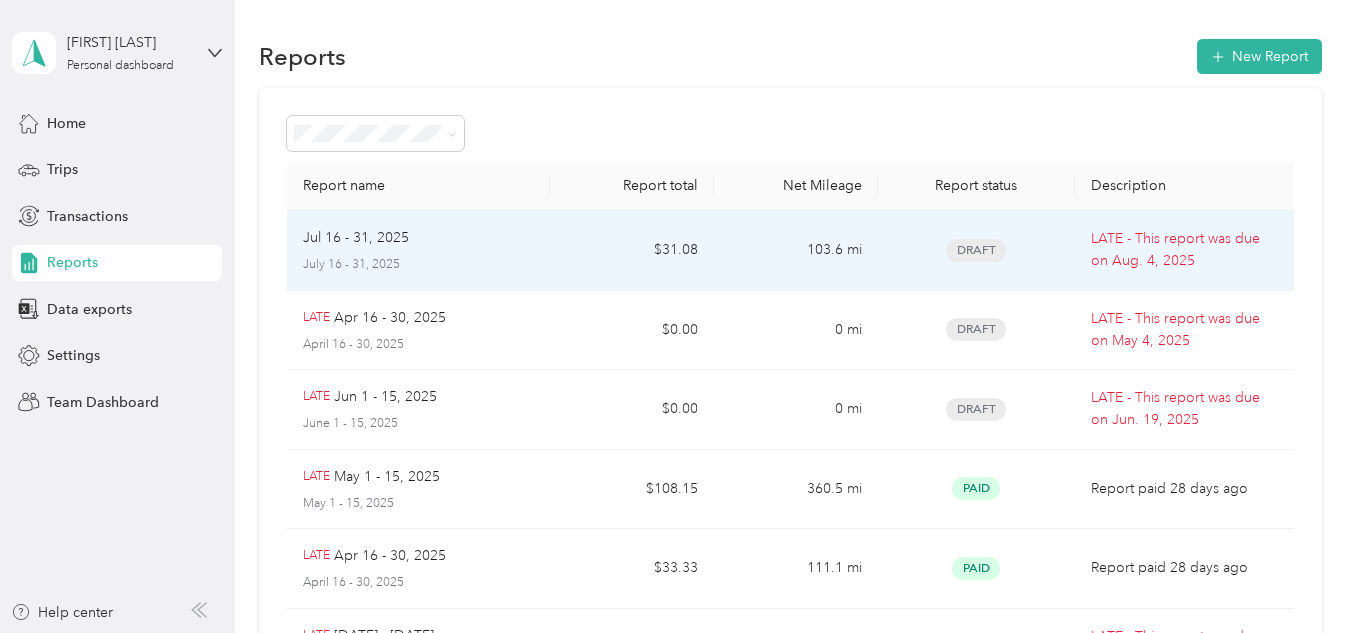 click on "Draft" at bounding box center [976, 250] 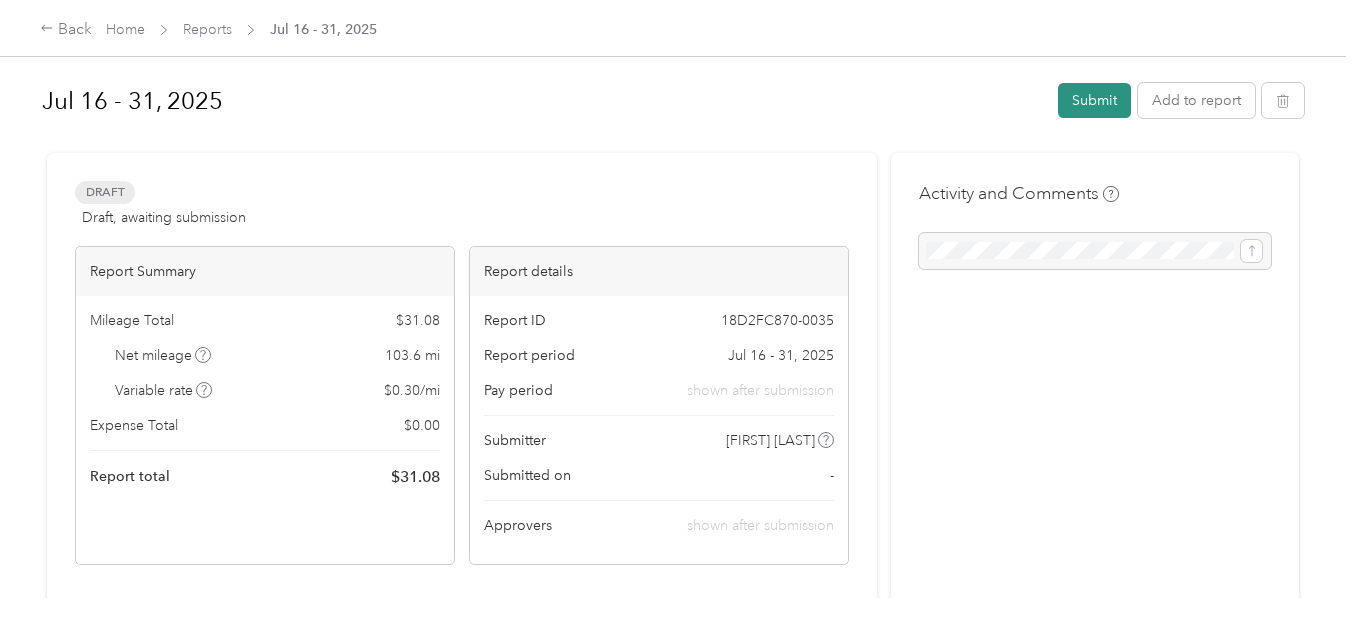 click on "Submit" at bounding box center [1094, 100] 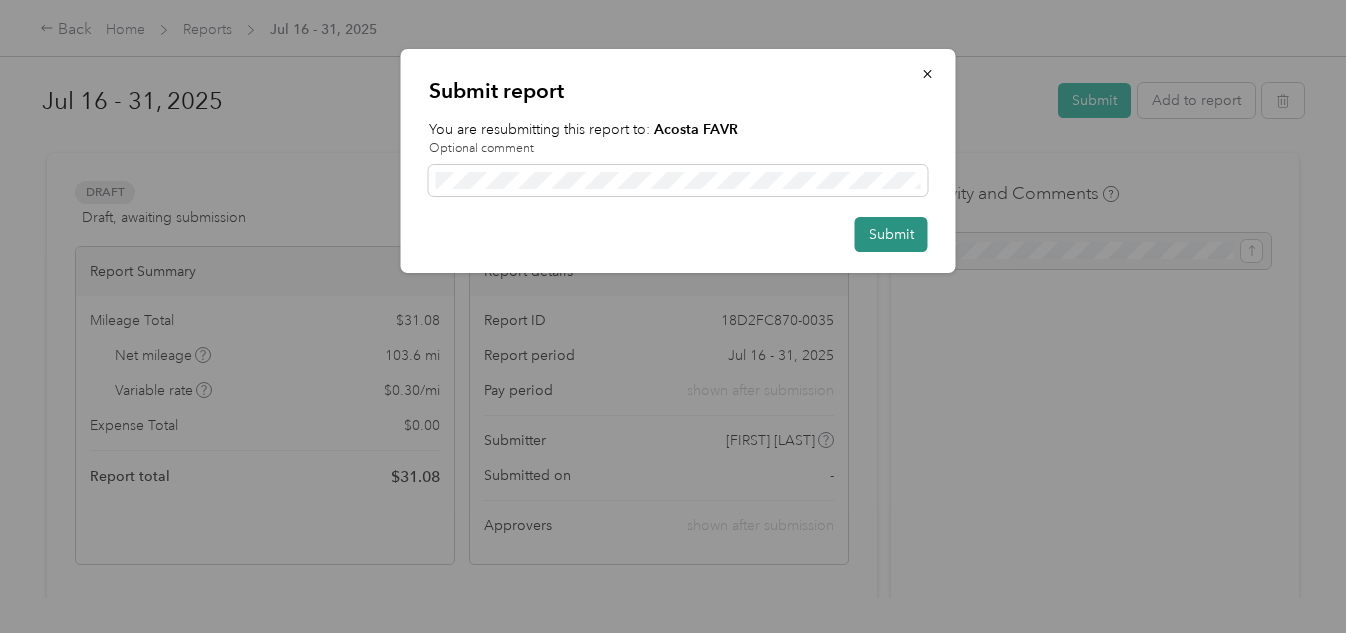 click on "Submit" at bounding box center (891, 234) 